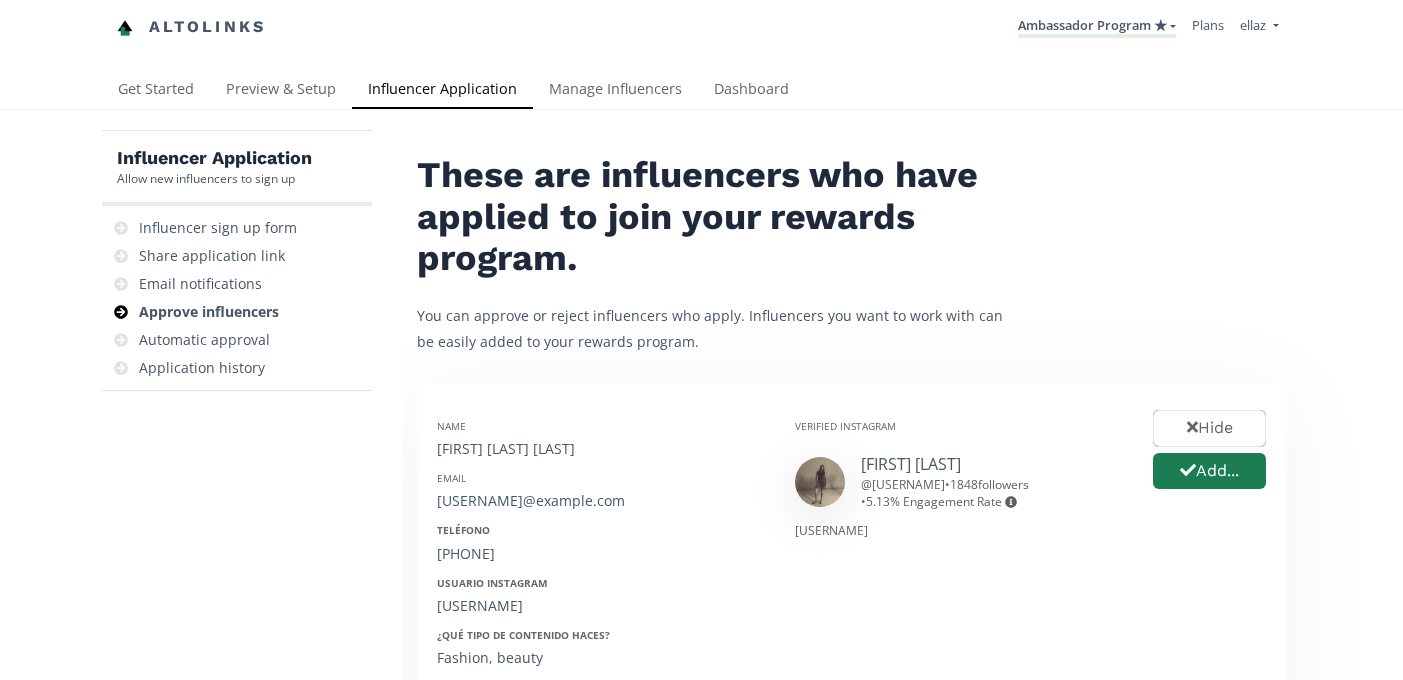 scroll, scrollTop: 0, scrollLeft: 0, axis: both 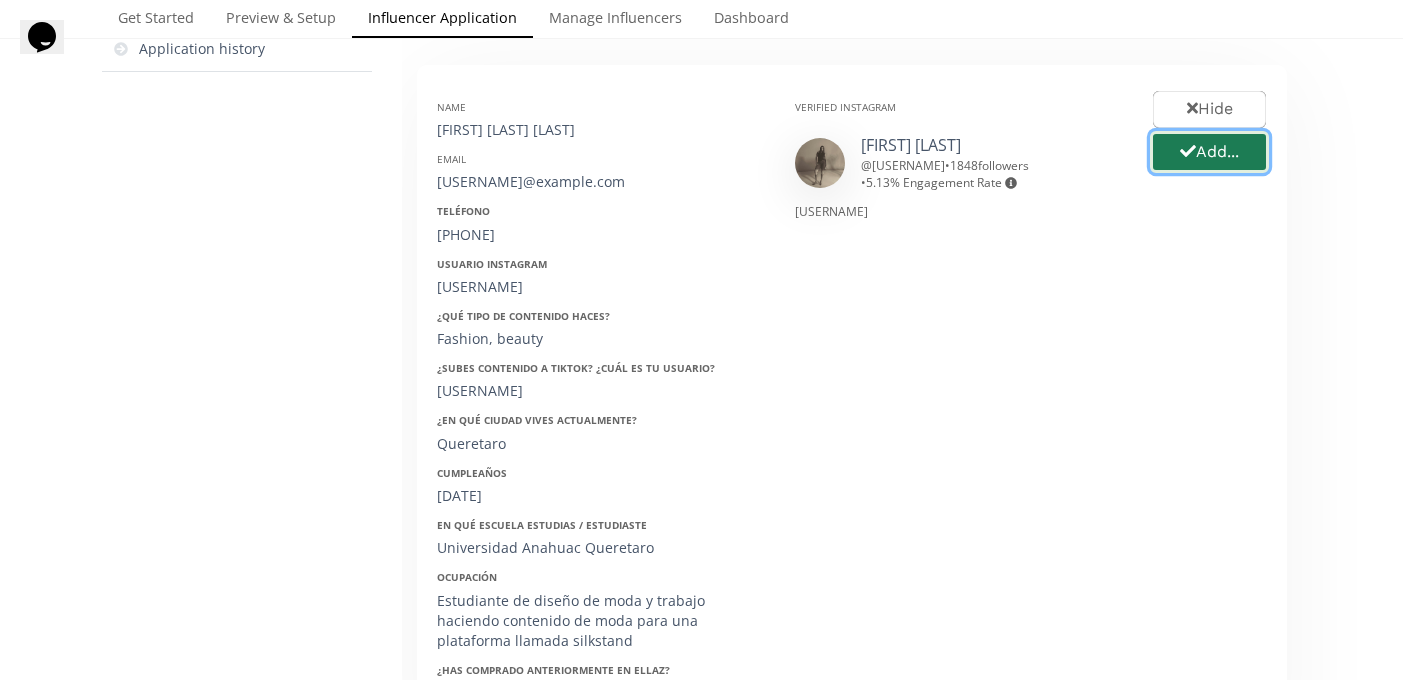 click on "Add..." at bounding box center (1209, 152) 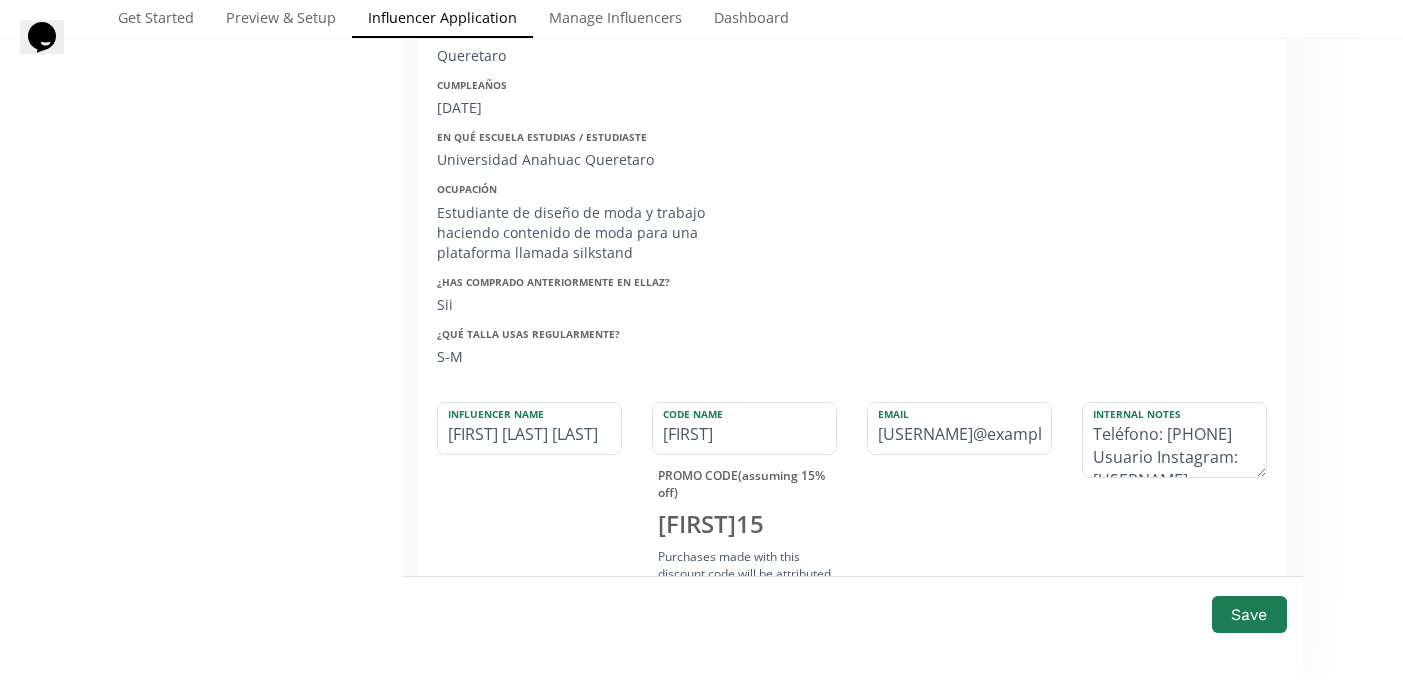 scroll, scrollTop: 727, scrollLeft: 0, axis: vertical 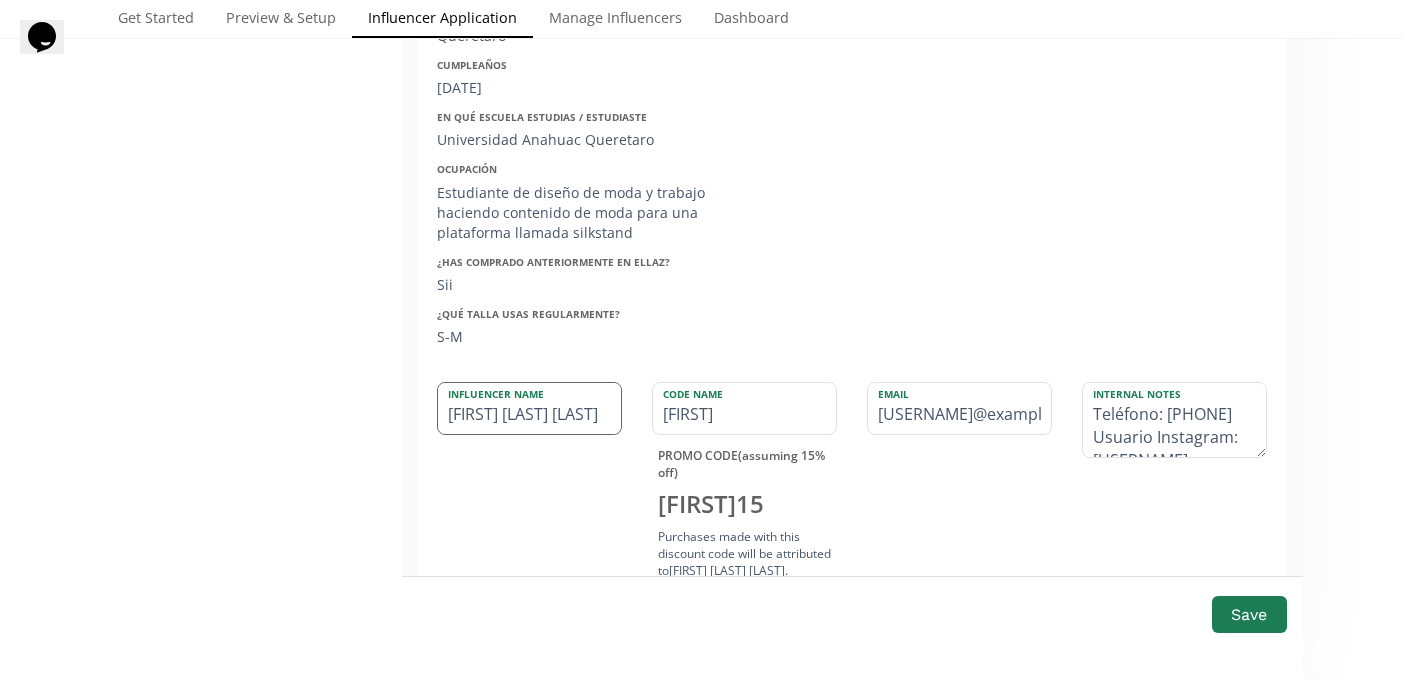click on "[FIRST] [LAST] [LAST]" at bounding box center [529, 408] 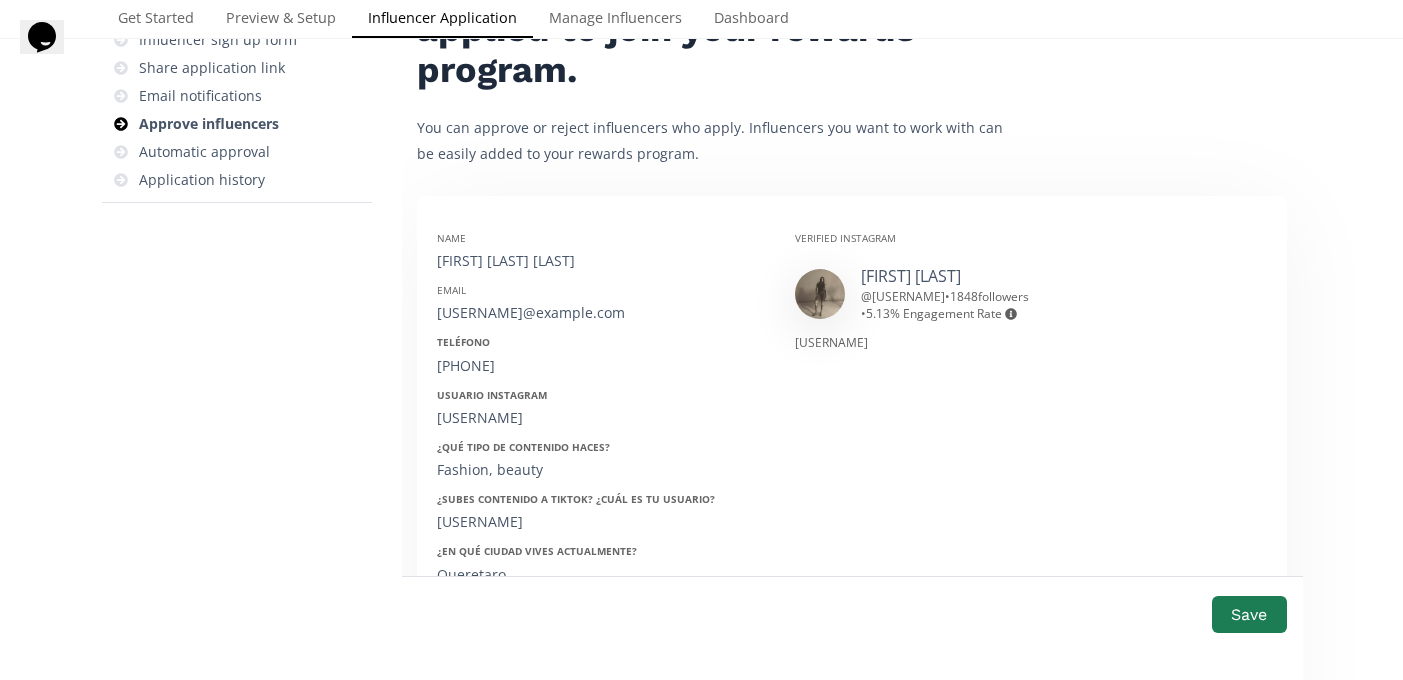 scroll, scrollTop: 167, scrollLeft: 0, axis: vertical 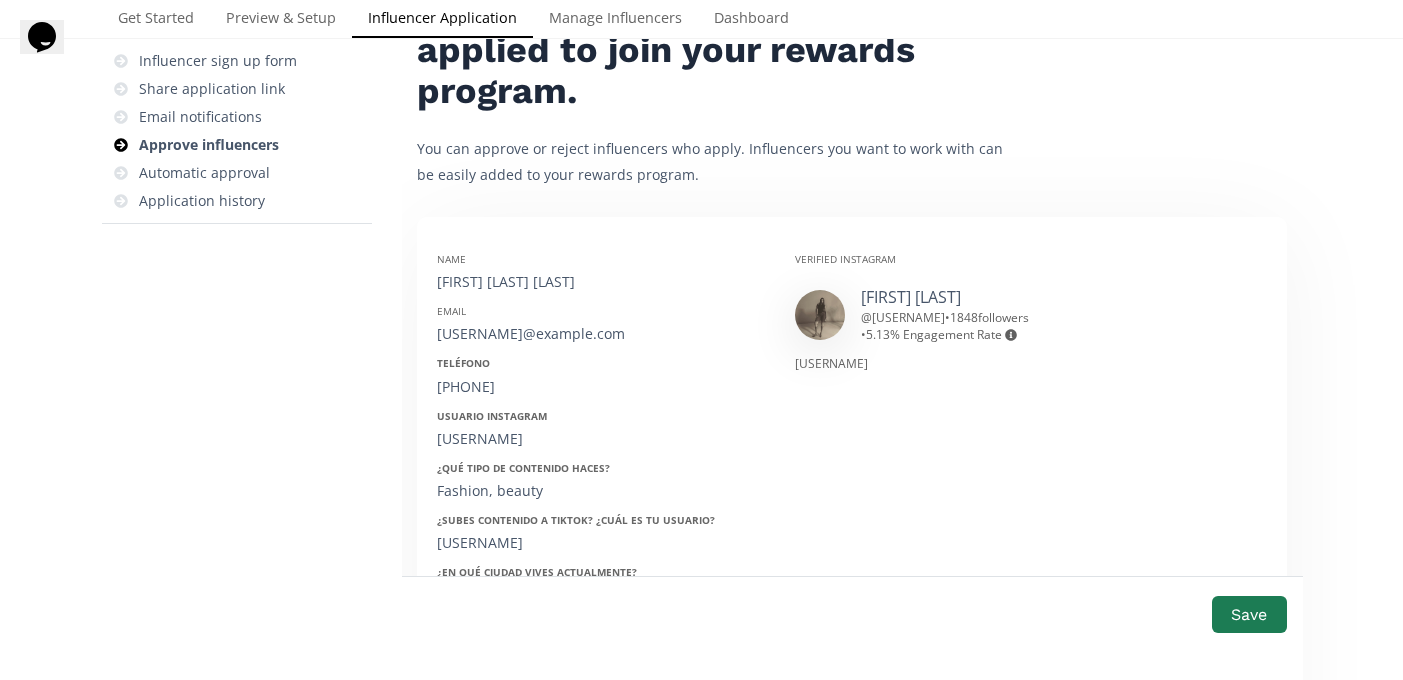 click on "[USERNAME]@example.com" at bounding box center (601, 334) 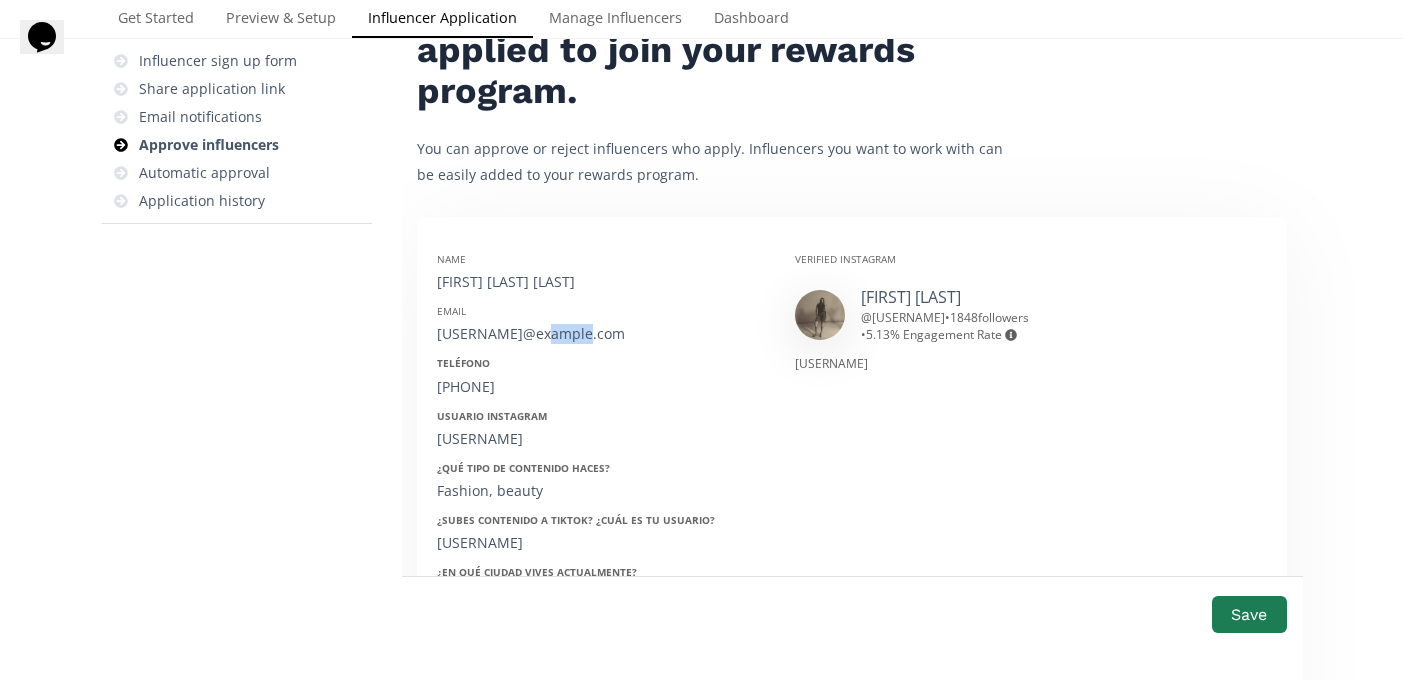 click on "[USERNAME]@example.com" at bounding box center [601, 334] 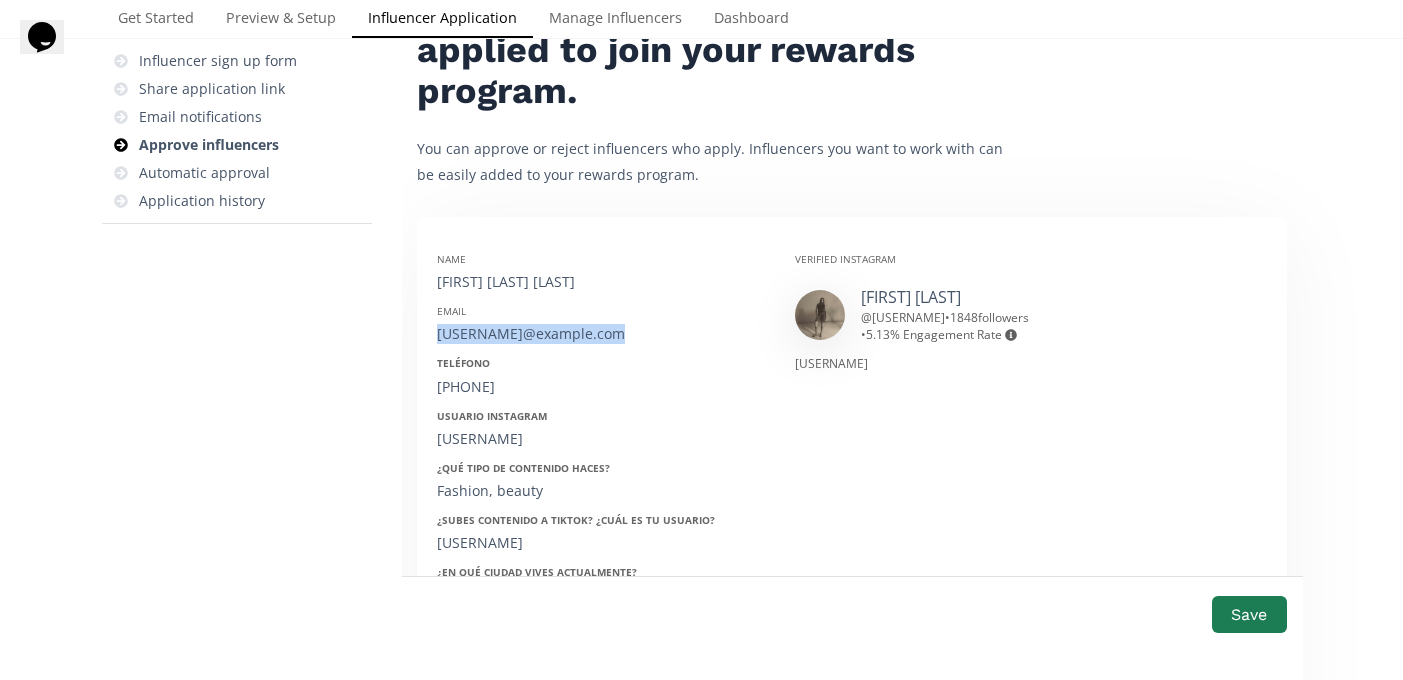 click on "[USERNAME]@example.com" at bounding box center (601, 334) 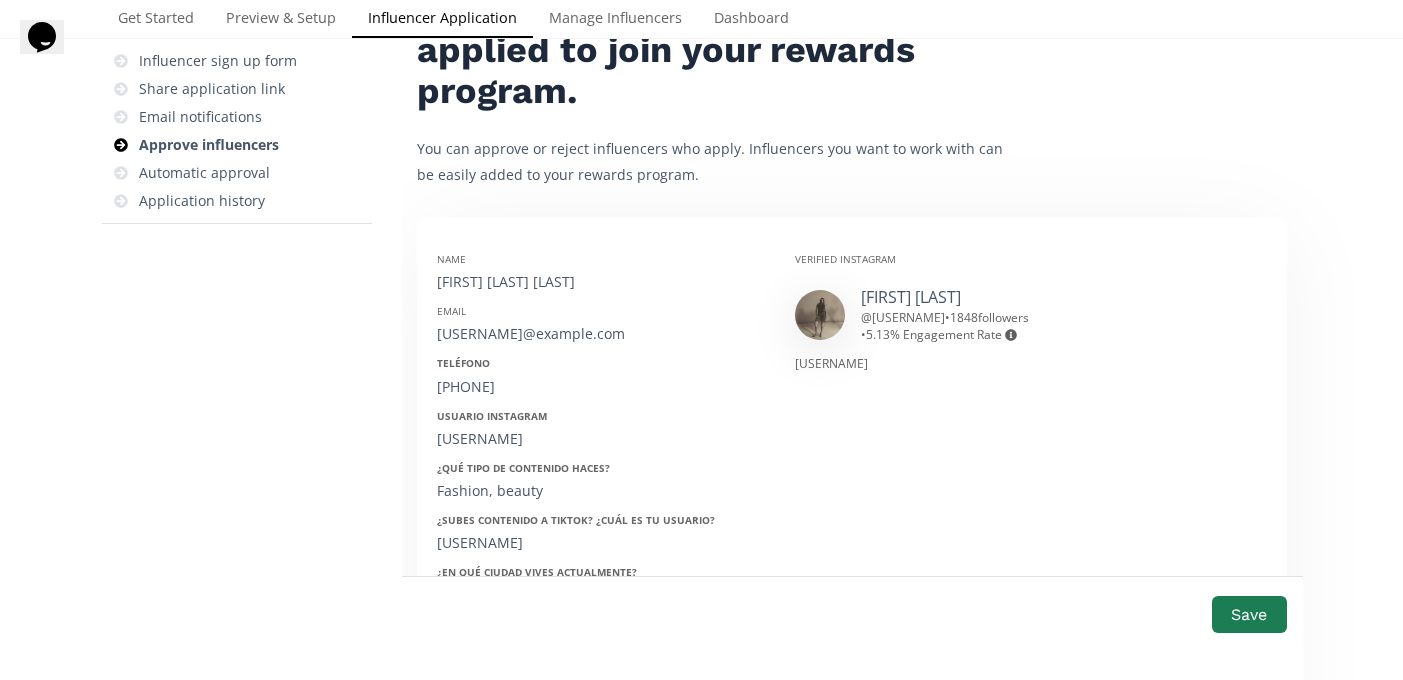 click on "7861413544" at bounding box center [601, 387] 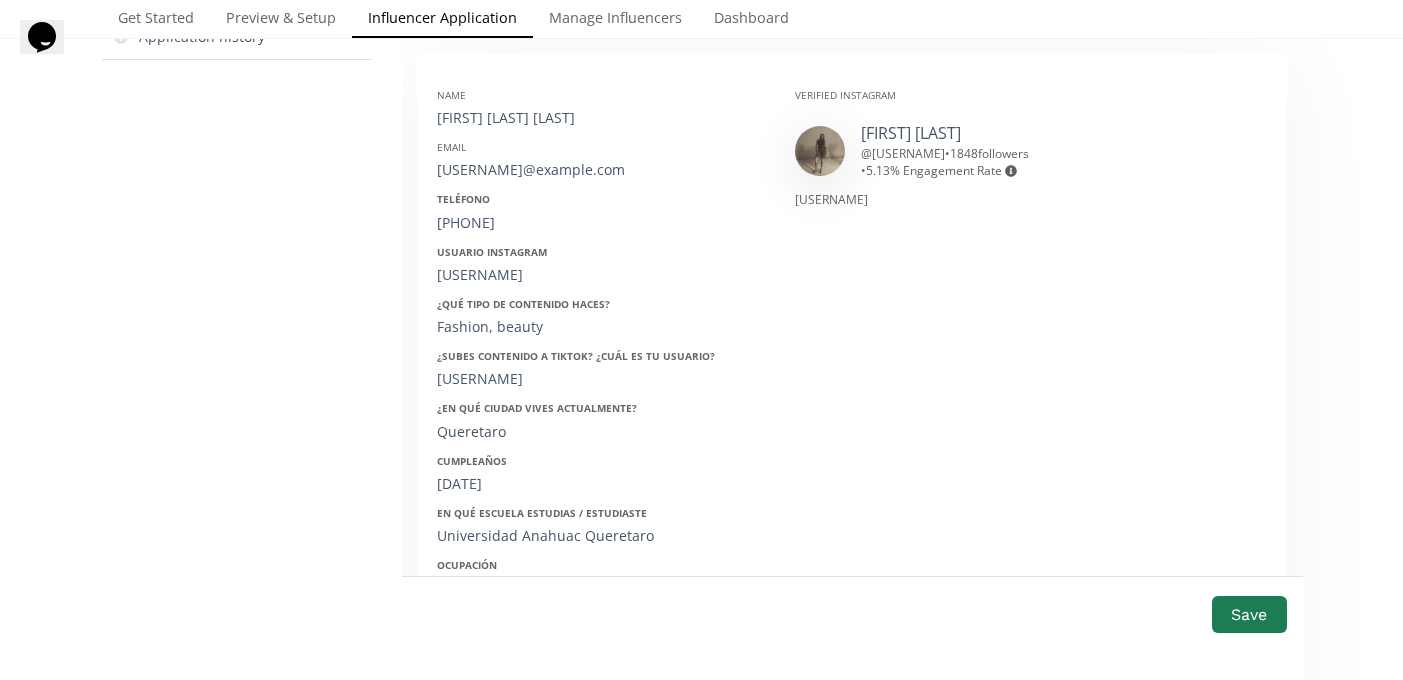 click on "10/12/2001" at bounding box center [601, 484] 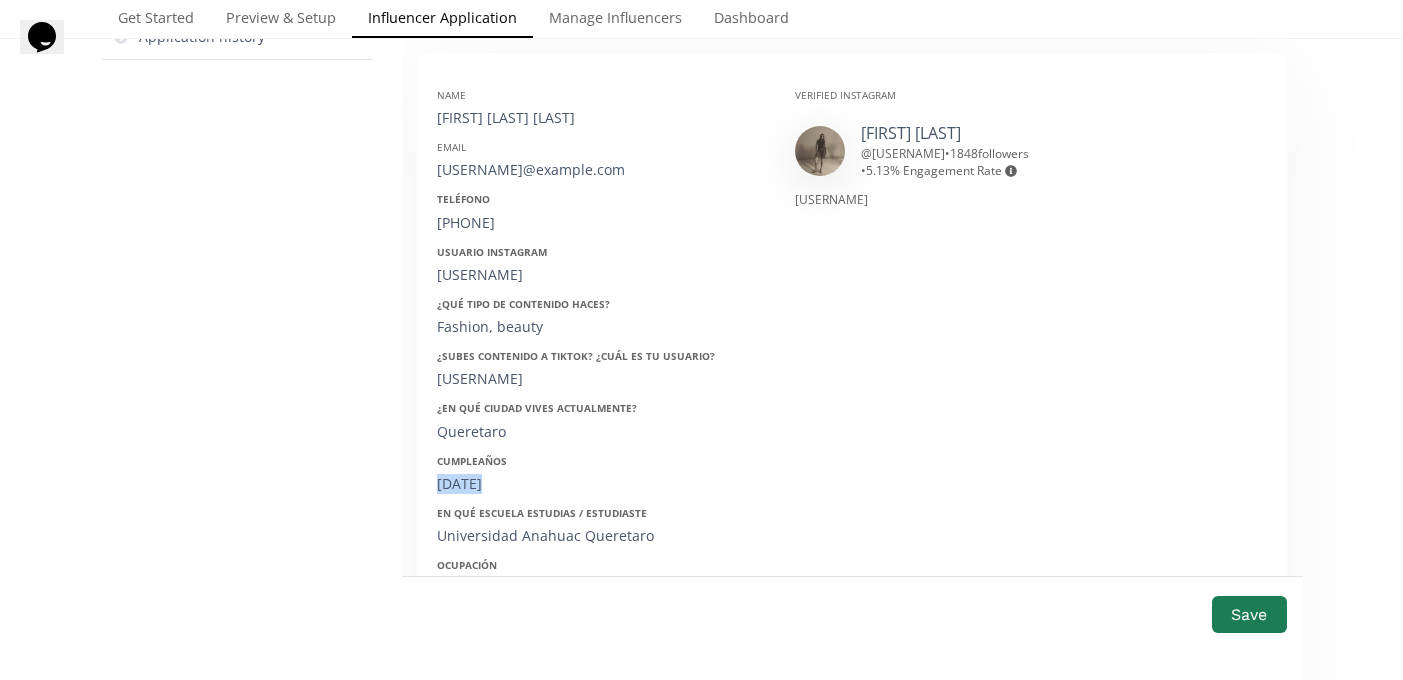 click on "10/12/2001" at bounding box center (601, 484) 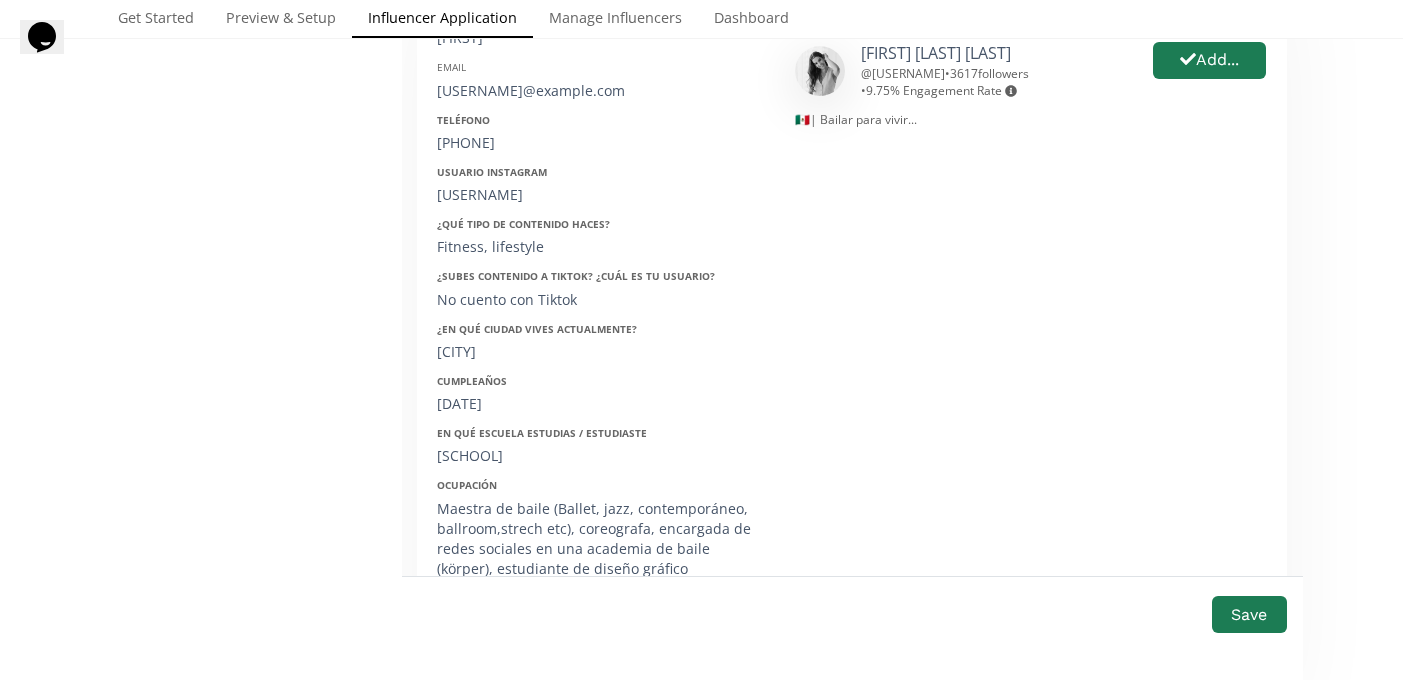 scroll, scrollTop: 1455, scrollLeft: 0, axis: vertical 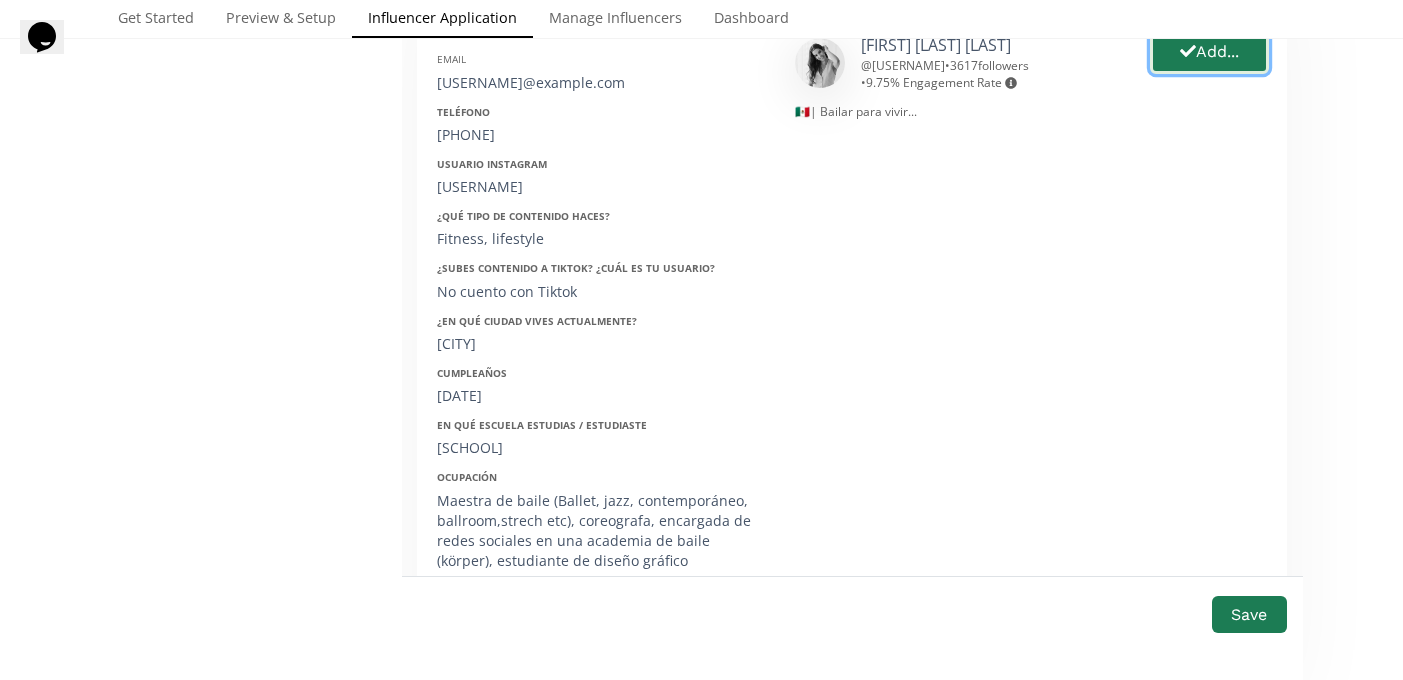 click on "Add..." at bounding box center [1209, 52] 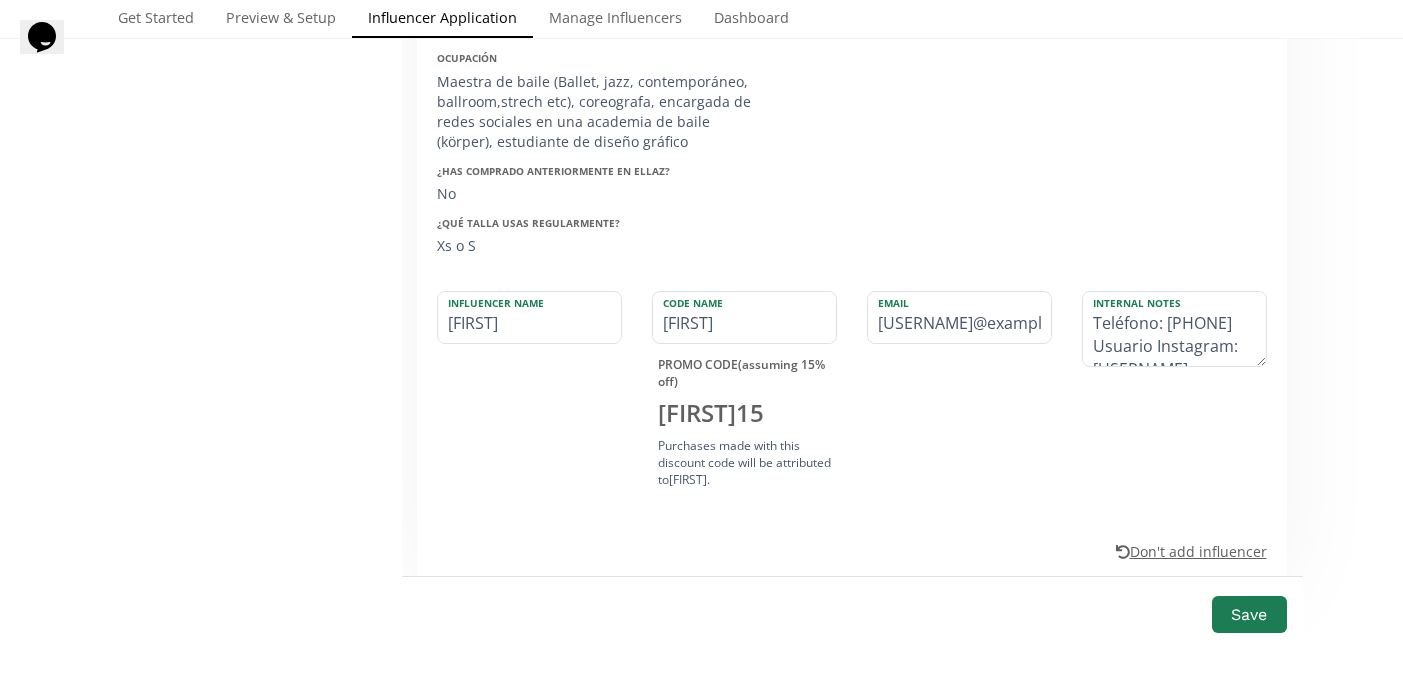 scroll, scrollTop: 1912, scrollLeft: 0, axis: vertical 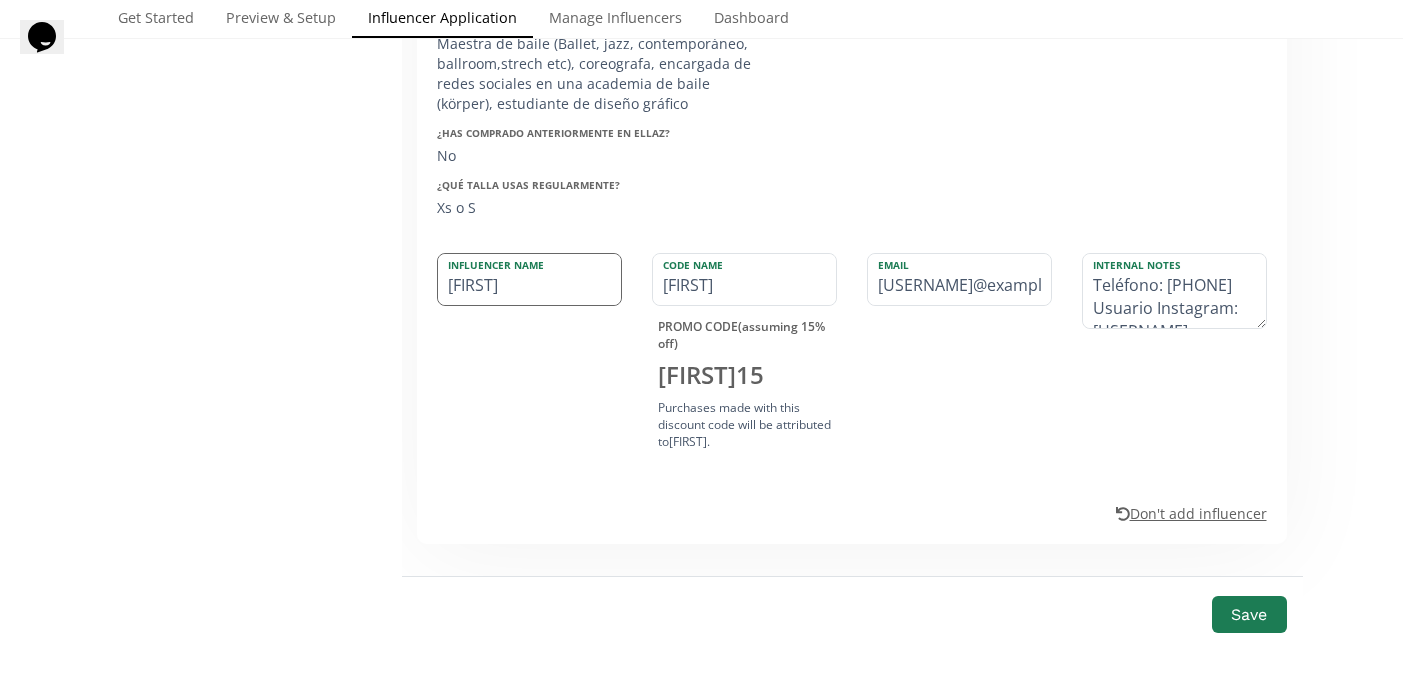 click on "Dalid" at bounding box center [529, 279] 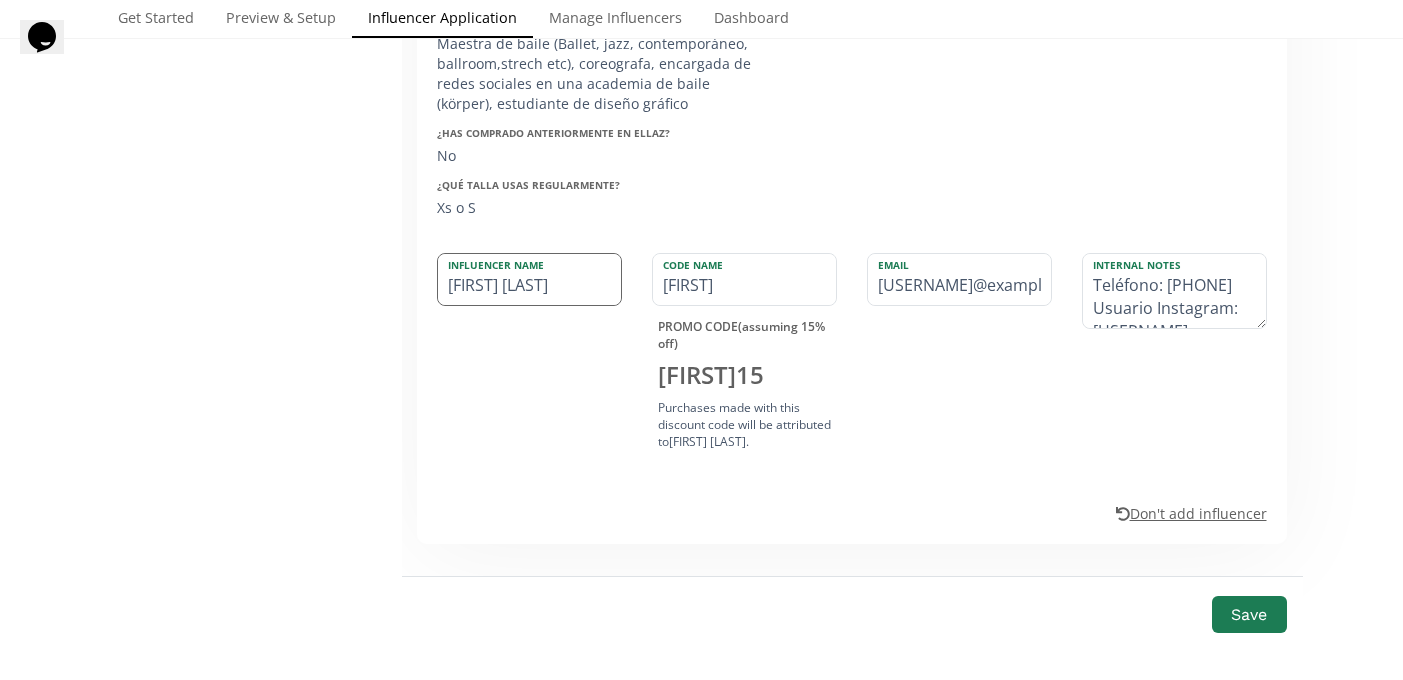 click on "[FIRST] [LAST]" at bounding box center (529, 279) 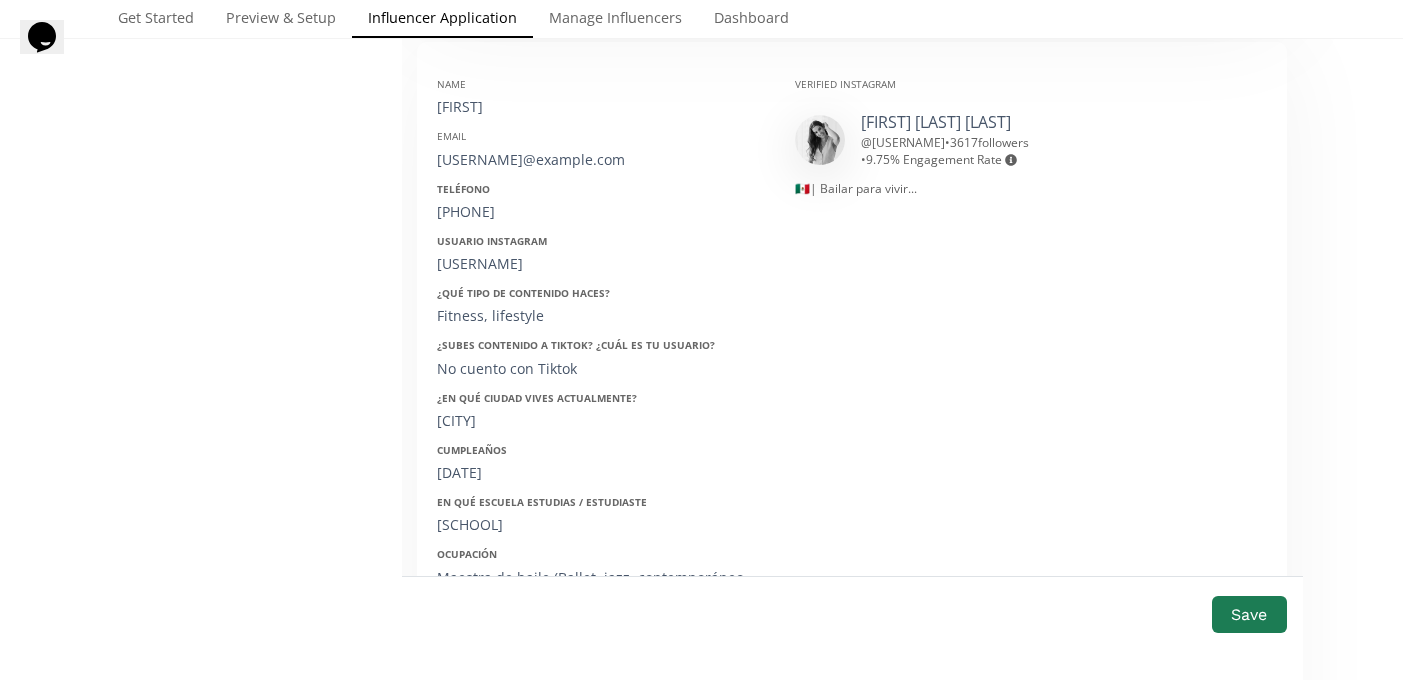 scroll, scrollTop: 1375, scrollLeft: 0, axis: vertical 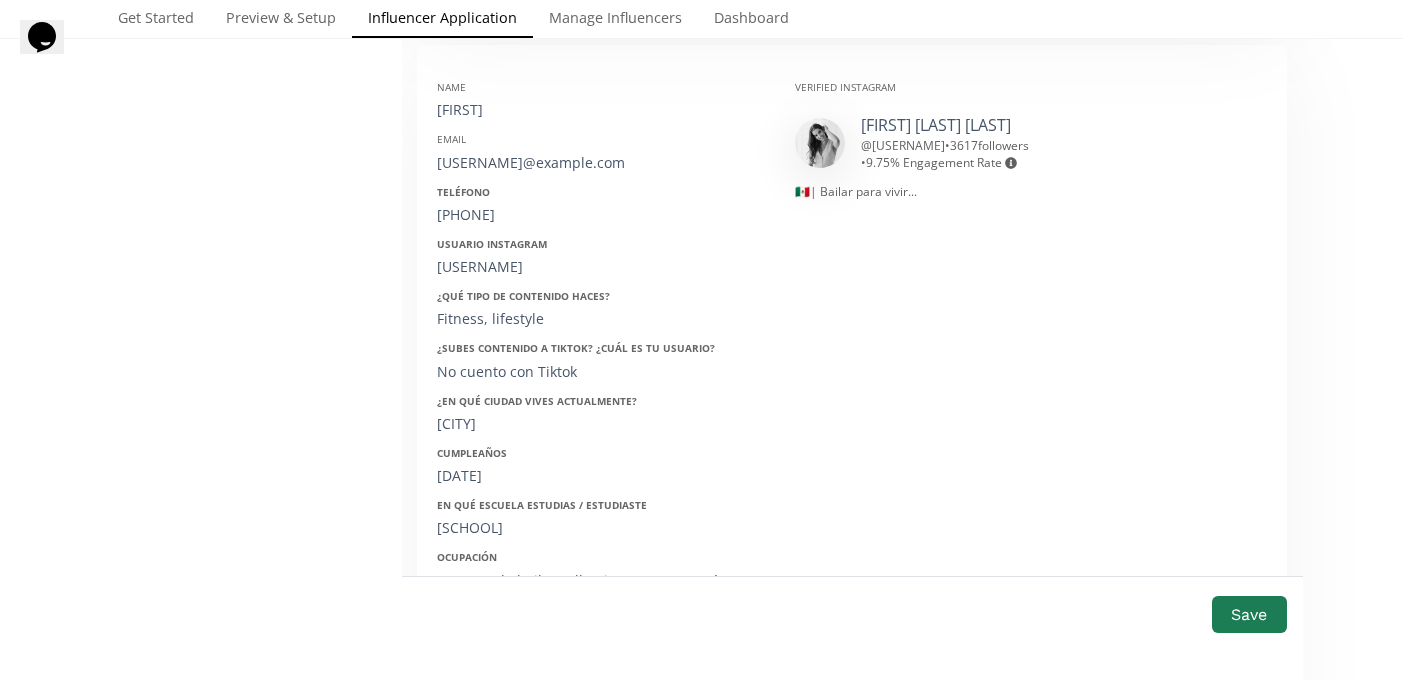 click on "+52 444 319 3369" at bounding box center (601, 215) 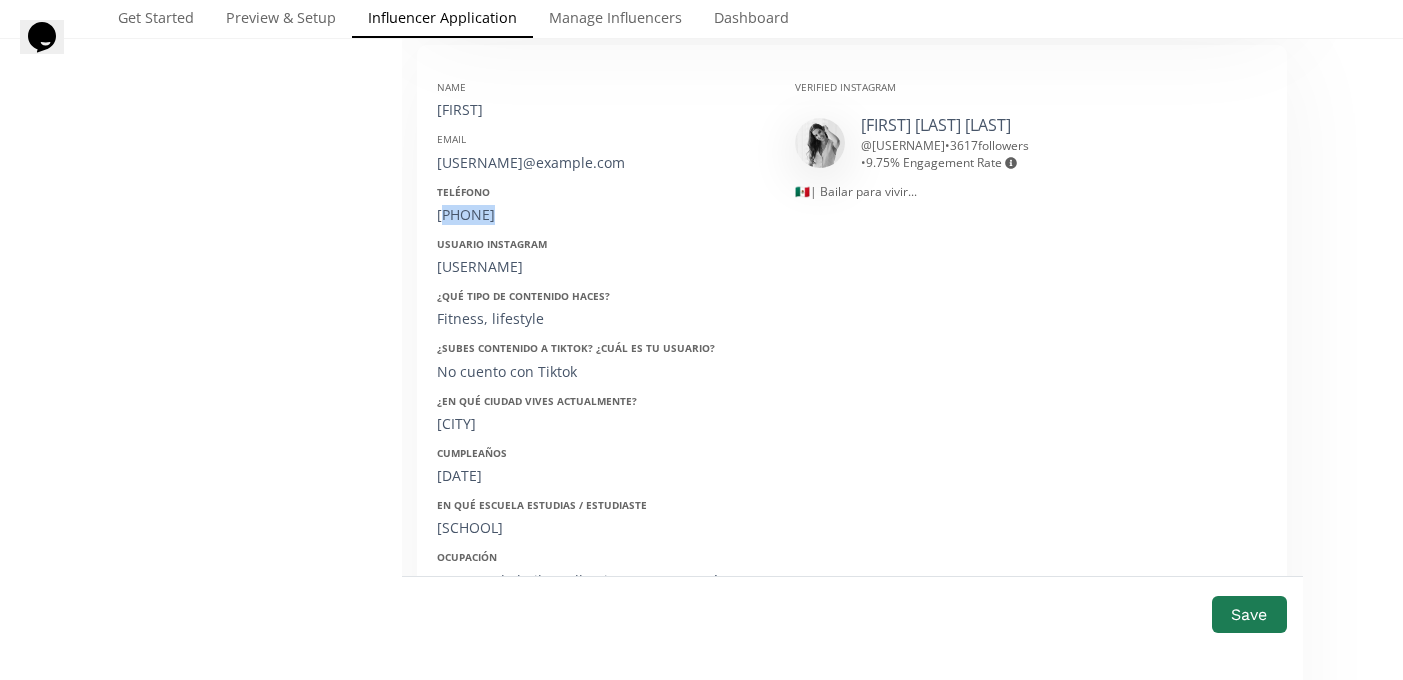 drag, startPoint x: 442, startPoint y: 230, endPoint x: 596, endPoint y: 230, distance: 154 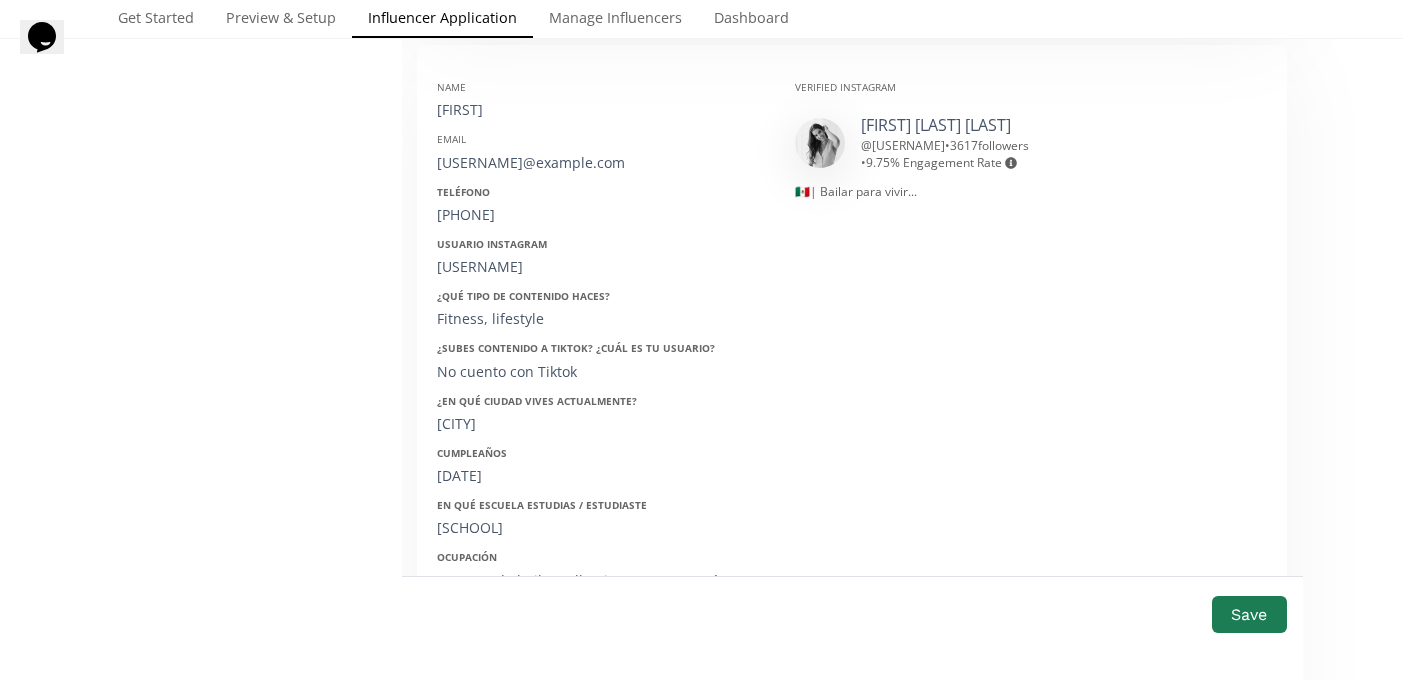 click on "Teléfono" at bounding box center (601, 192) 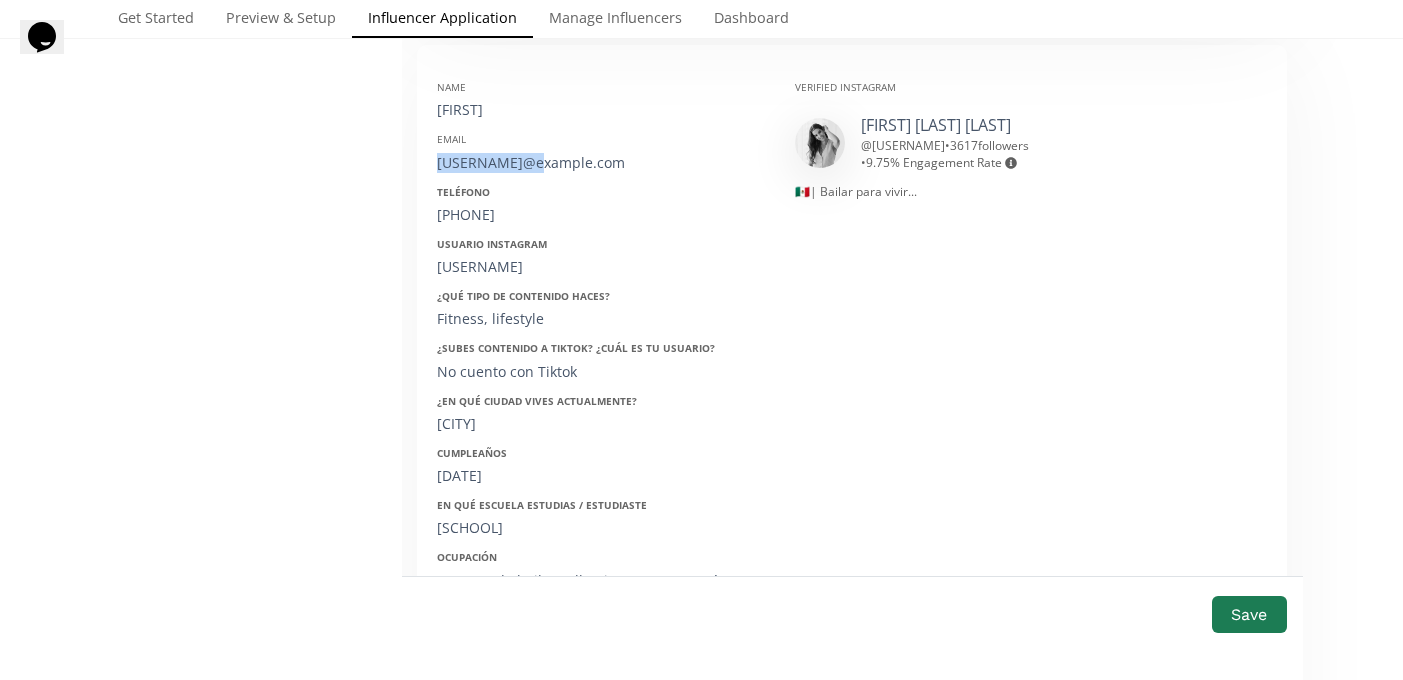 click on "[USERNAME]@example.com" at bounding box center (601, 163) 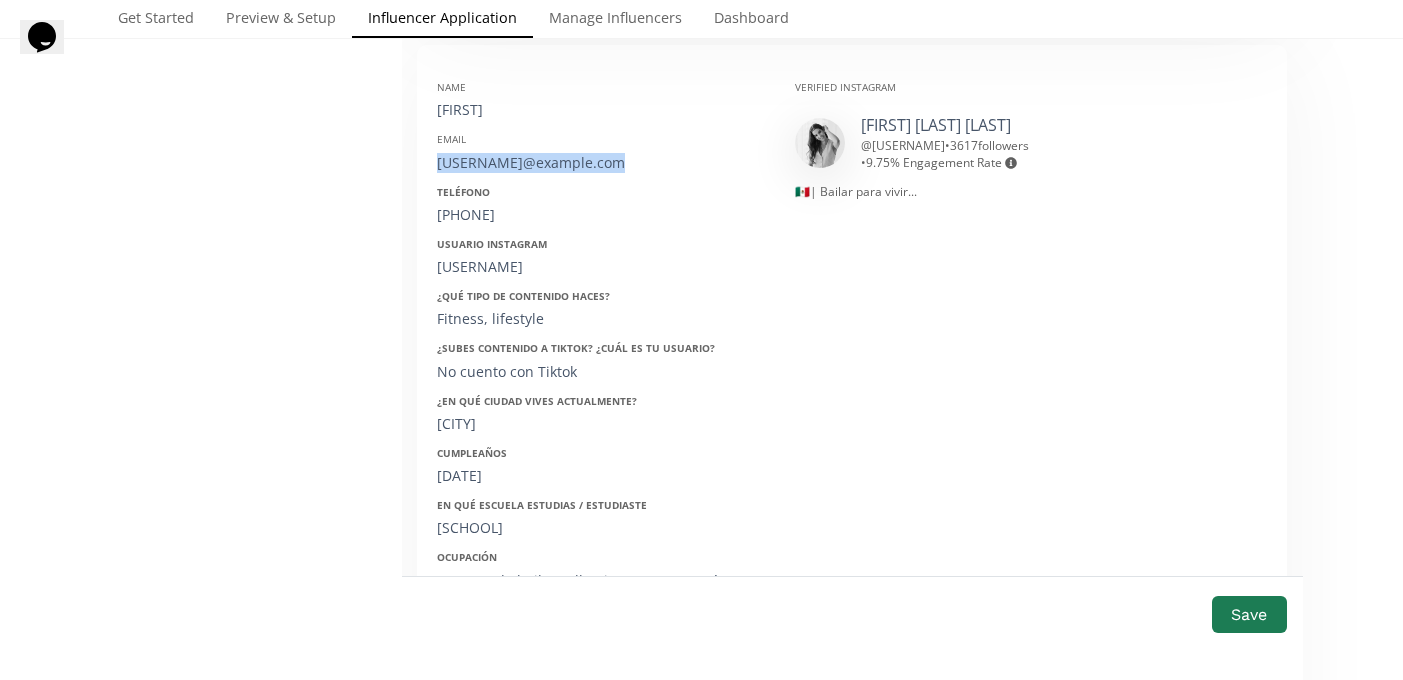 click on "[USERNAME]@example.com" at bounding box center [601, 163] 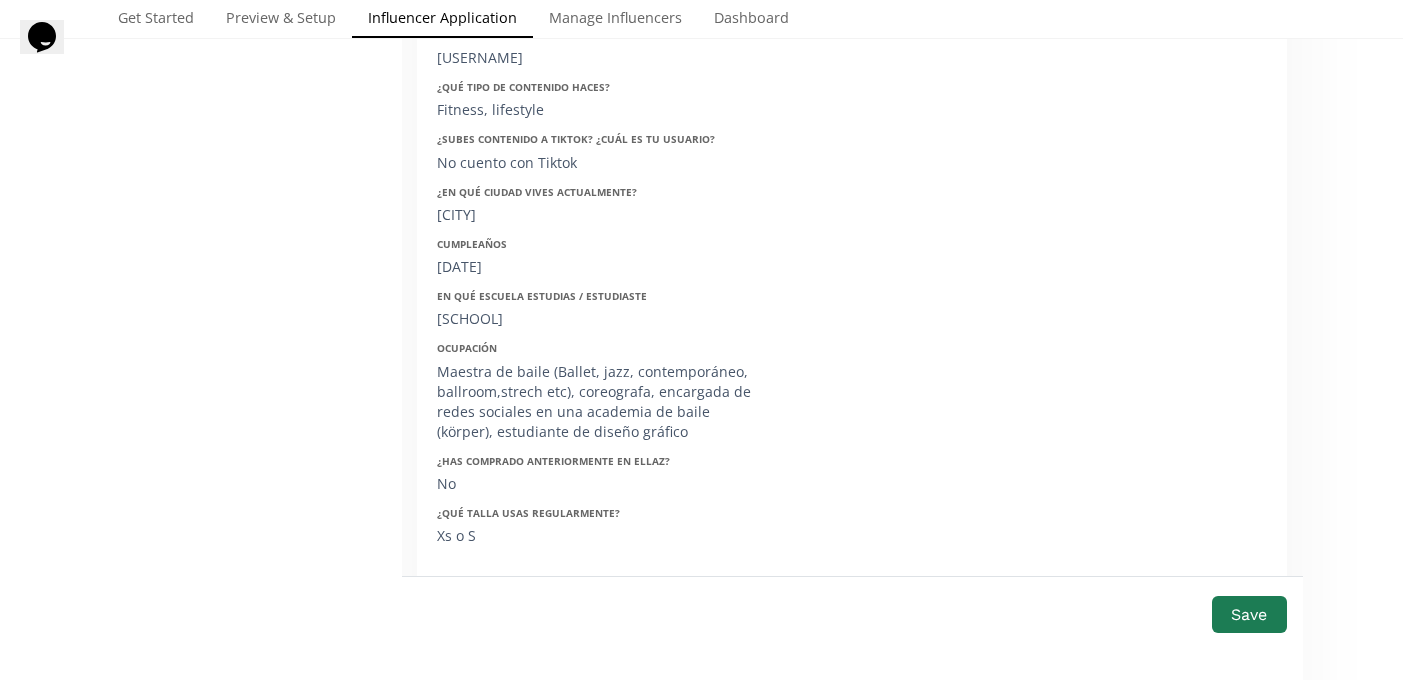 scroll, scrollTop: 1392, scrollLeft: 0, axis: vertical 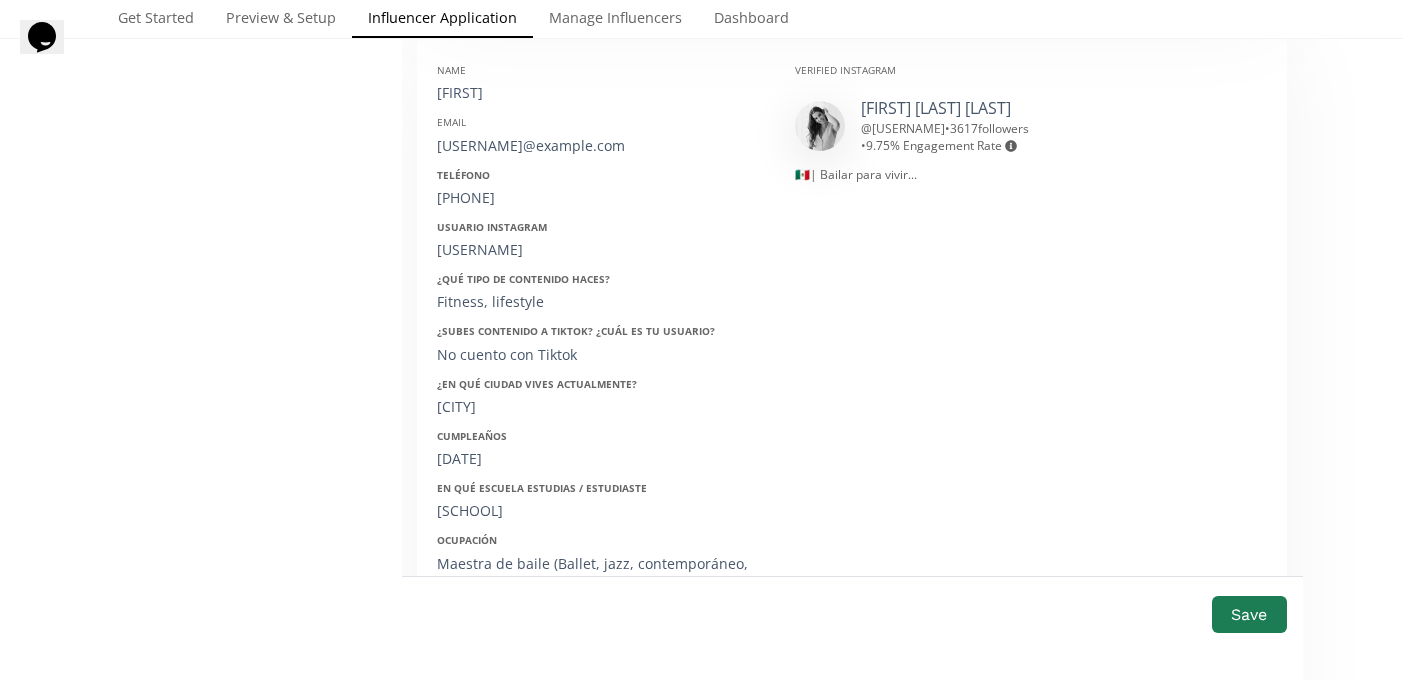 click on "Dalidgtz" at bounding box center [601, 250] 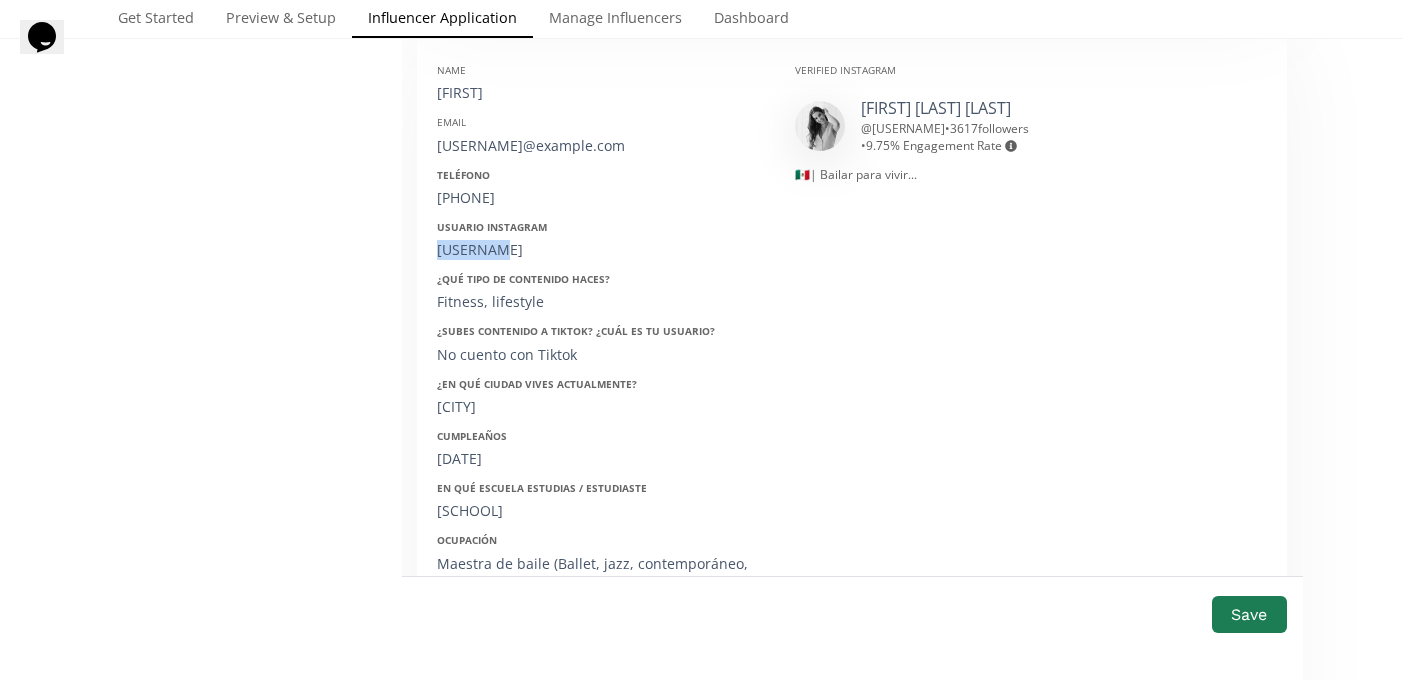 click on "Dalidgtz" at bounding box center (601, 250) 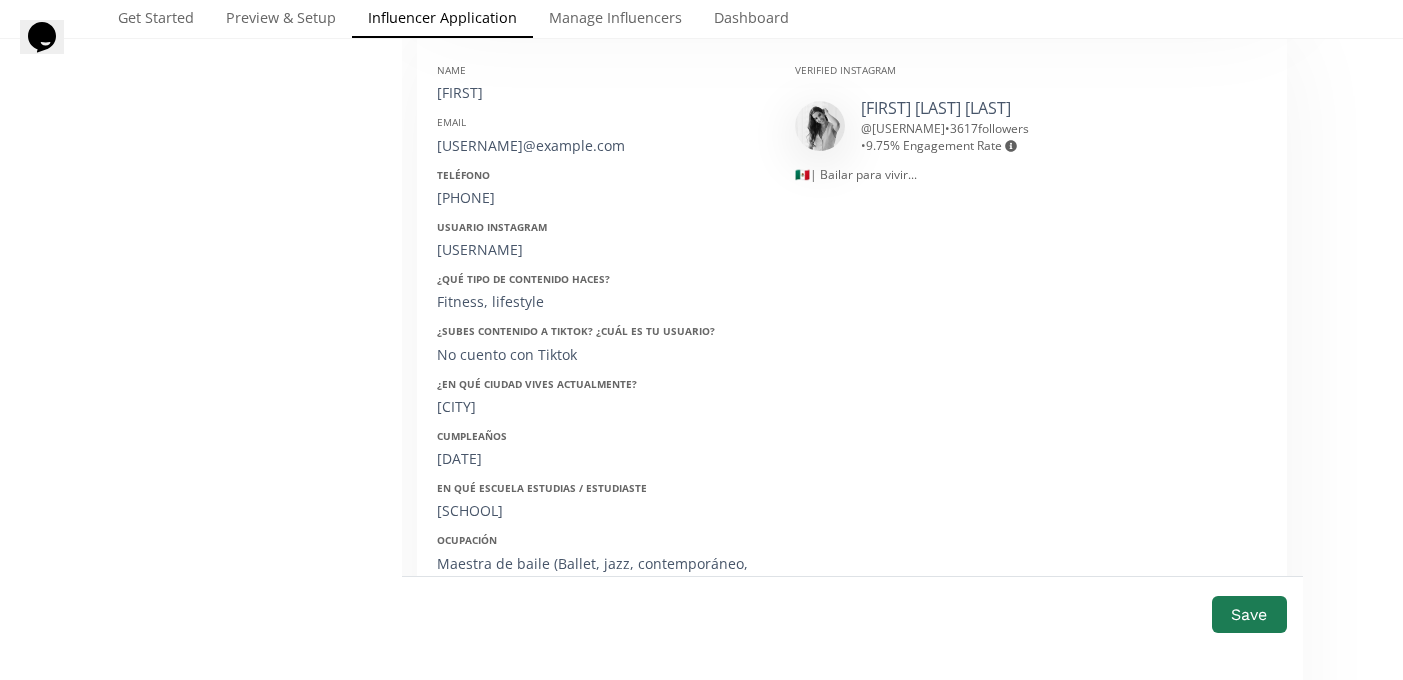 click on "19/05/2001" at bounding box center [601, 459] 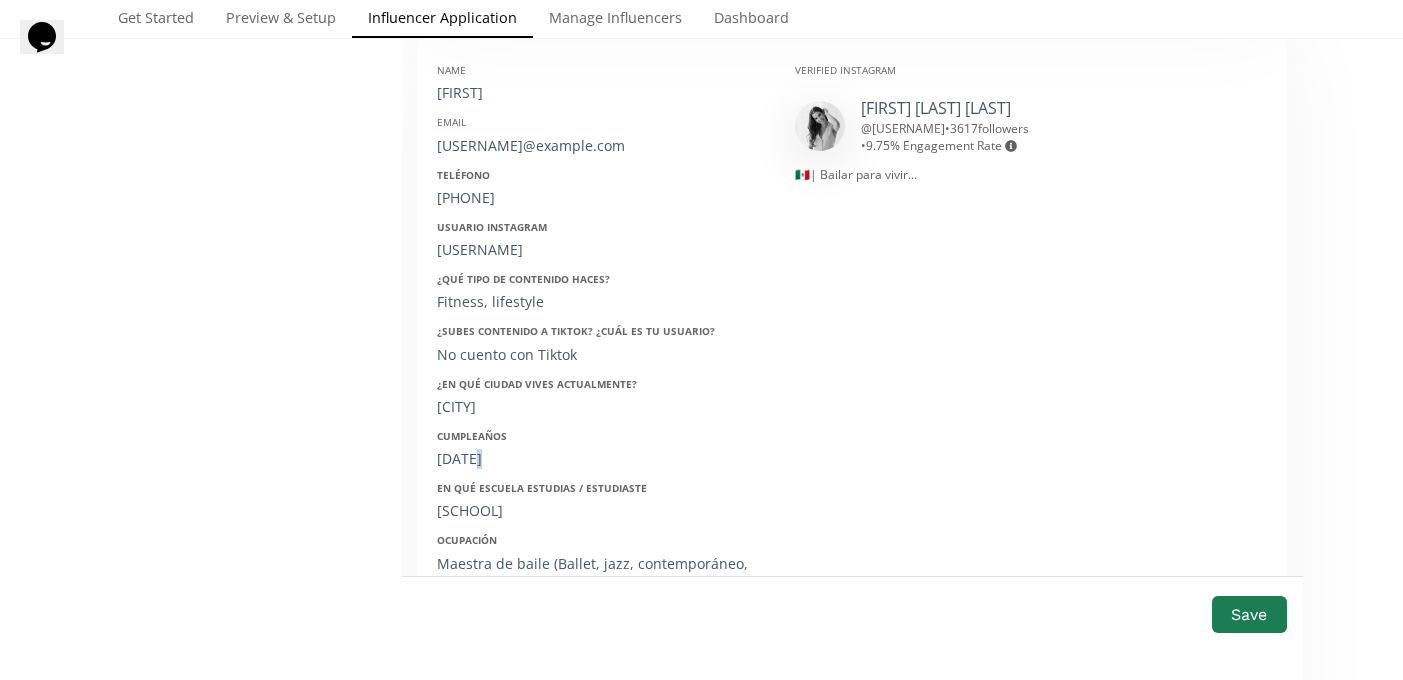 click on "19/05/2001" at bounding box center (601, 459) 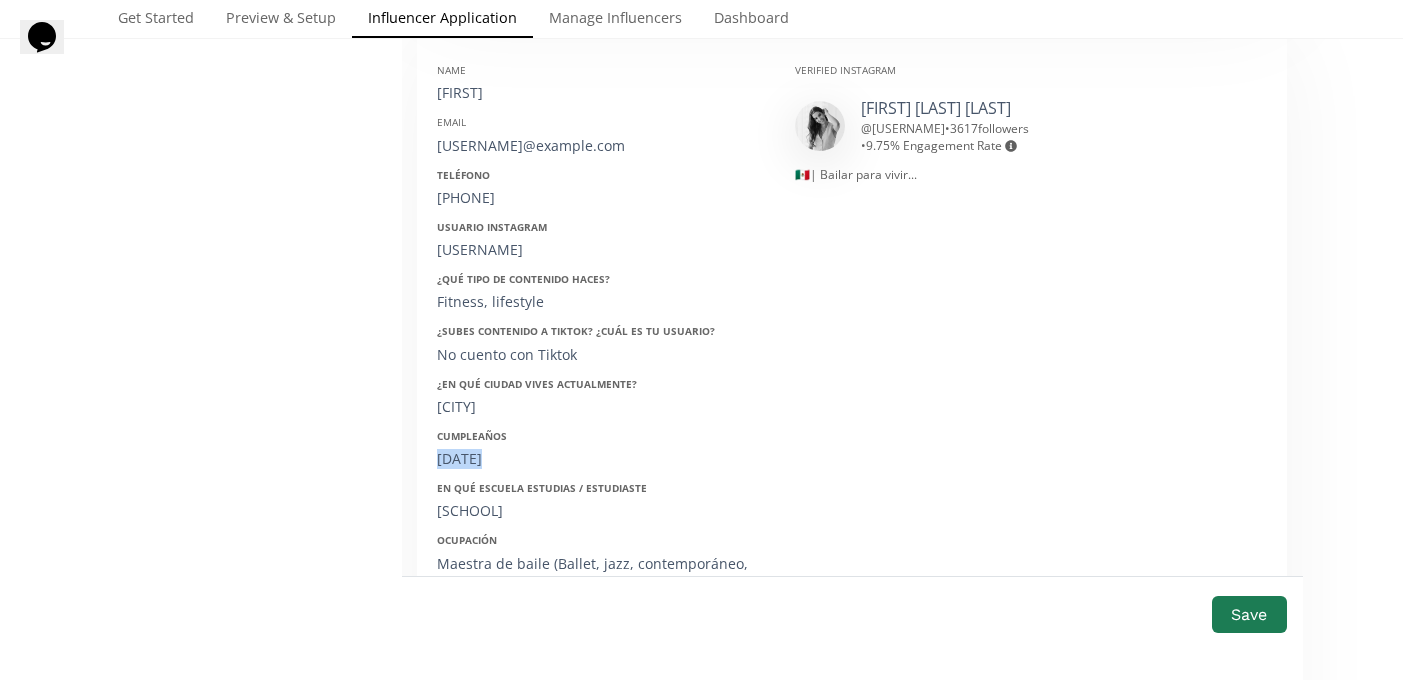 click on "19/05/2001" at bounding box center [601, 459] 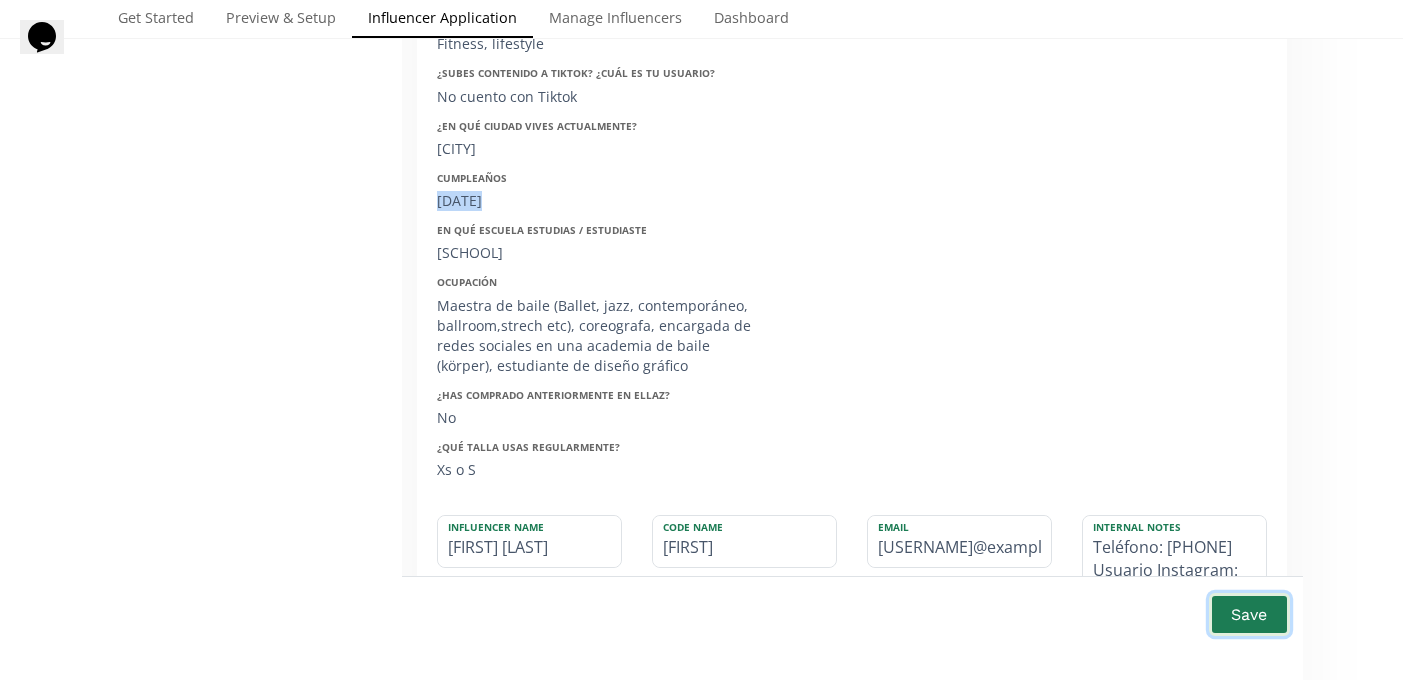 click on "Save" at bounding box center (1249, 614) 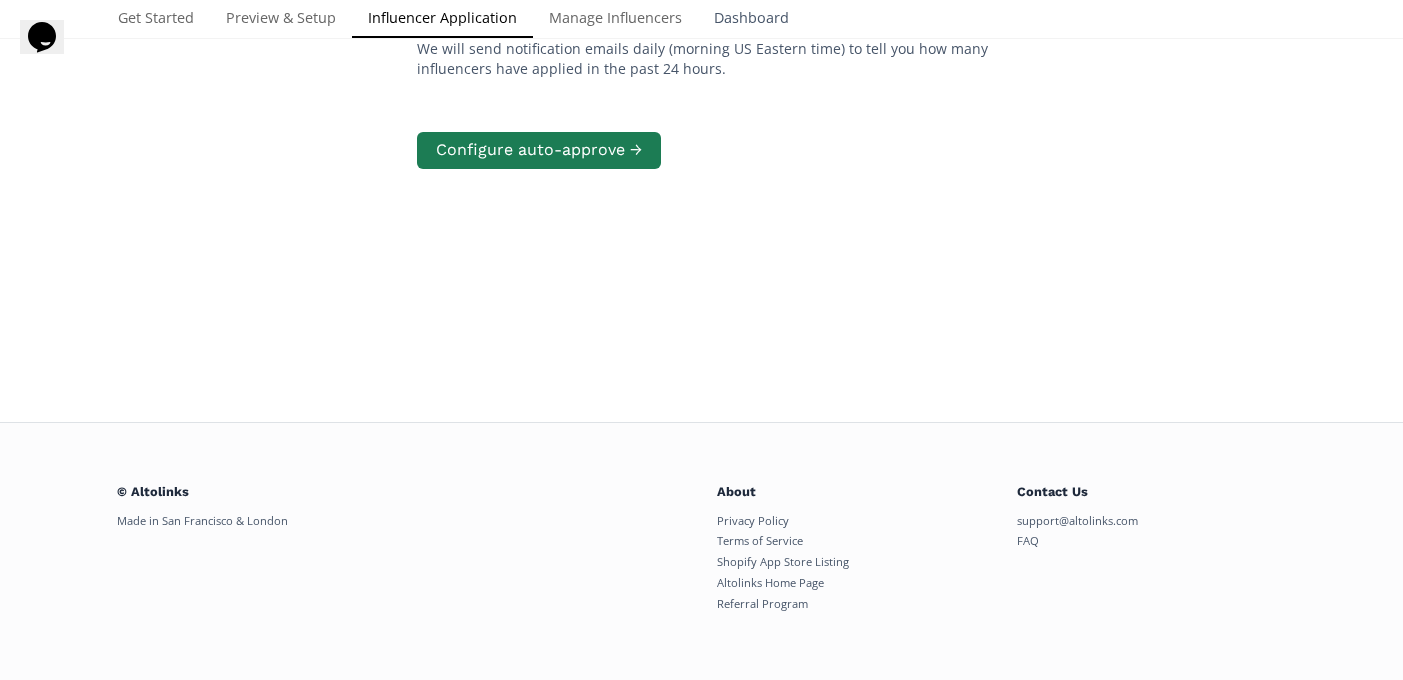 scroll, scrollTop: 402, scrollLeft: 0, axis: vertical 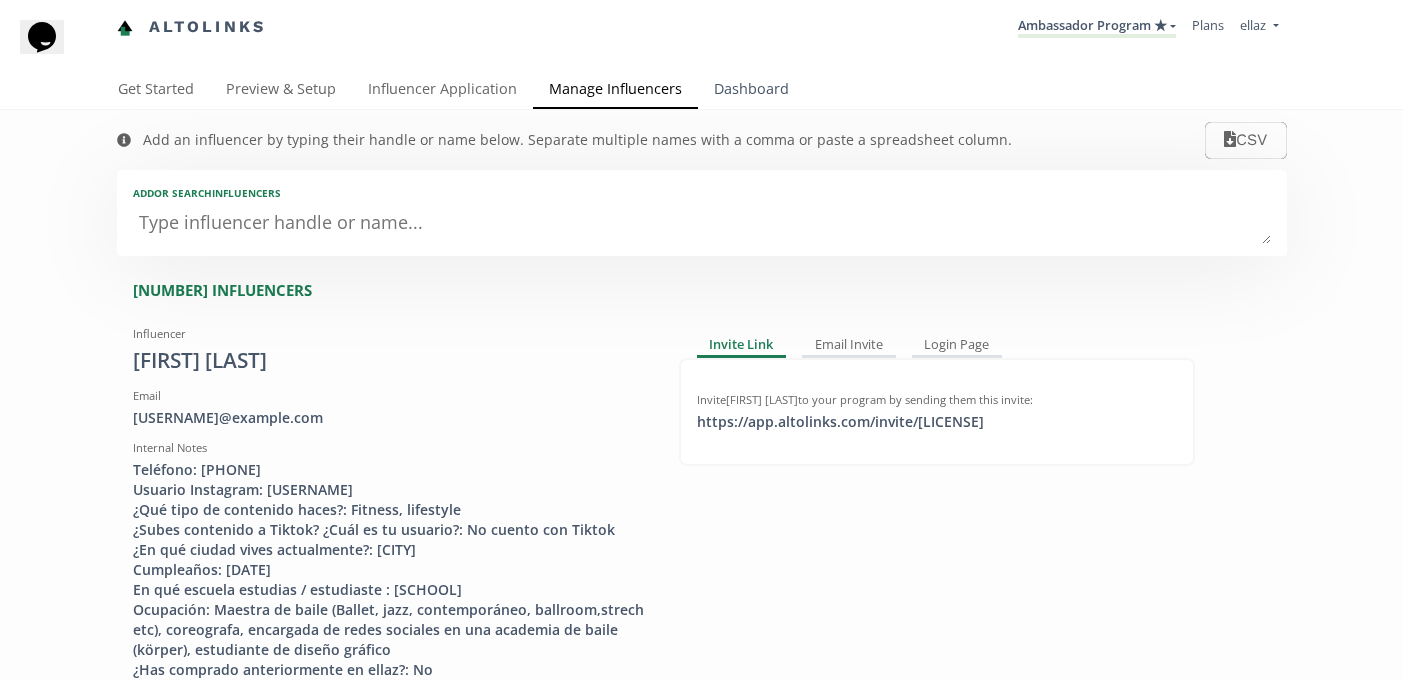 click on "Dashboard" at bounding box center (751, 91) 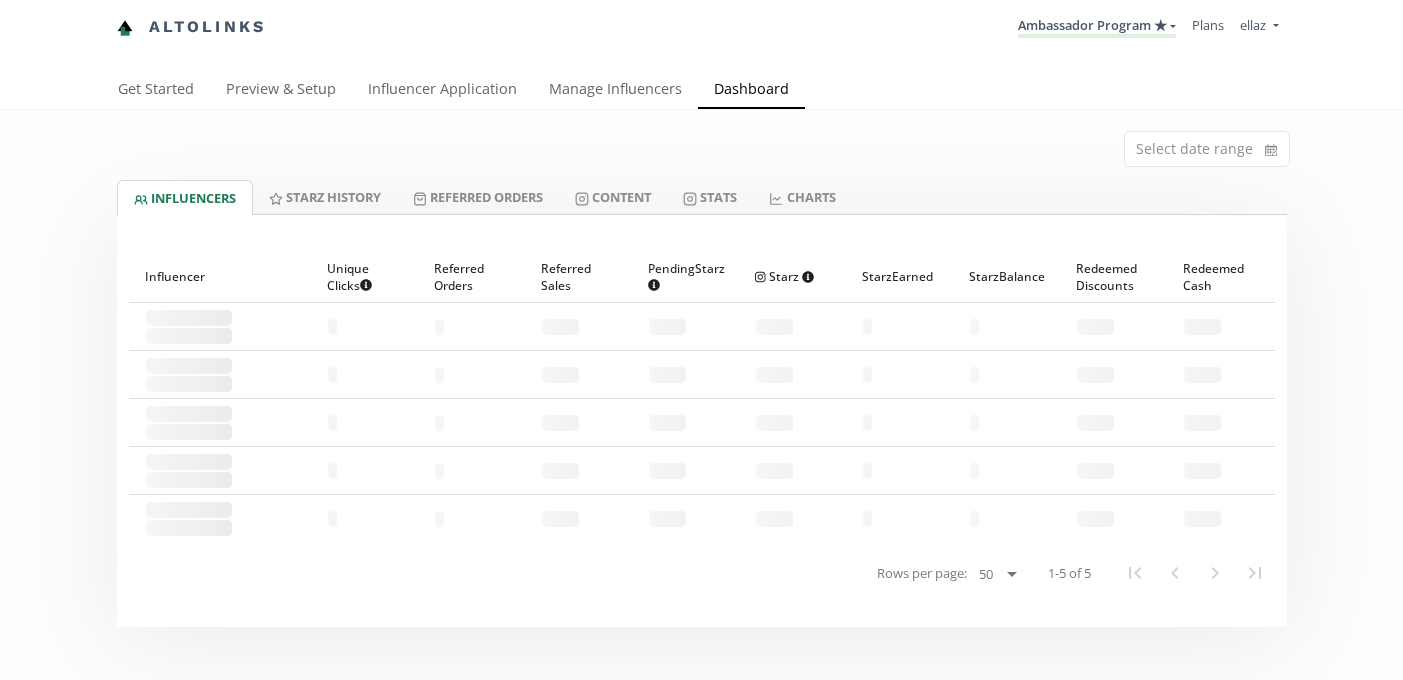 scroll, scrollTop: 0, scrollLeft: 0, axis: both 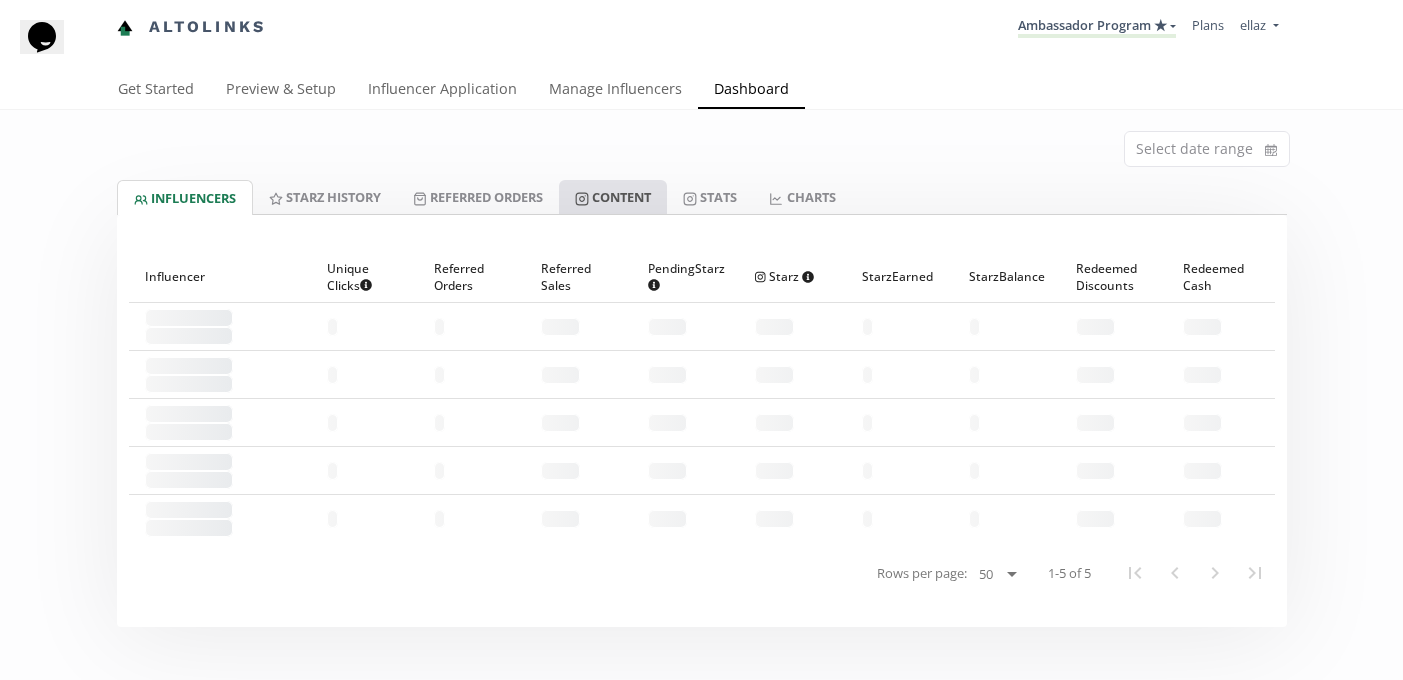click on "Content" at bounding box center (613, 197) 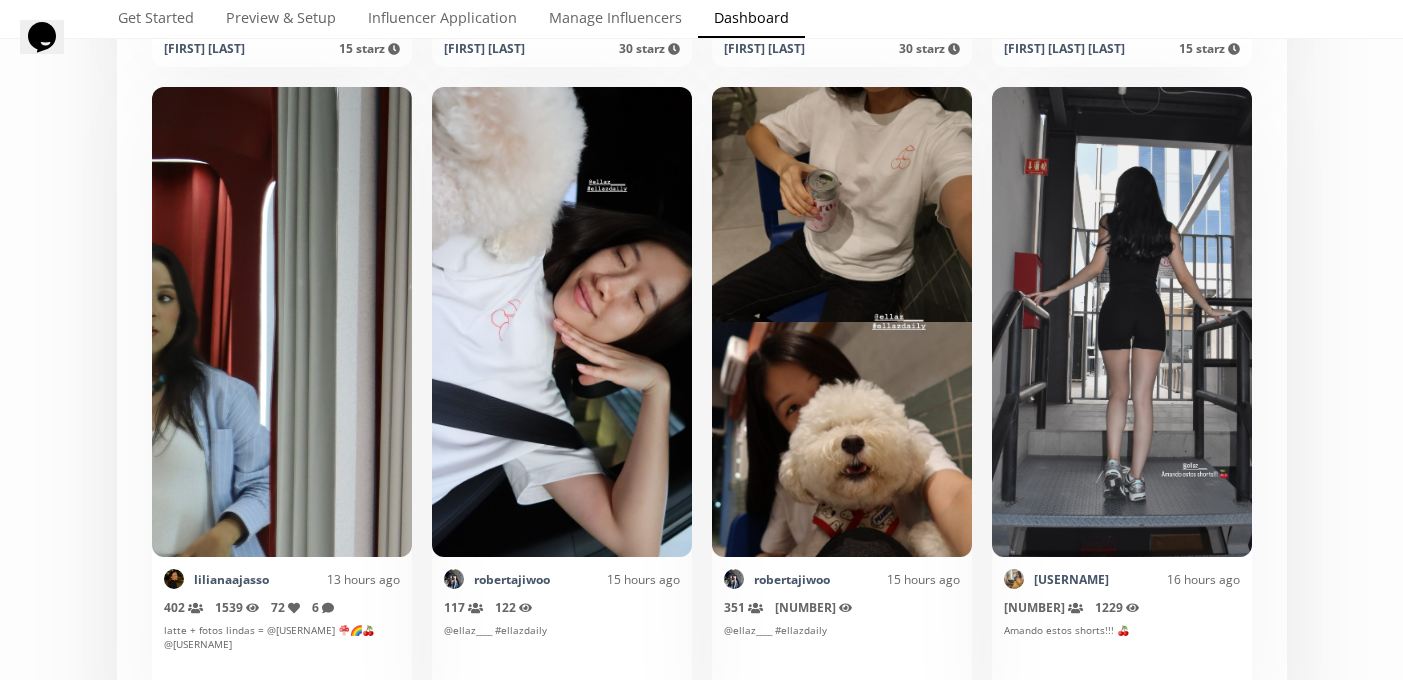 scroll, scrollTop: 0, scrollLeft: 0, axis: both 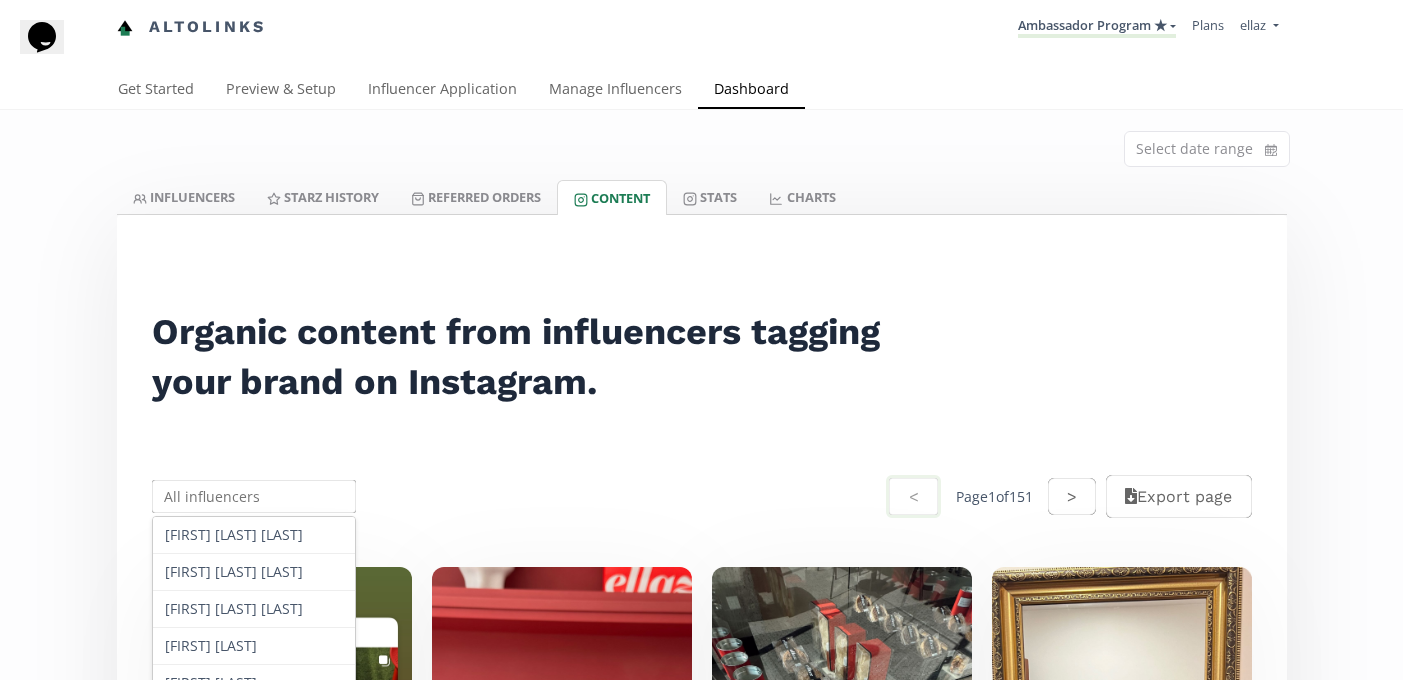 click at bounding box center (254, 496) 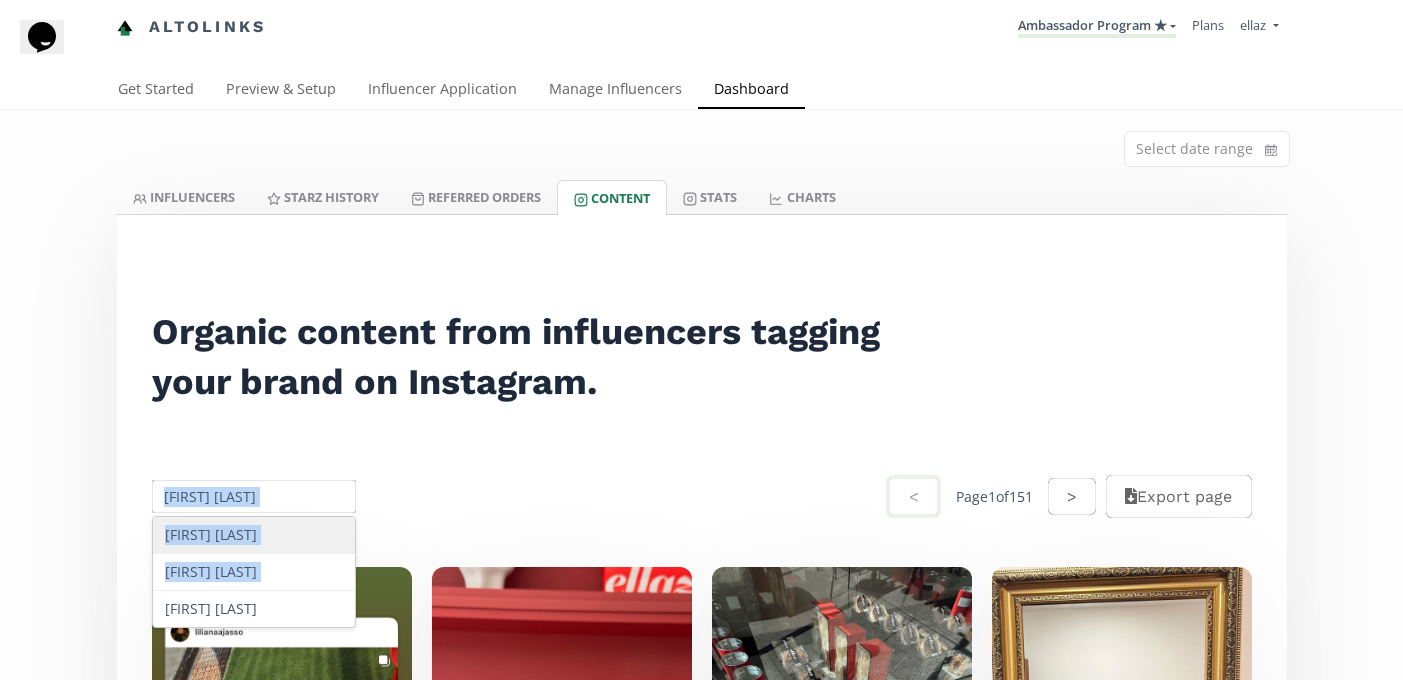 drag, startPoint x: 292, startPoint y: 595, endPoint x: 285, endPoint y: 487, distance: 108.226616 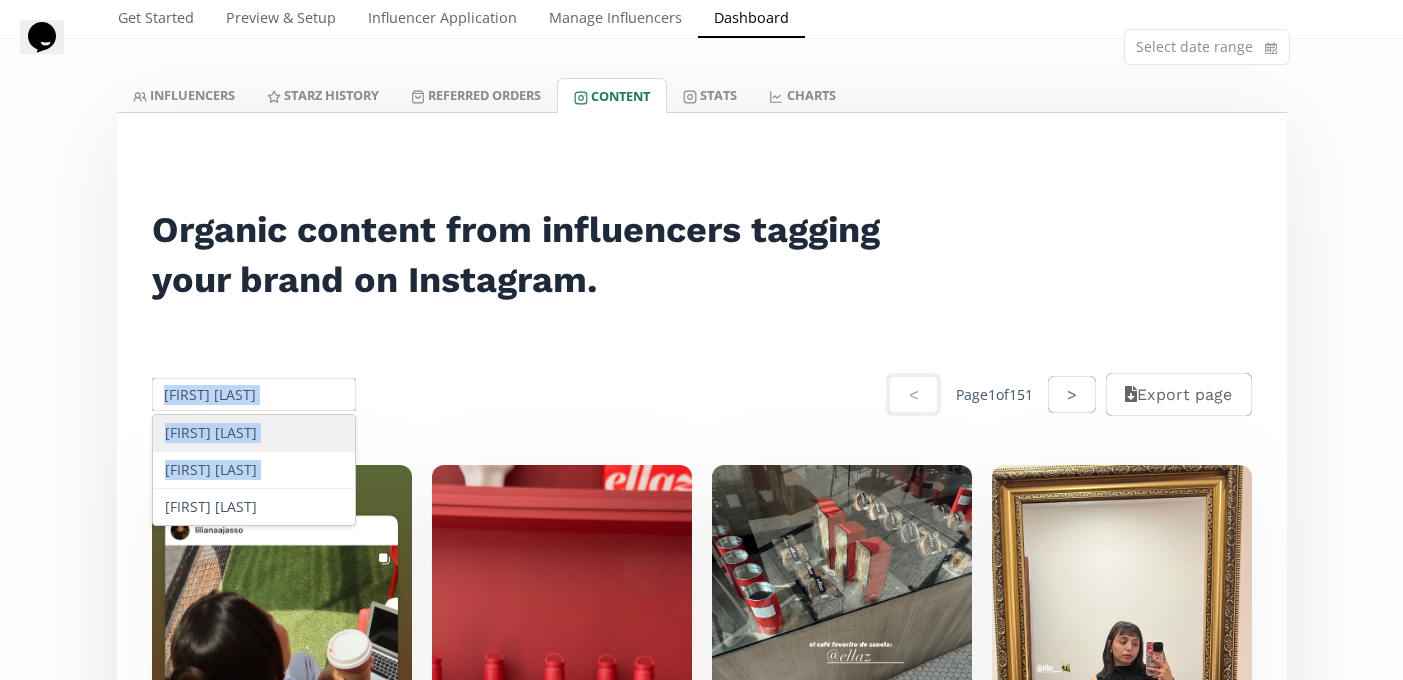 scroll, scrollTop: 111, scrollLeft: 0, axis: vertical 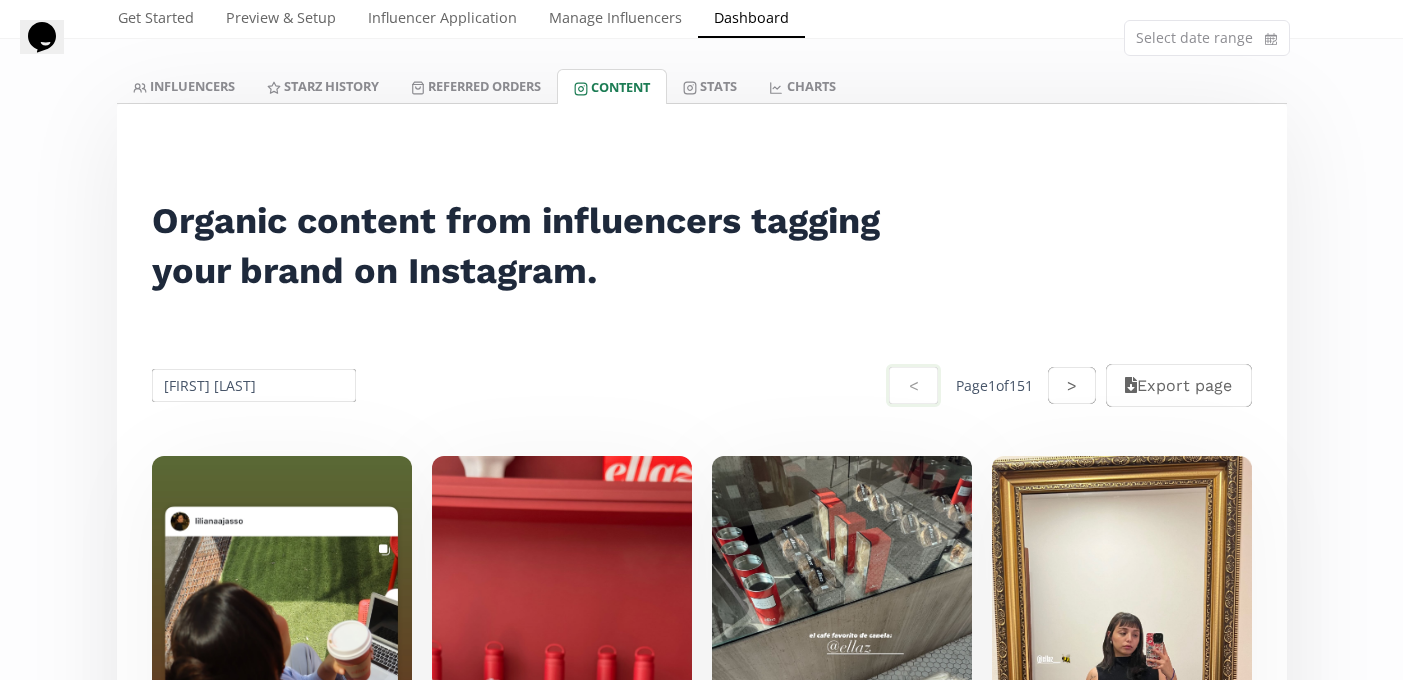 click on "Organic content from influencers tagging your brand on Instagram." at bounding box center (529, 246) 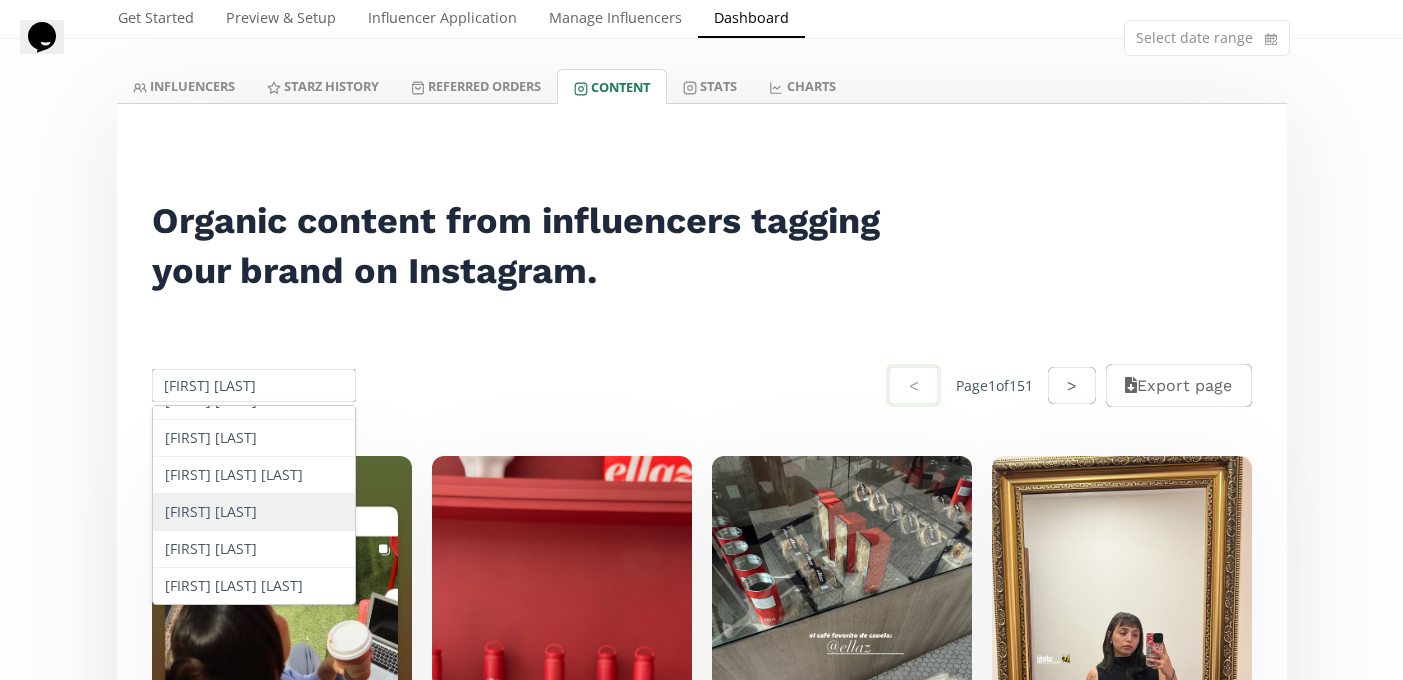 scroll, scrollTop: 137, scrollLeft: 0, axis: vertical 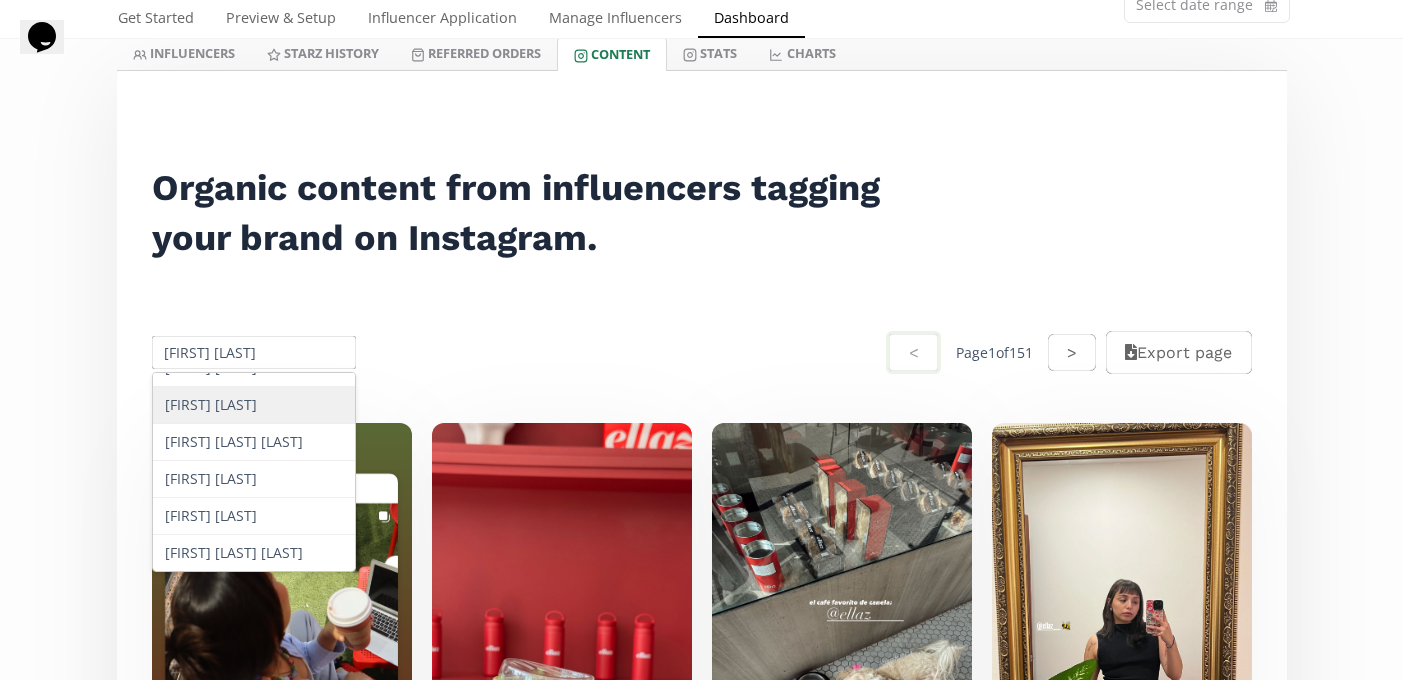 click on "fernanda c" at bounding box center (254, 352) 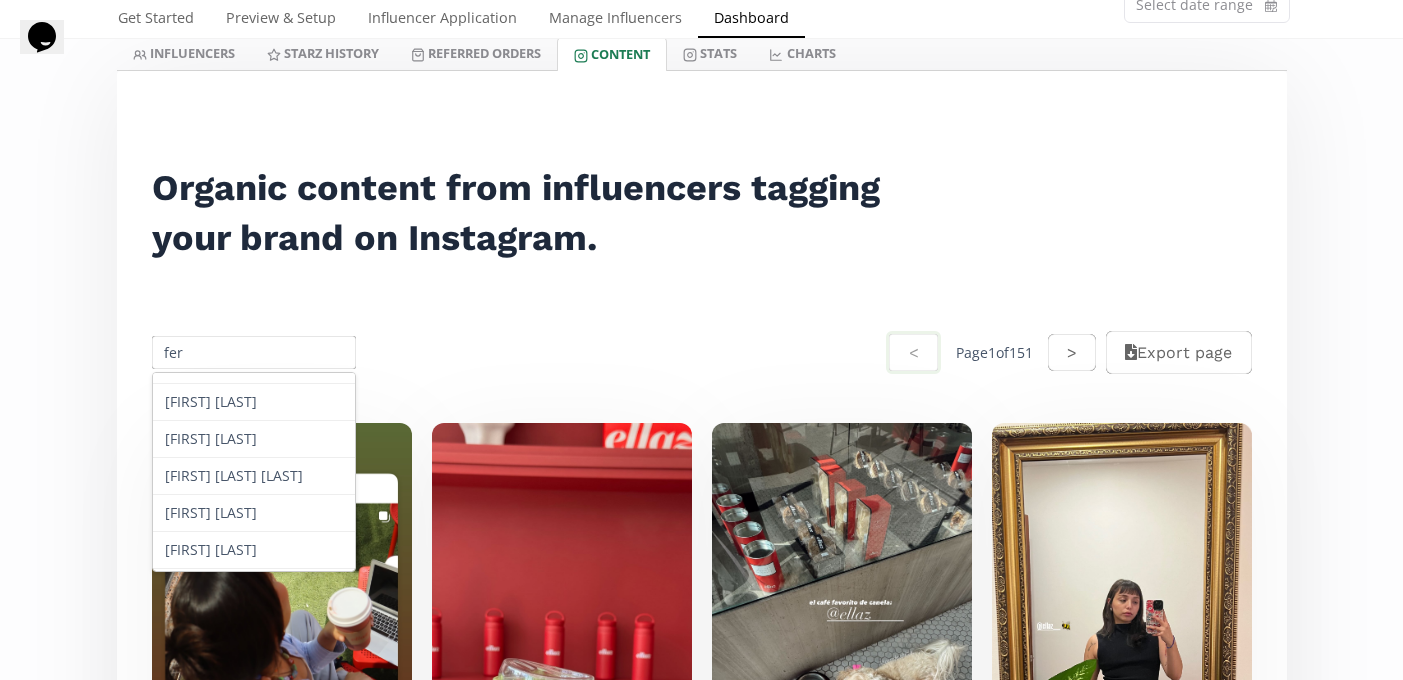 scroll, scrollTop: 0, scrollLeft: 0, axis: both 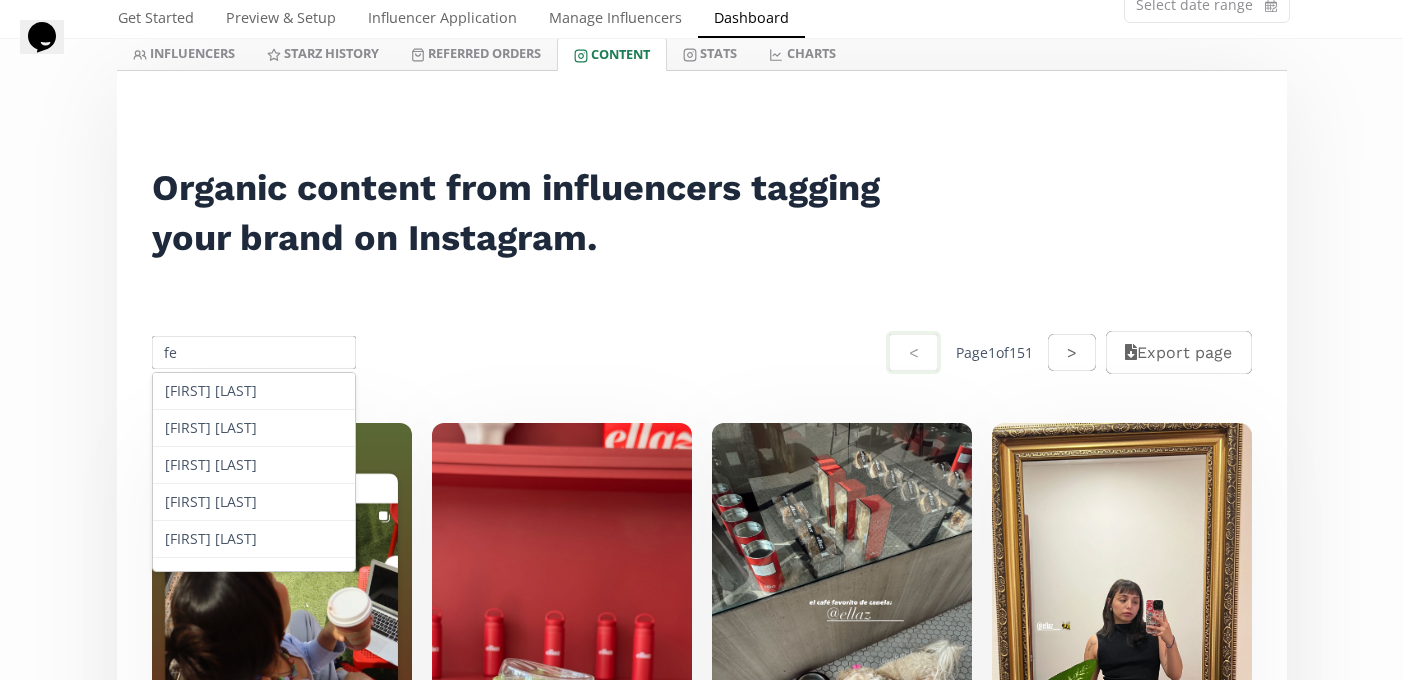 type on "f" 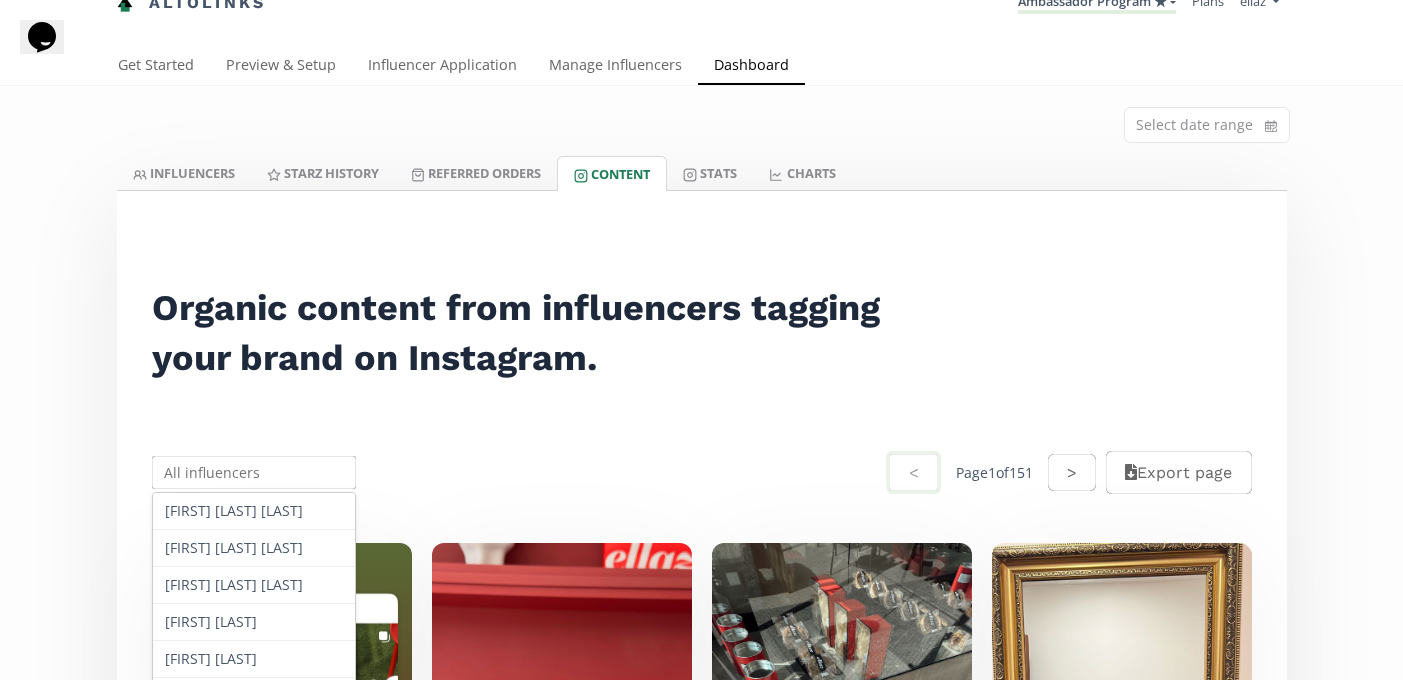 scroll, scrollTop: 19, scrollLeft: 0, axis: vertical 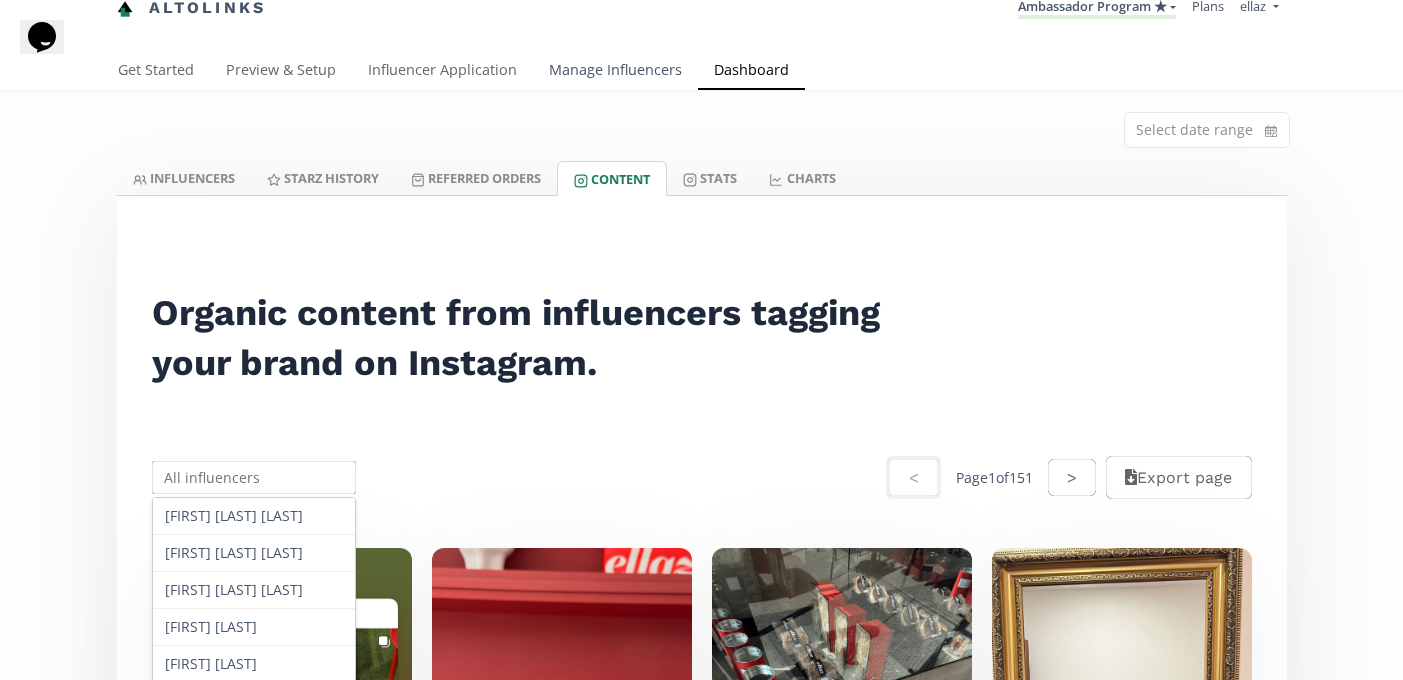 type 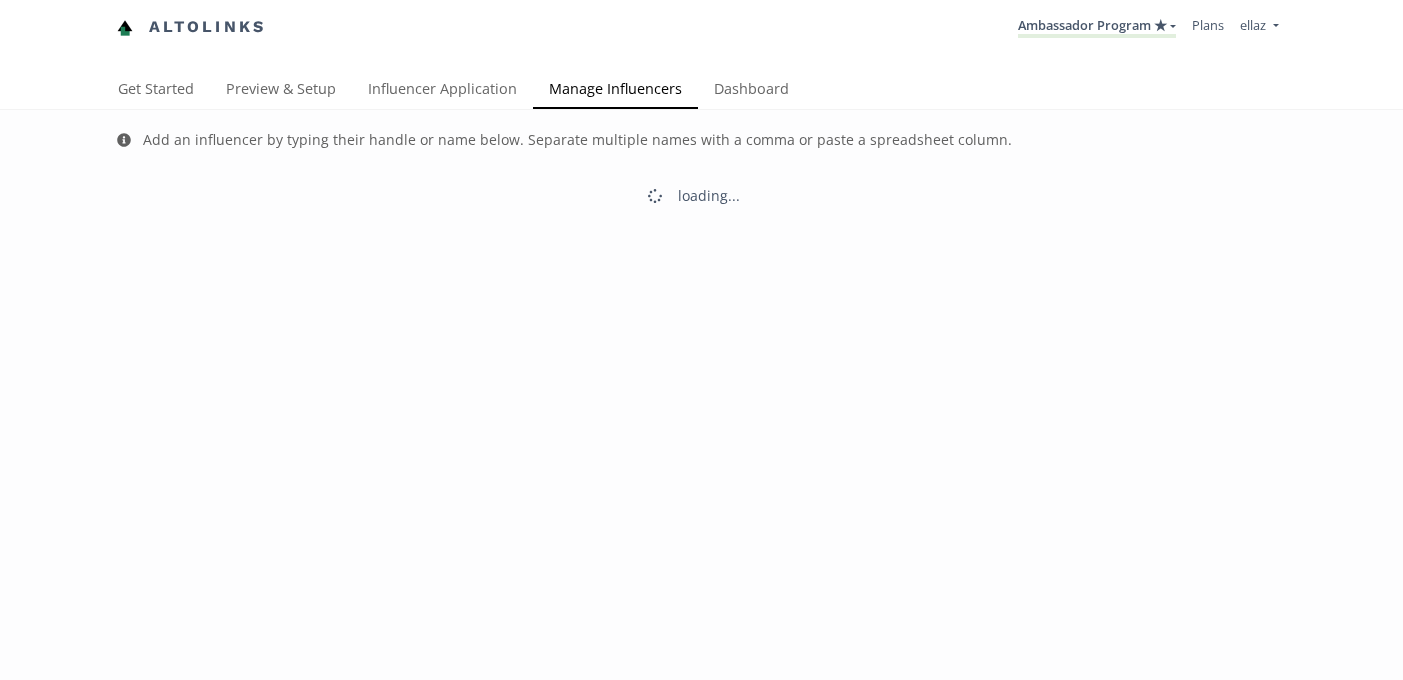 scroll, scrollTop: 0, scrollLeft: 0, axis: both 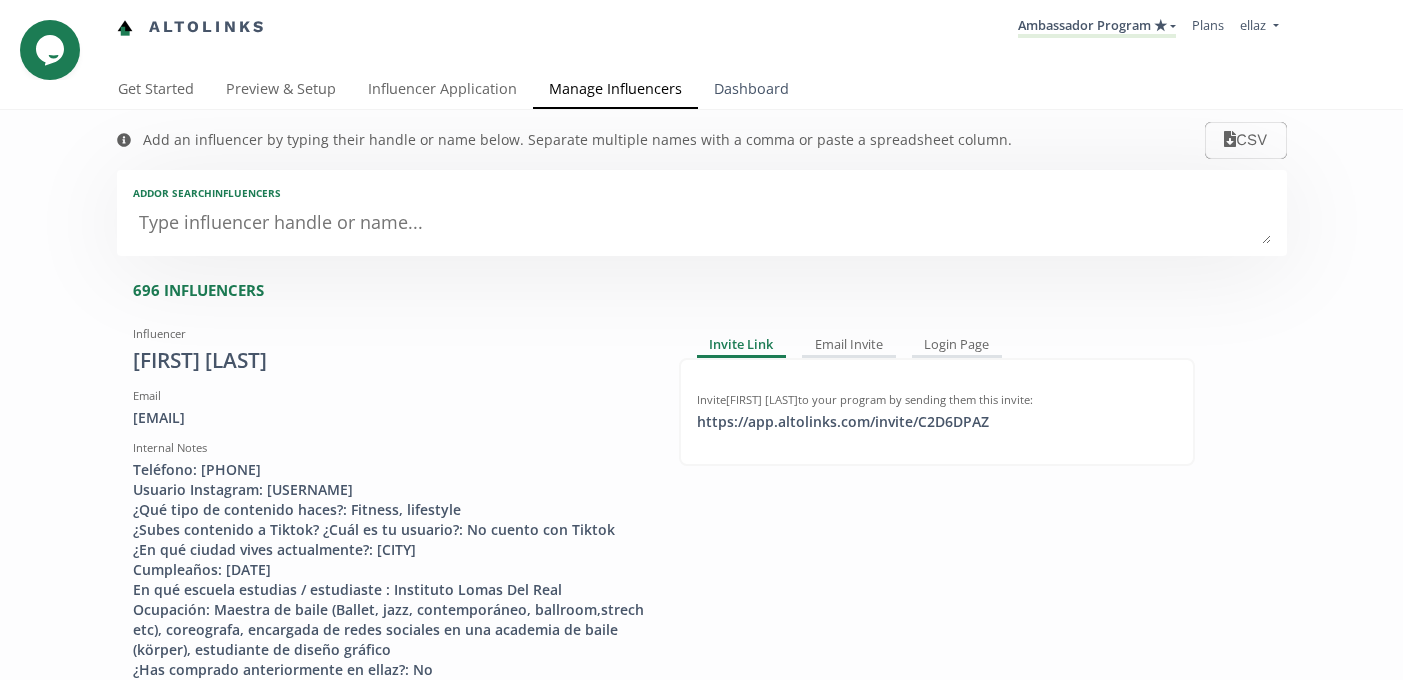 click on "Dashboard" at bounding box center (751, 91) 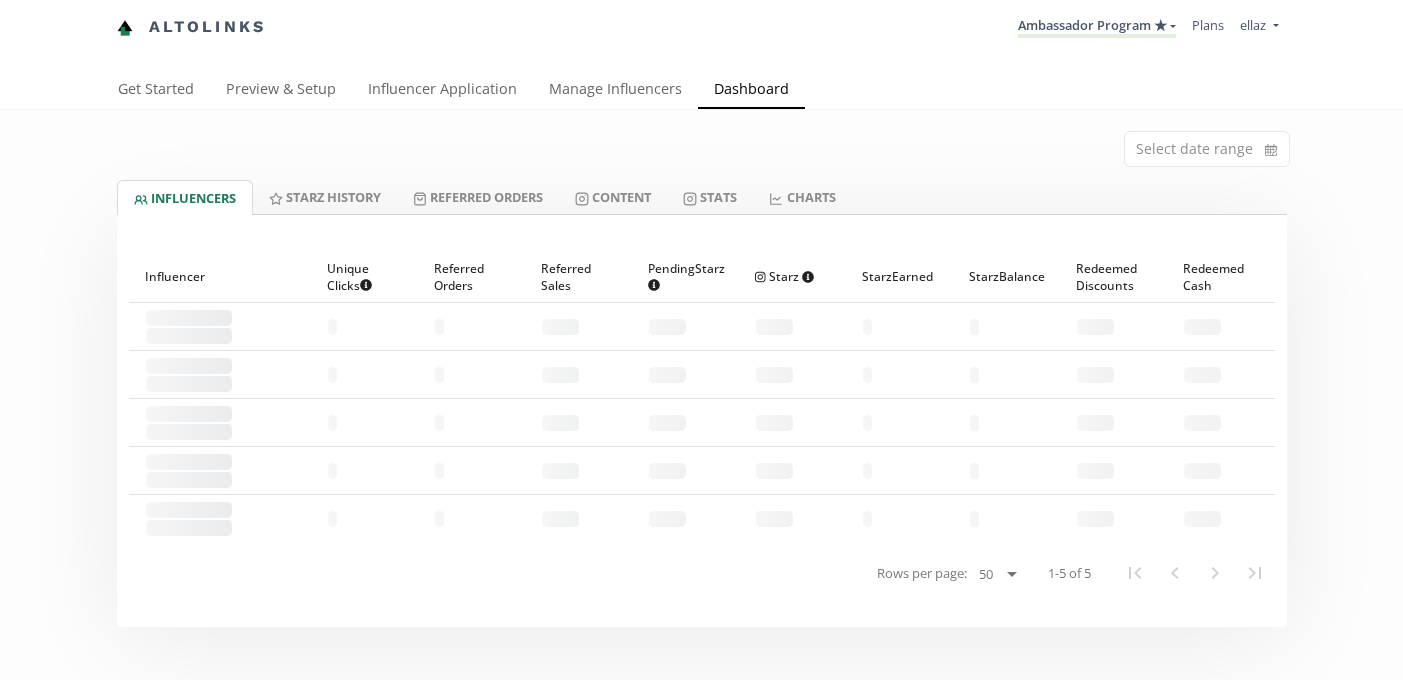 scroll, scrollTop: 0, scrollLeft: 0, axis: both 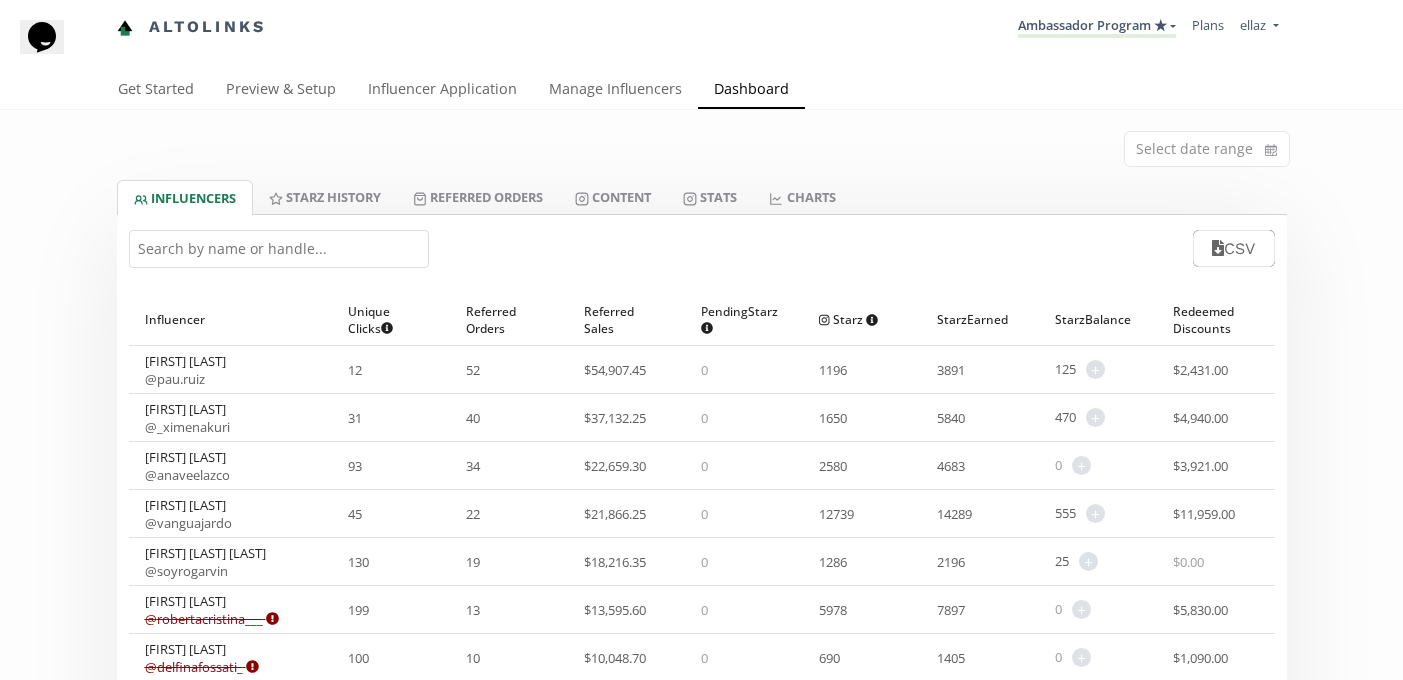 click at bounding box center (279, 249) 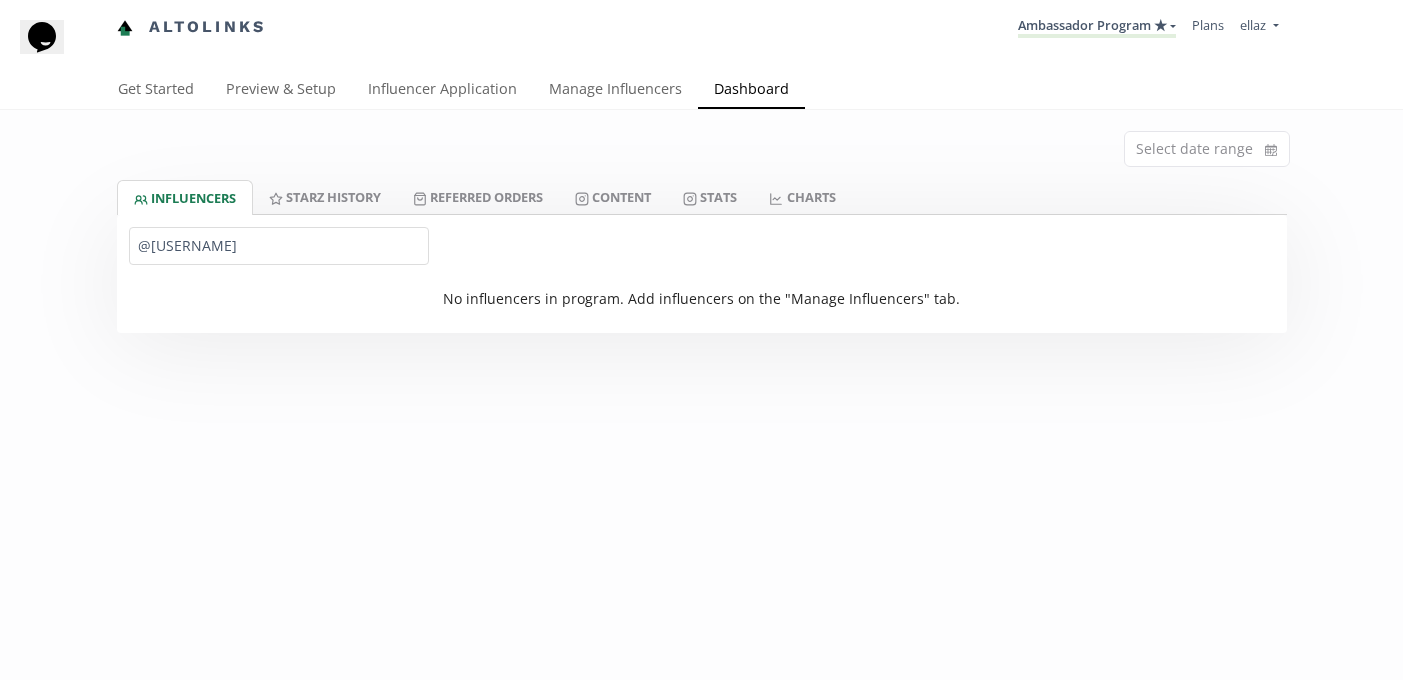 click on "@[USERNAME]" at bounding box center (279, 246) 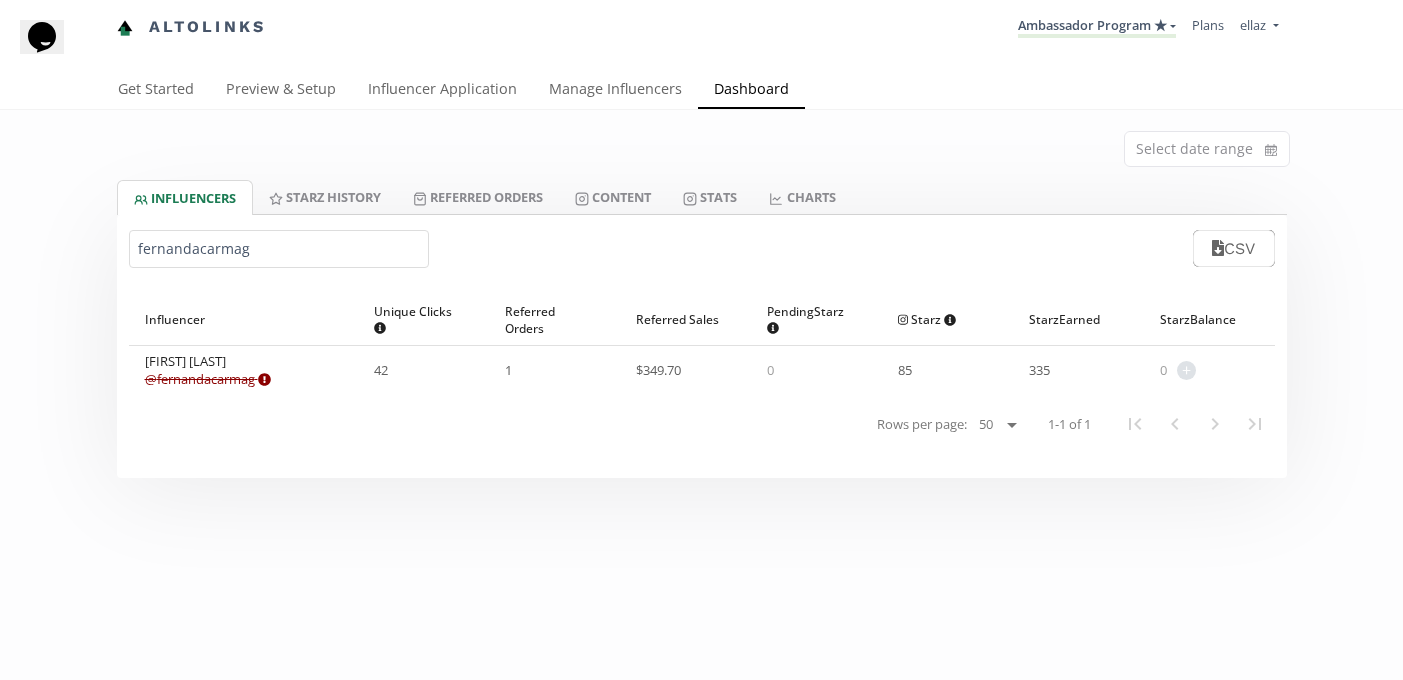 click on "@ [USERNAME]" at bounding box center [208, 379] 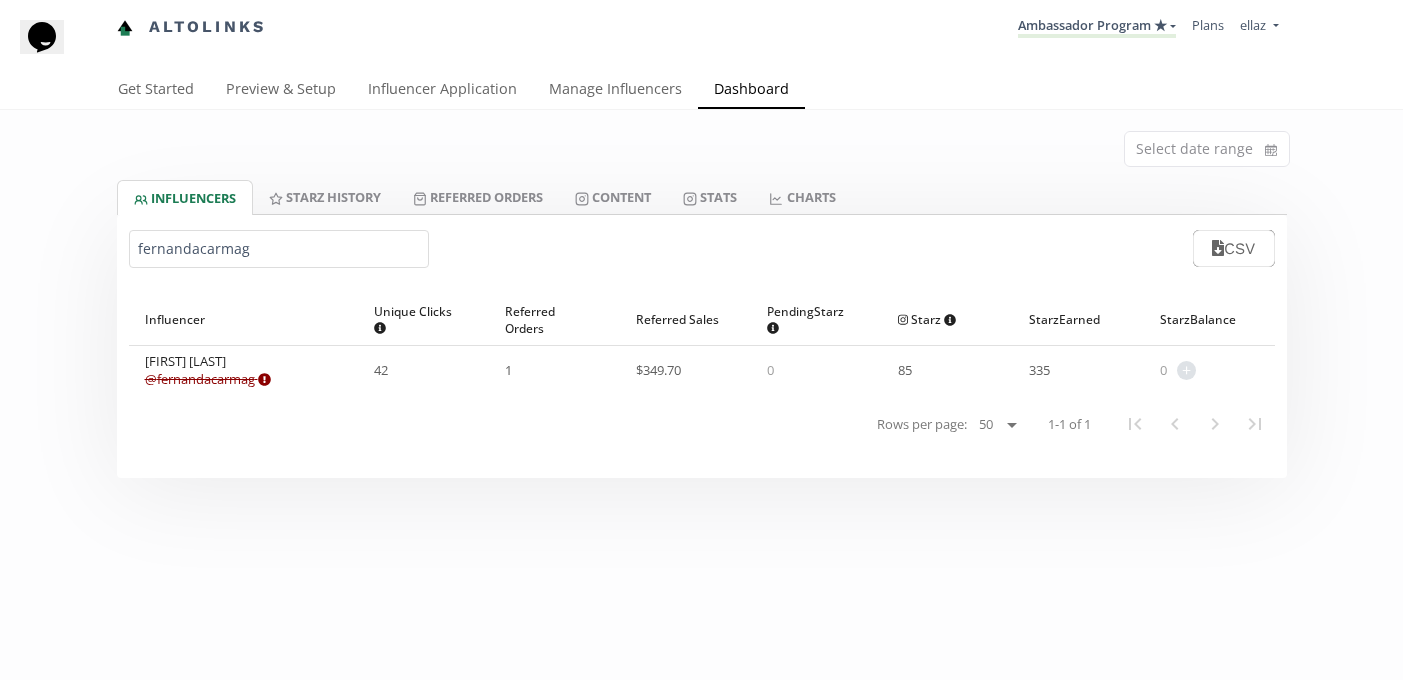 click on "fernandacarmag" at bounding box center (279, 249) 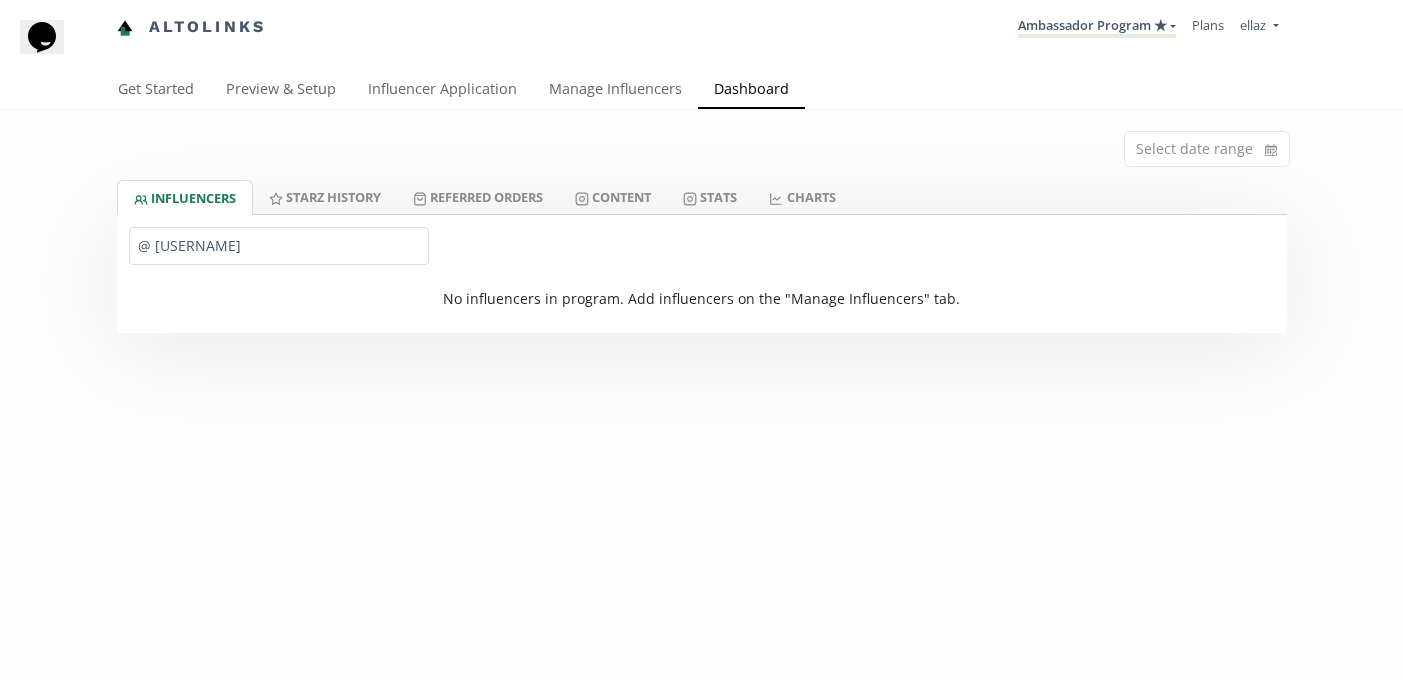 click on "@ [USERNAME]" at bounding box center [279, 246] 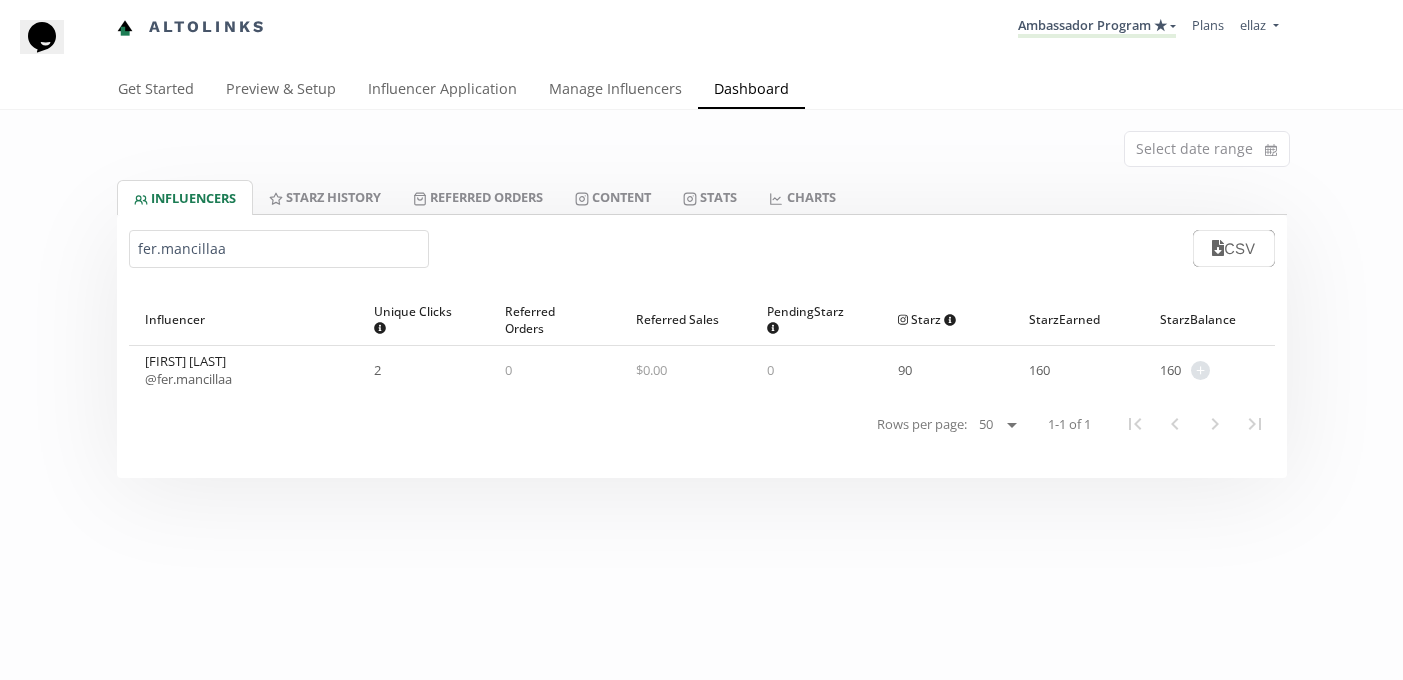 type on "fer.mancillaa" 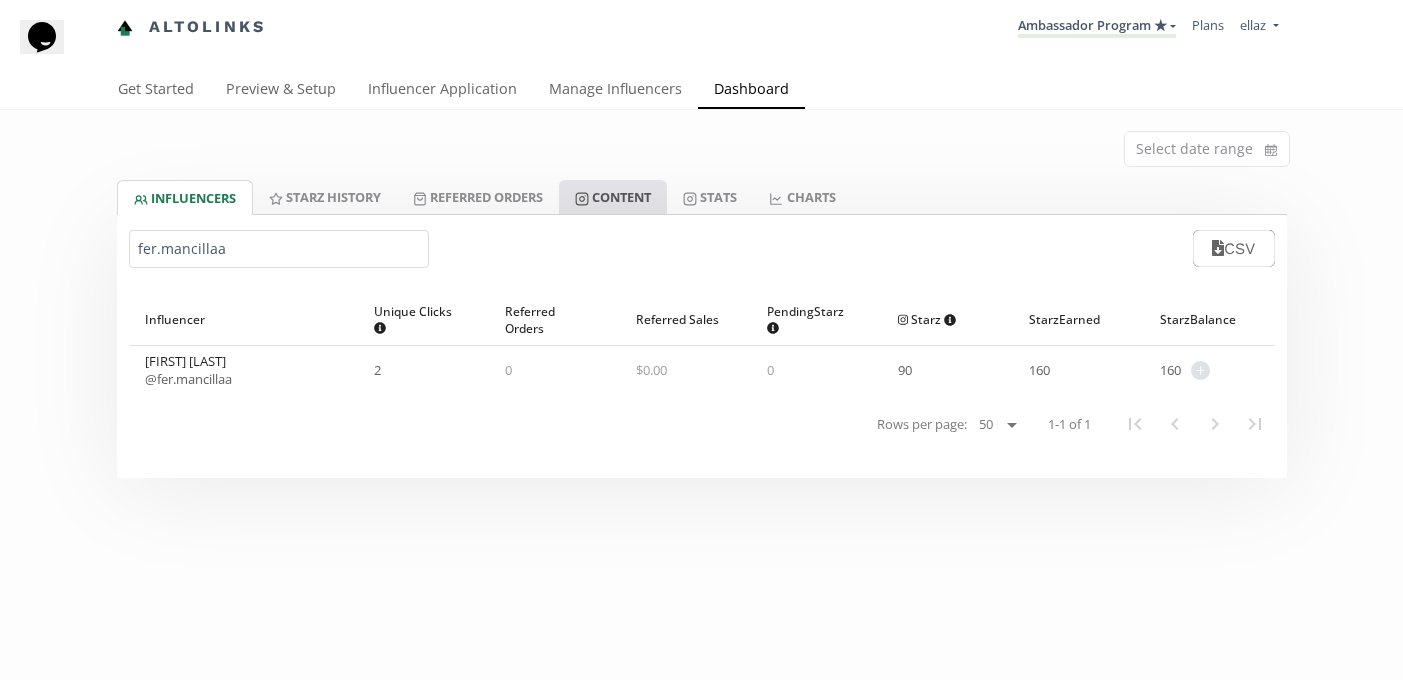 click on "Content" at bounding box center (613, 197) 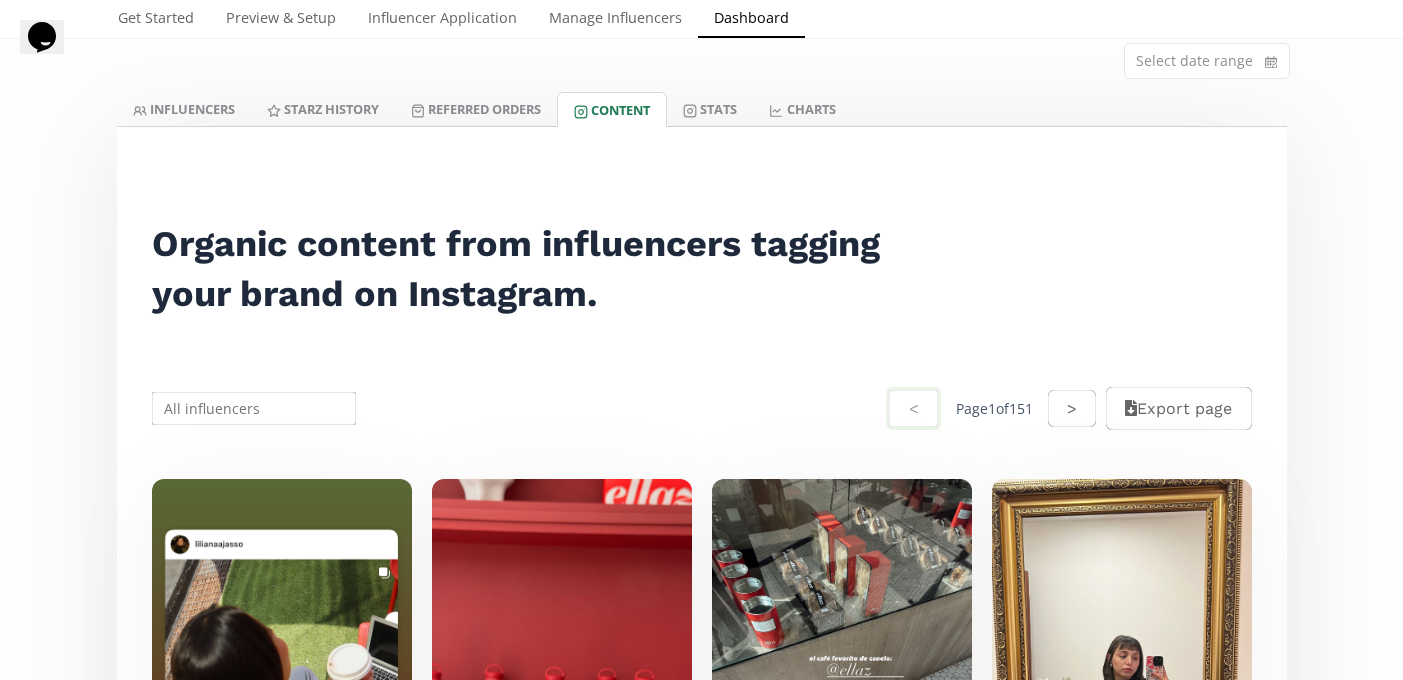 scroll, scrollTop: 100, scrollLeft: 0, axis: vertical 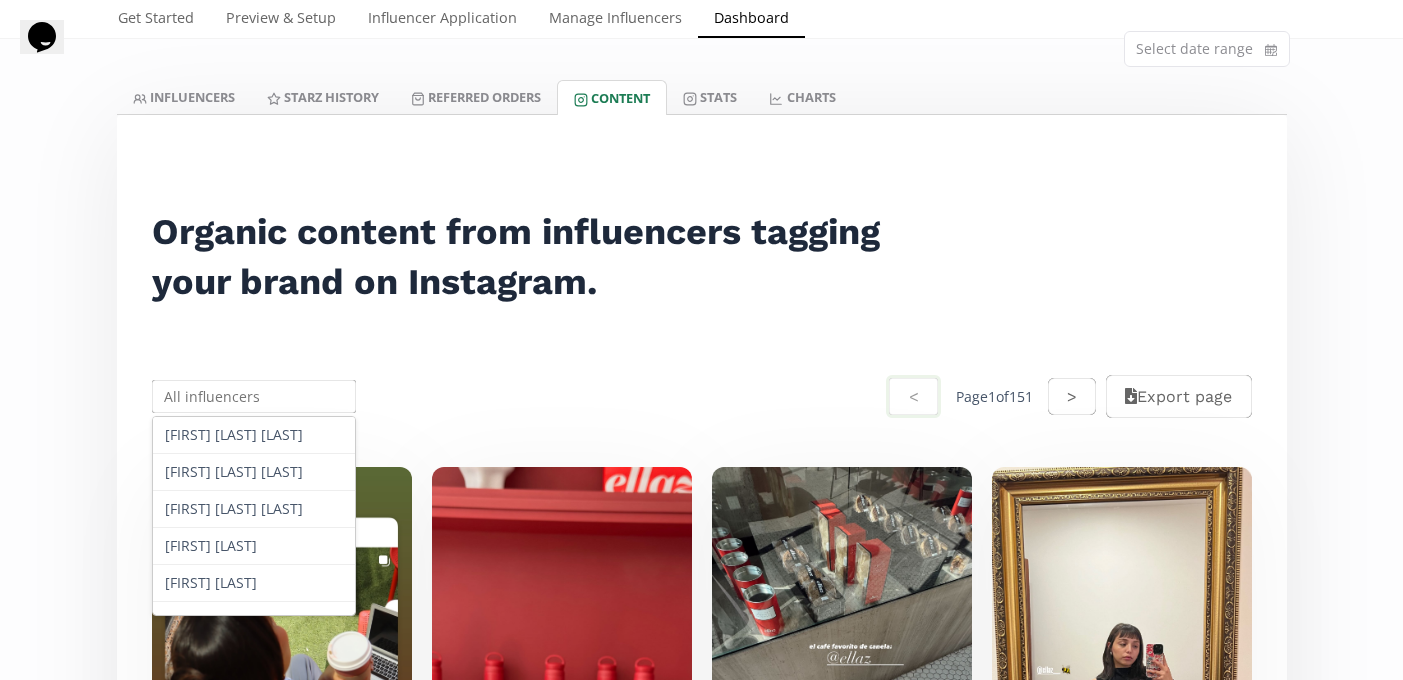 click at bounding box center (254, 396) 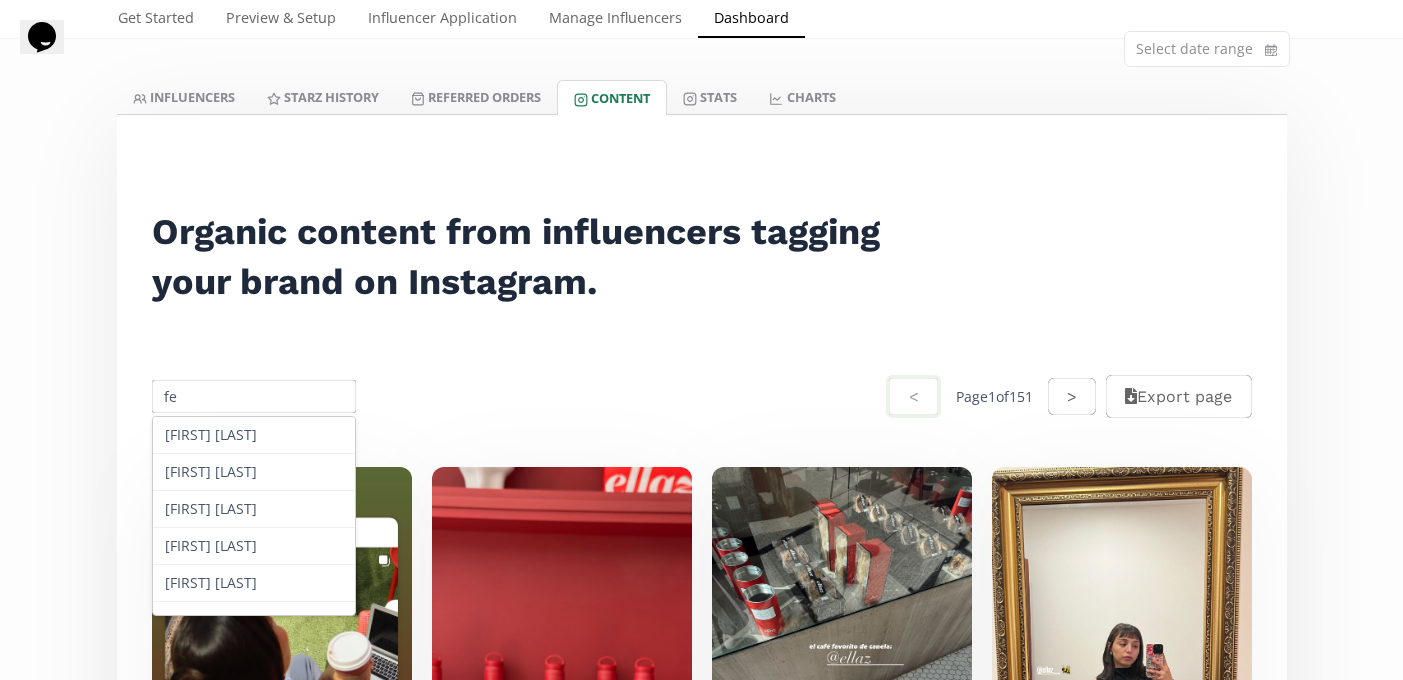 type on "f" 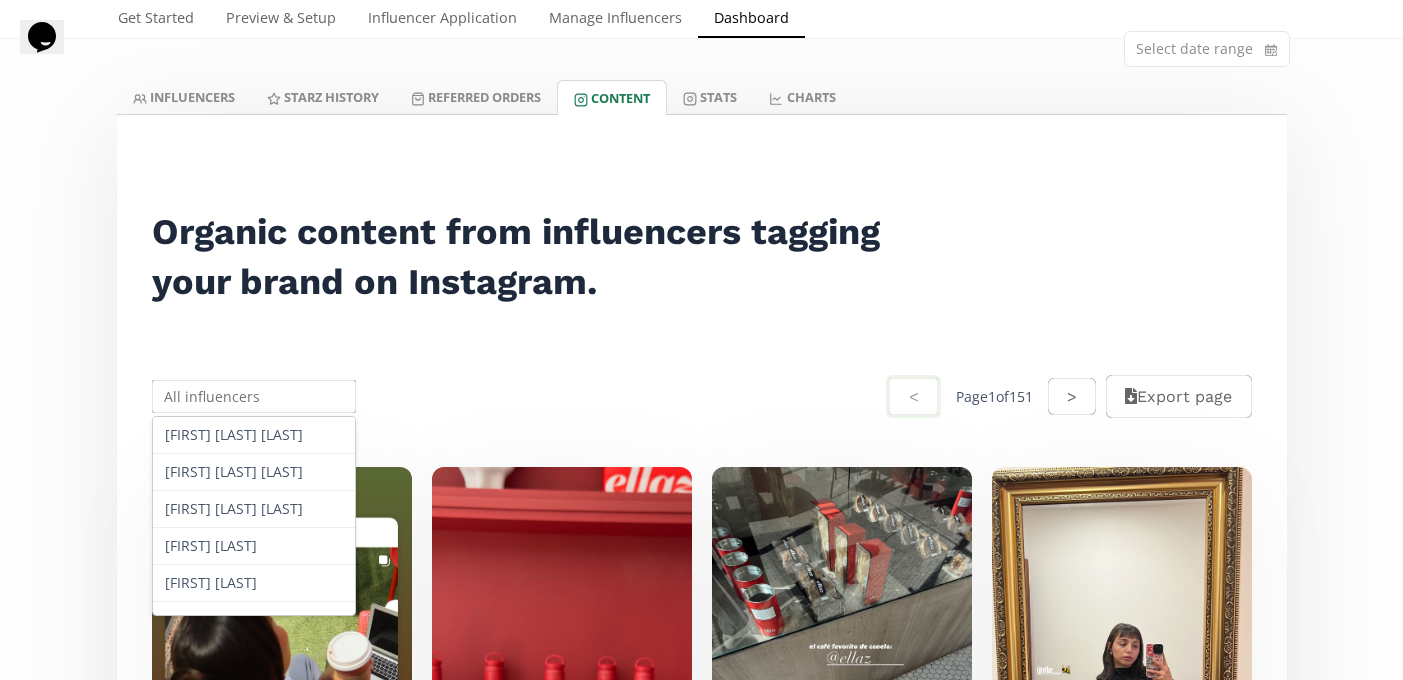 paste on "@ [USERNAME]" 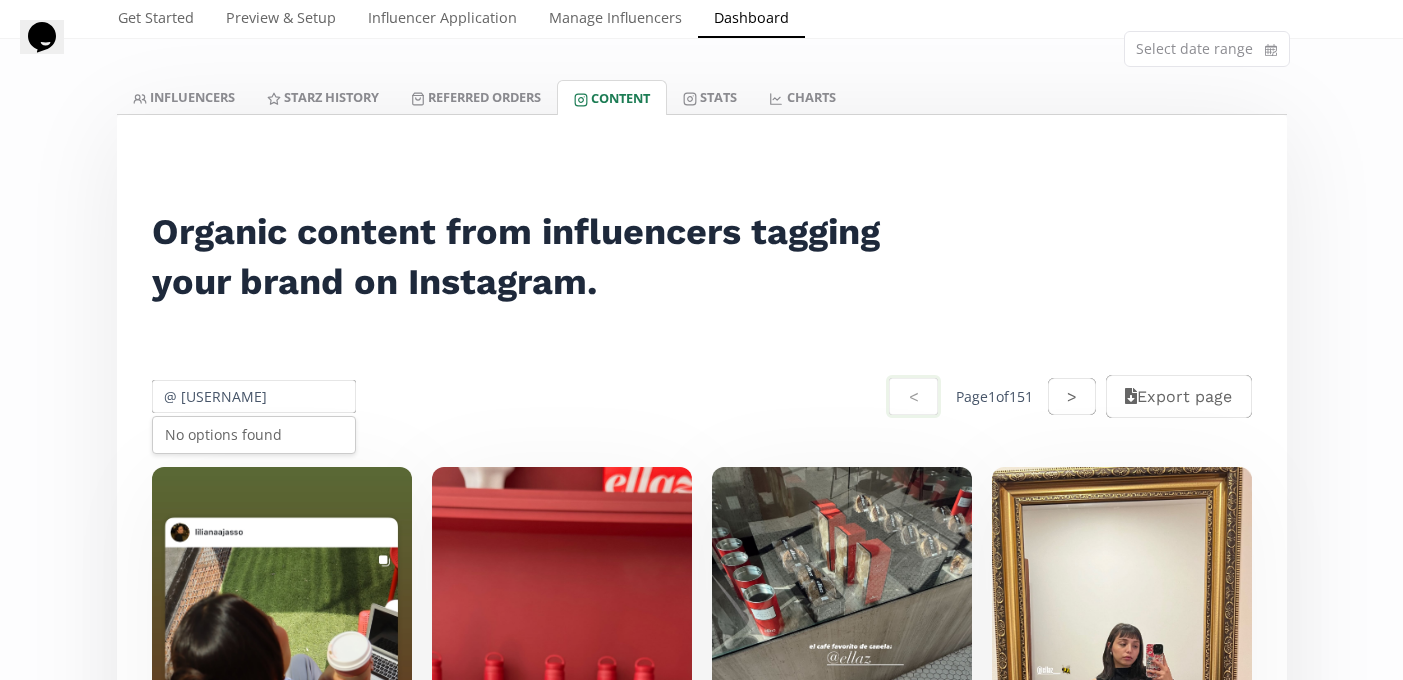 click on "@ [USERNAME]" at bounding box center (254, 396) 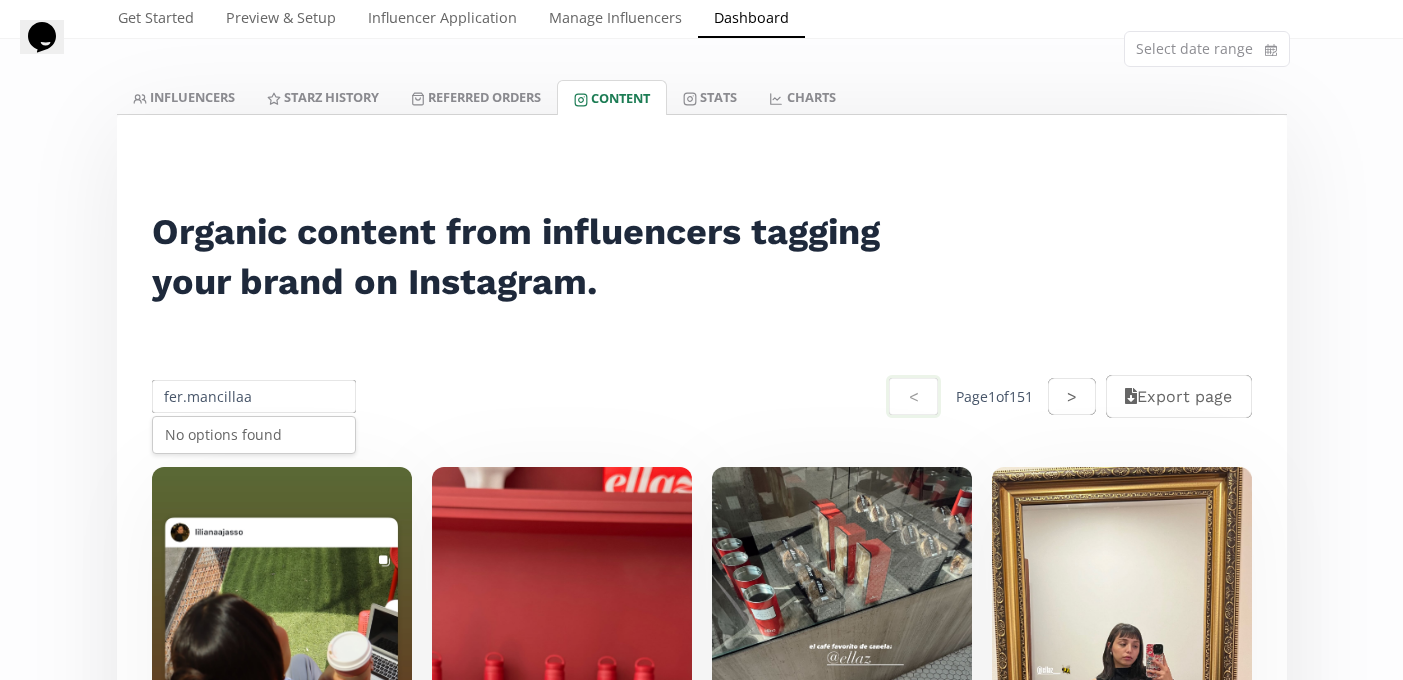 click on "fer.mancillaa" at bounding box center (254, 396) 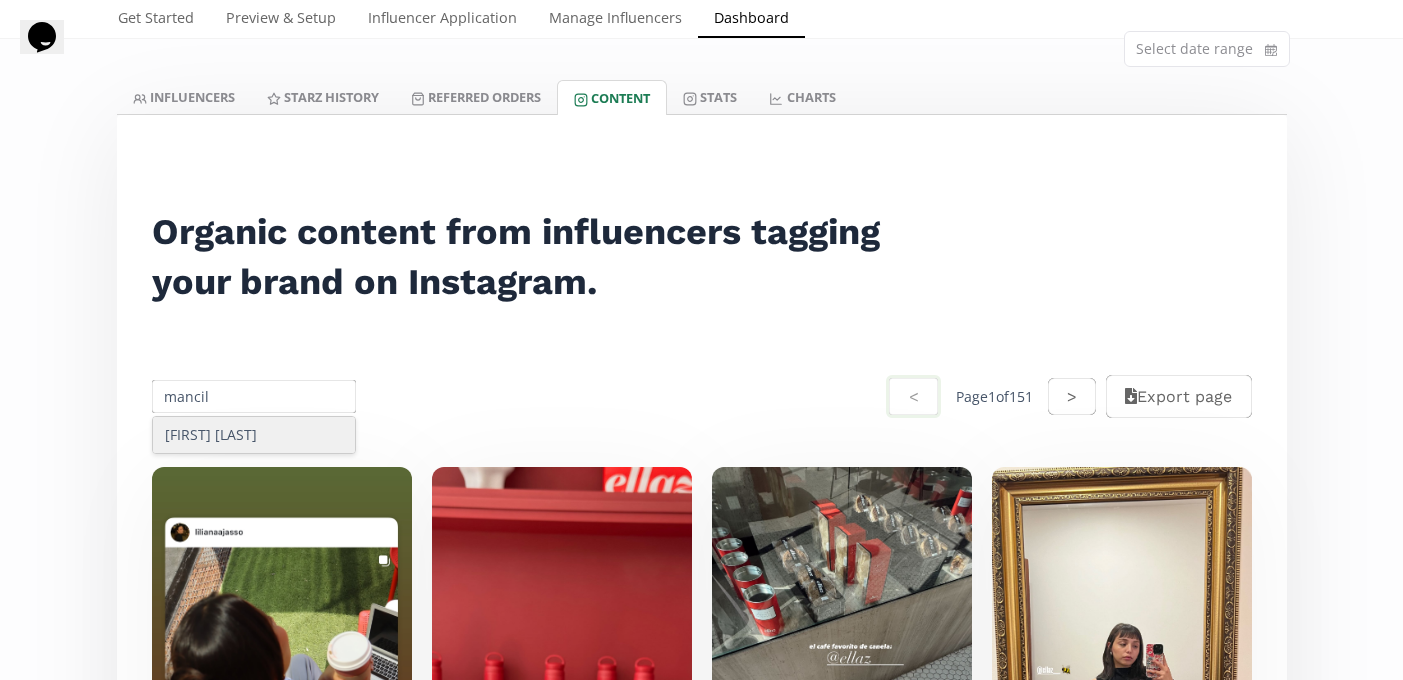 click on "[FIRST] [LAST]" at bounding box center (254, 435) 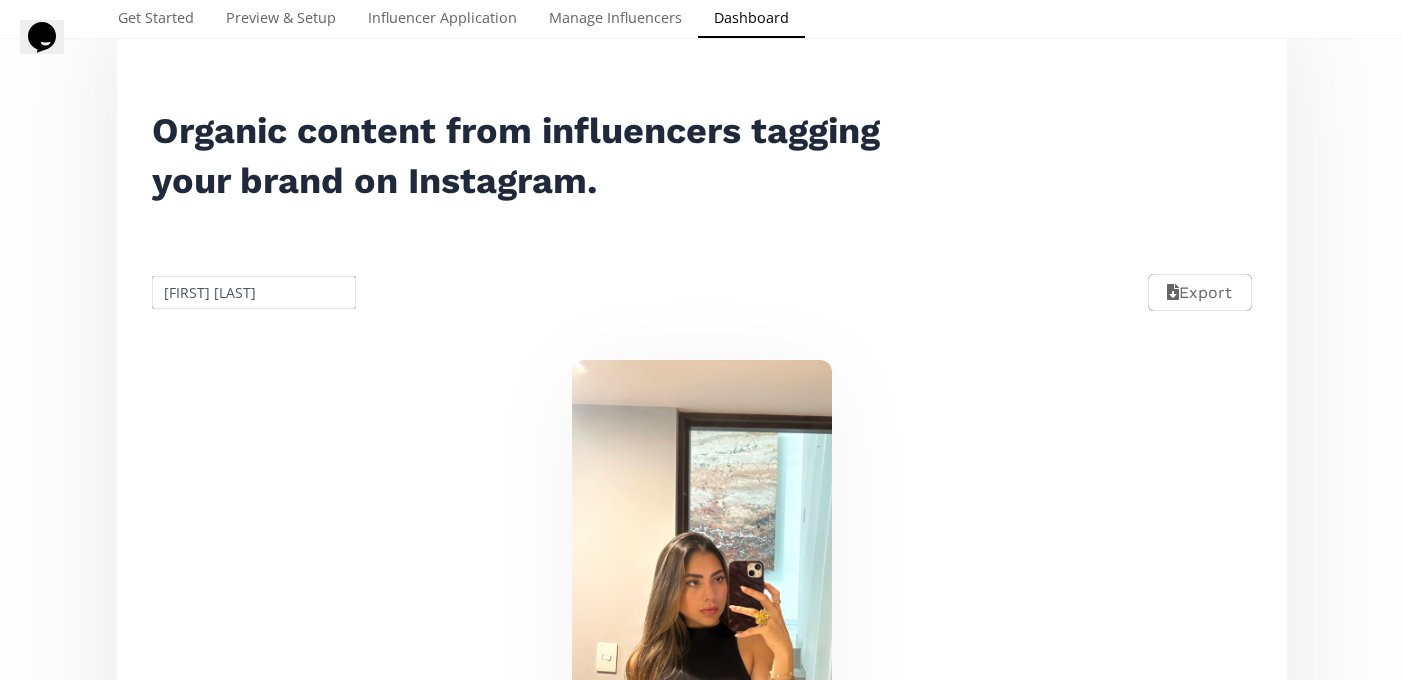 scroll, scrollTop: 0, scrollLeft: 0, axis: both 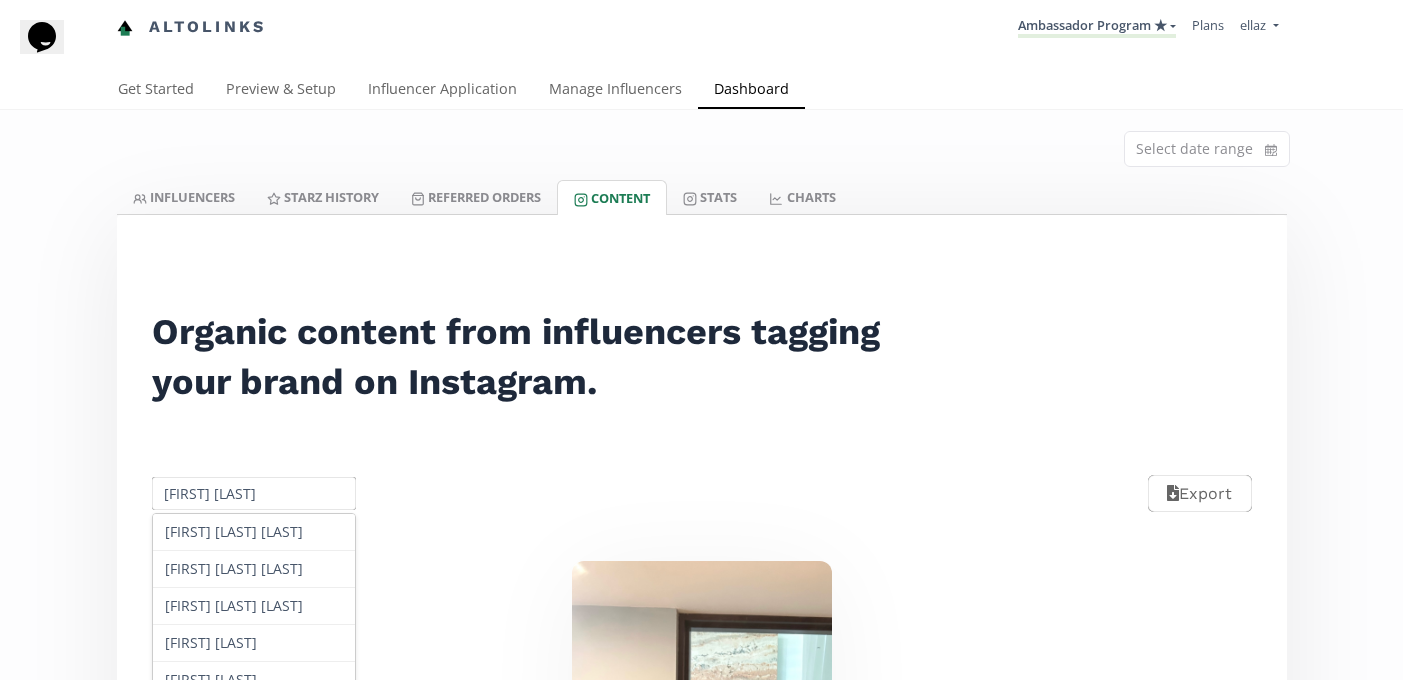 click on "[FIRST] [LAST]" at bounding box center [254, 493] 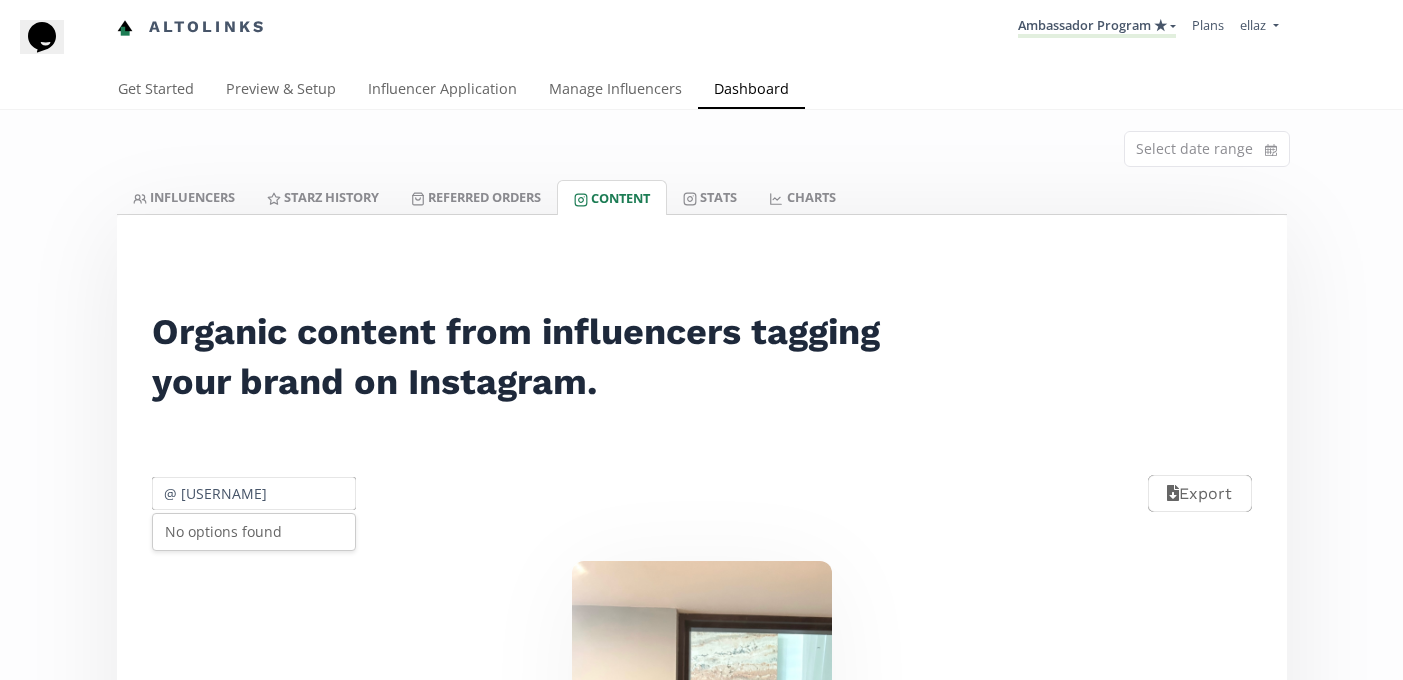 click on "@ [USERNAME]" at bounding box center (254, 493) 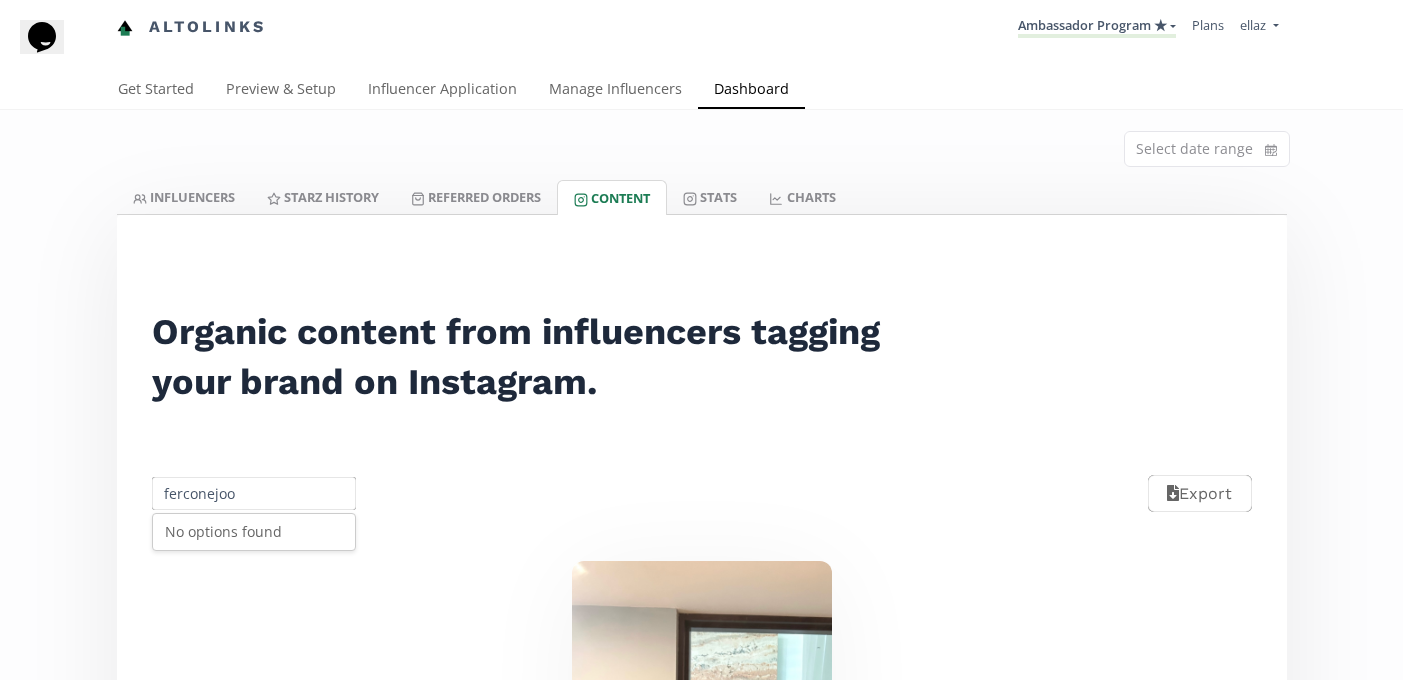 click on "ferconejoo" at bounding box center [254, 493] 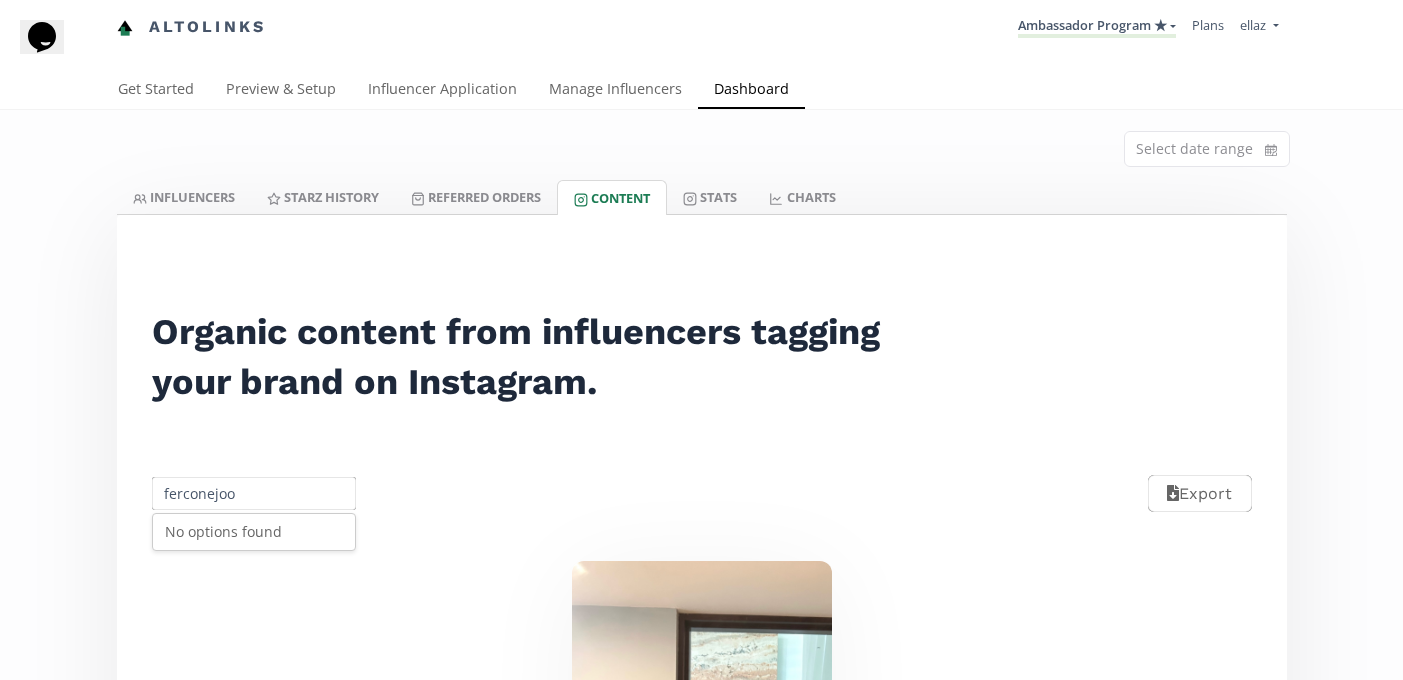 paste on "[FIRST] [LAST] [LAST]" 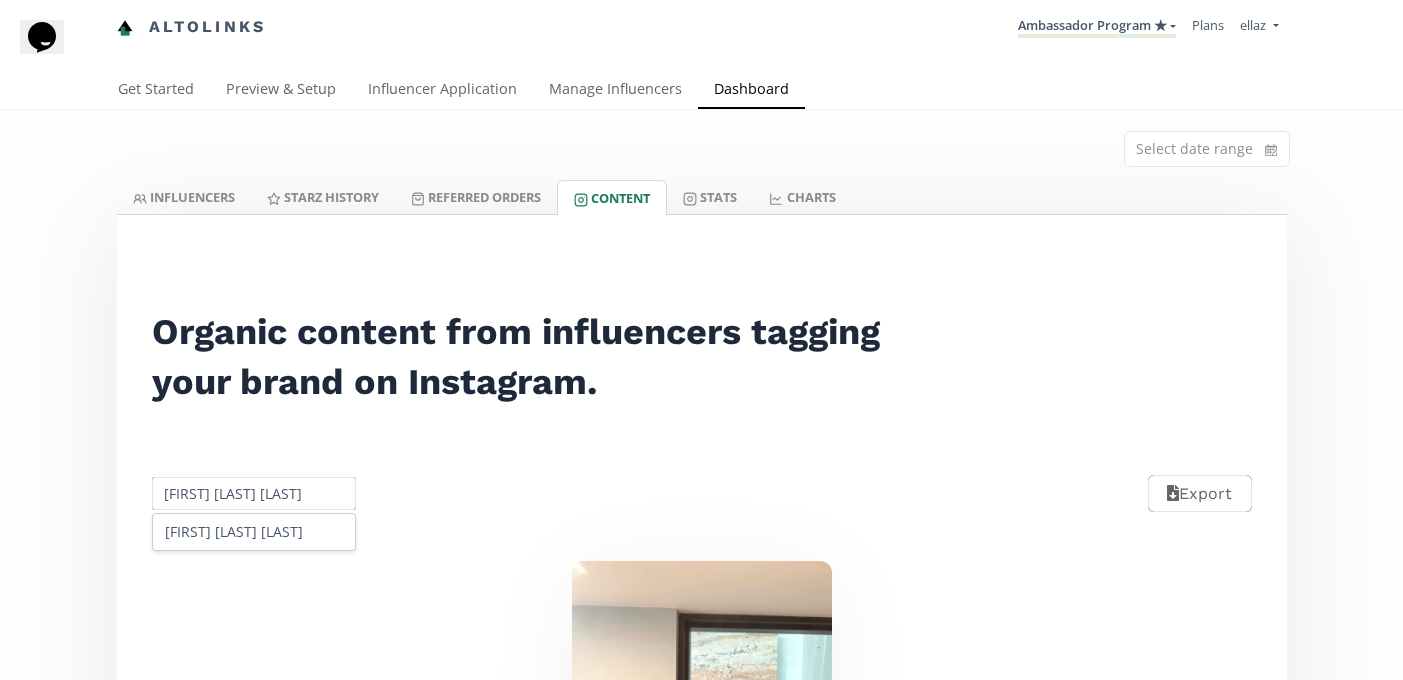 scroll, scrollTop: 0, scrollLeft: 38, axis: horizontal 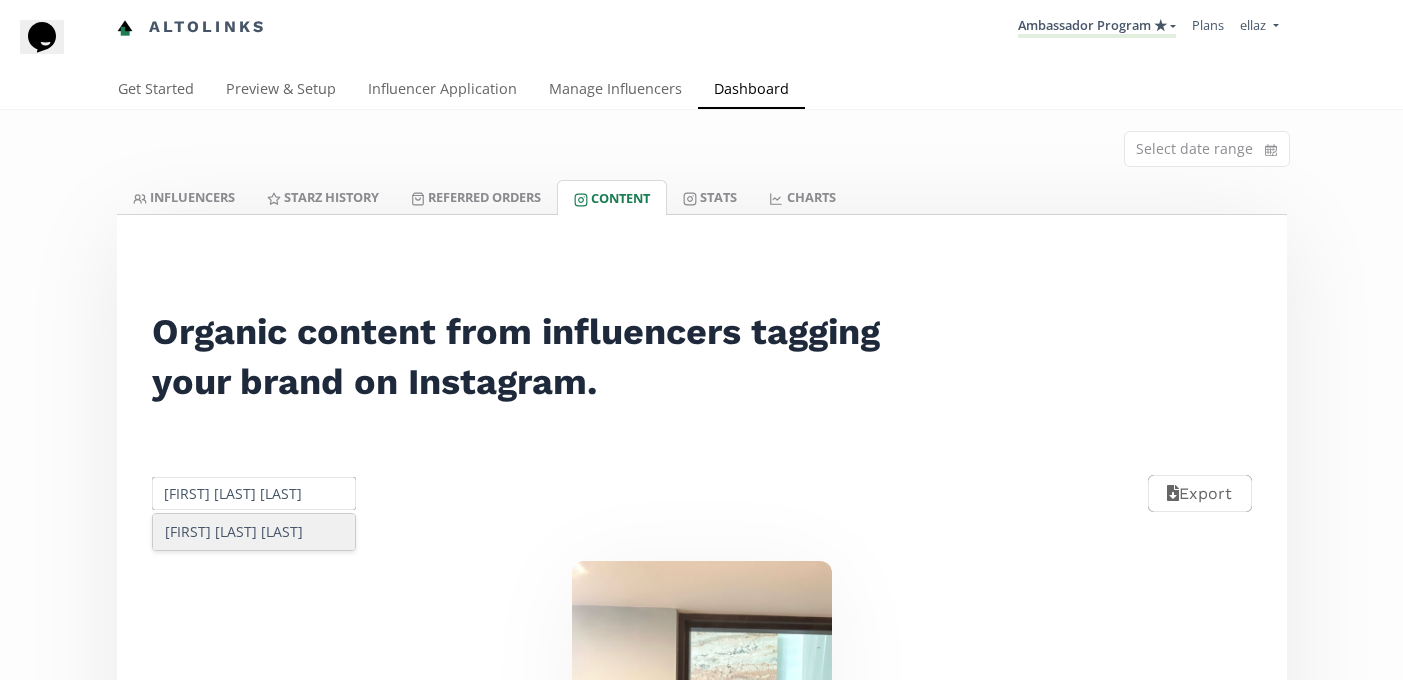 type on "[FIRST] [LAST] [LAST]" 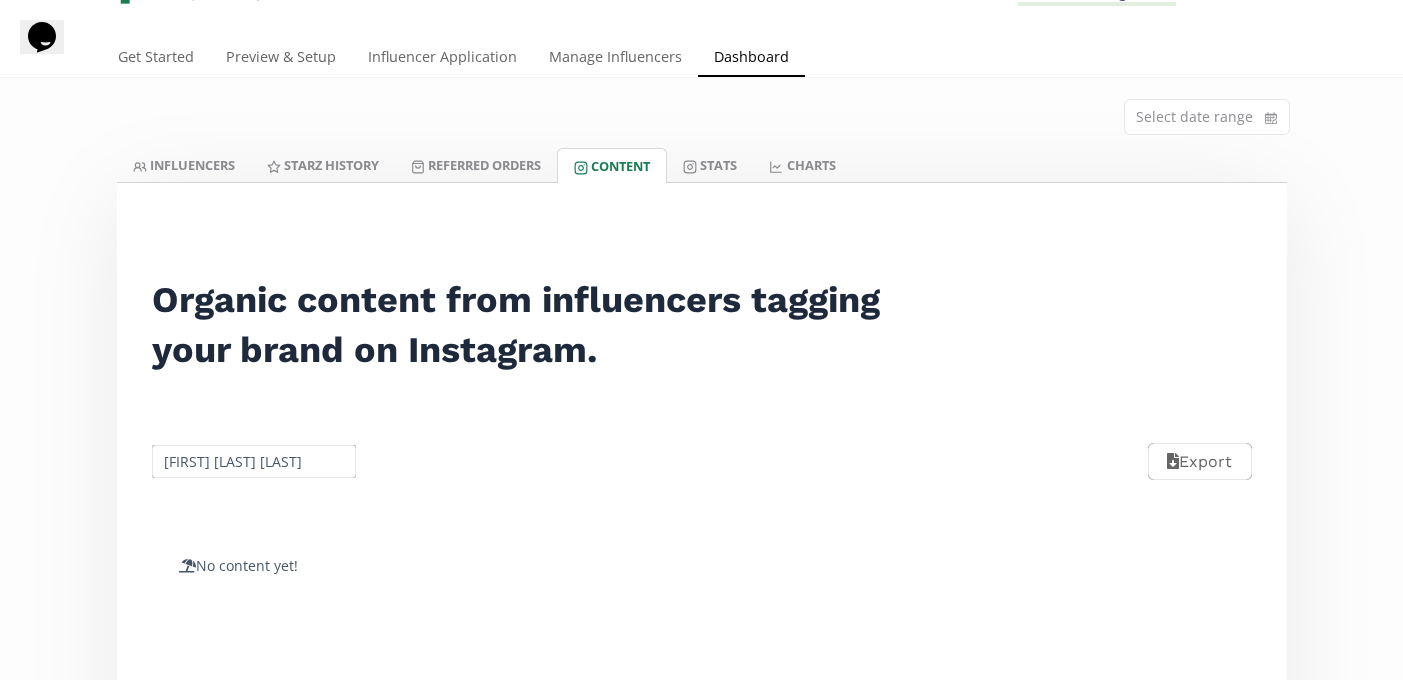 scroll, scrollTop: 34, scrollLeft: 0, axis: vertical 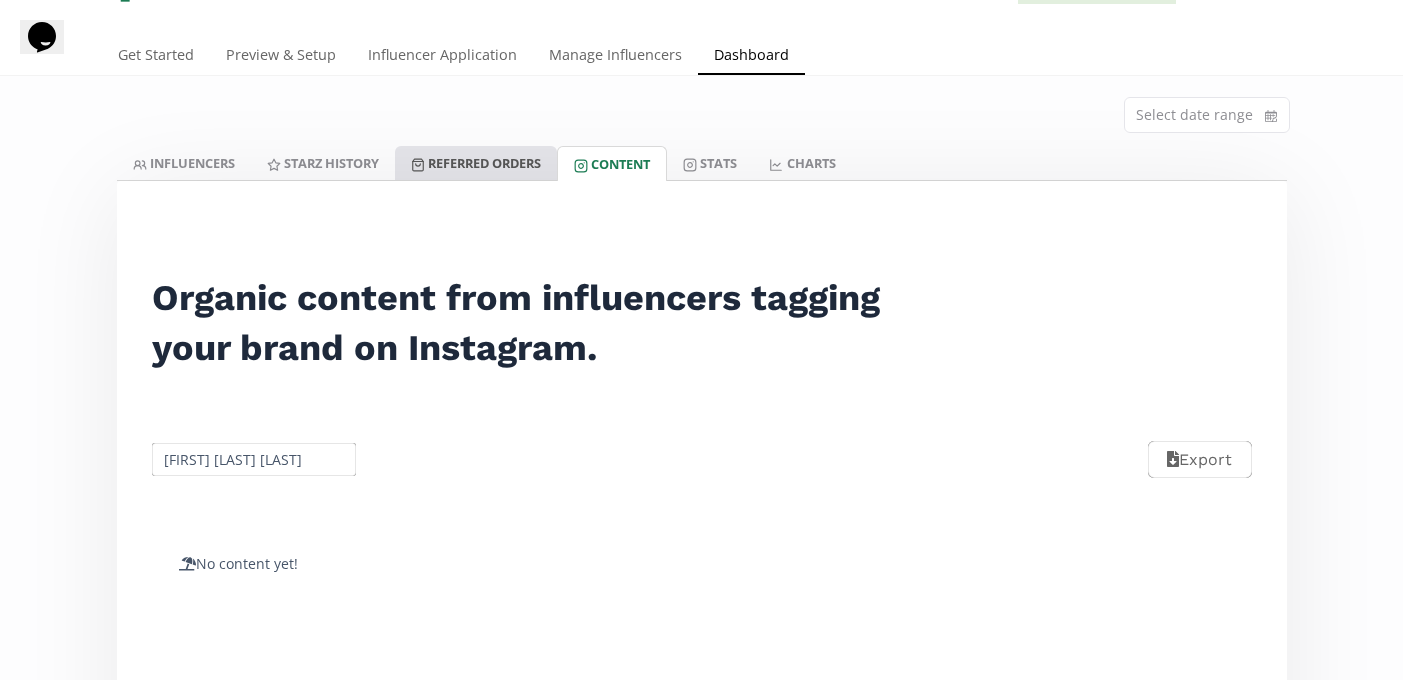 click on "Referred Orders" at bounding box center [476, 163] 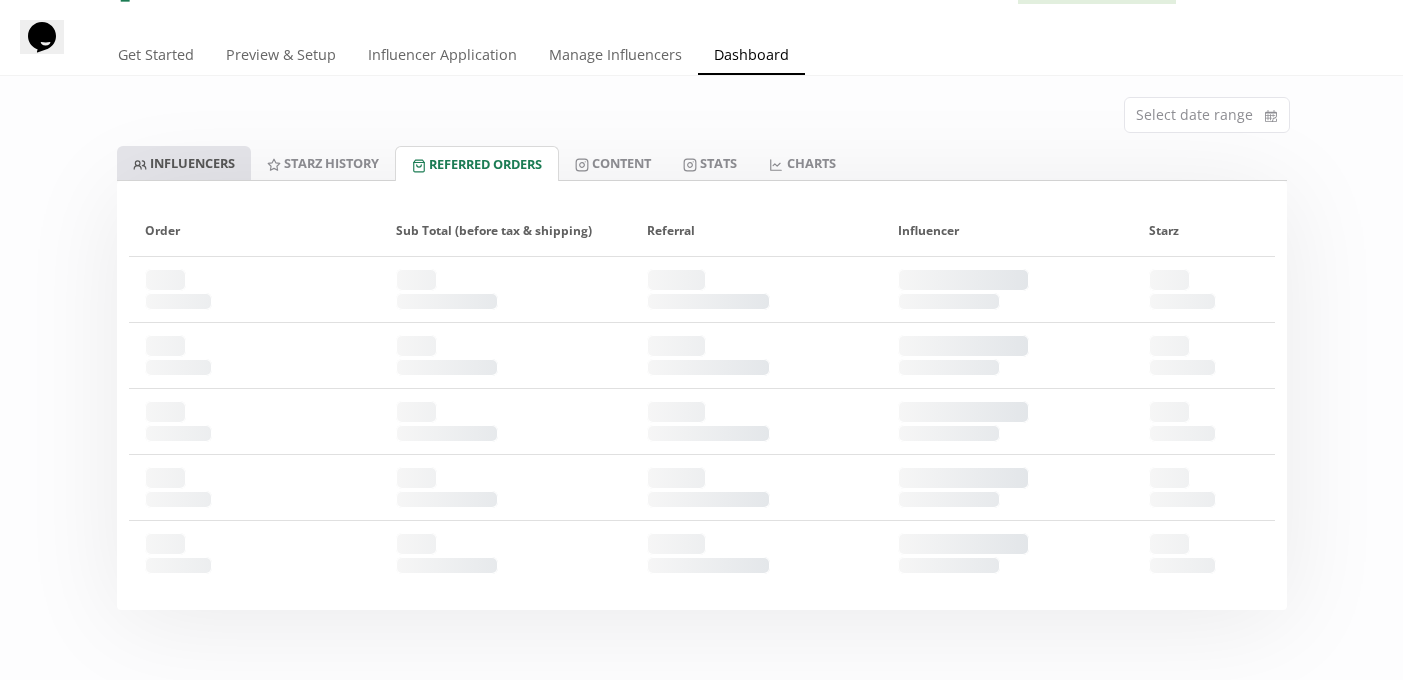 click on "INFLUENCERS" at bounding box center [184, 163] 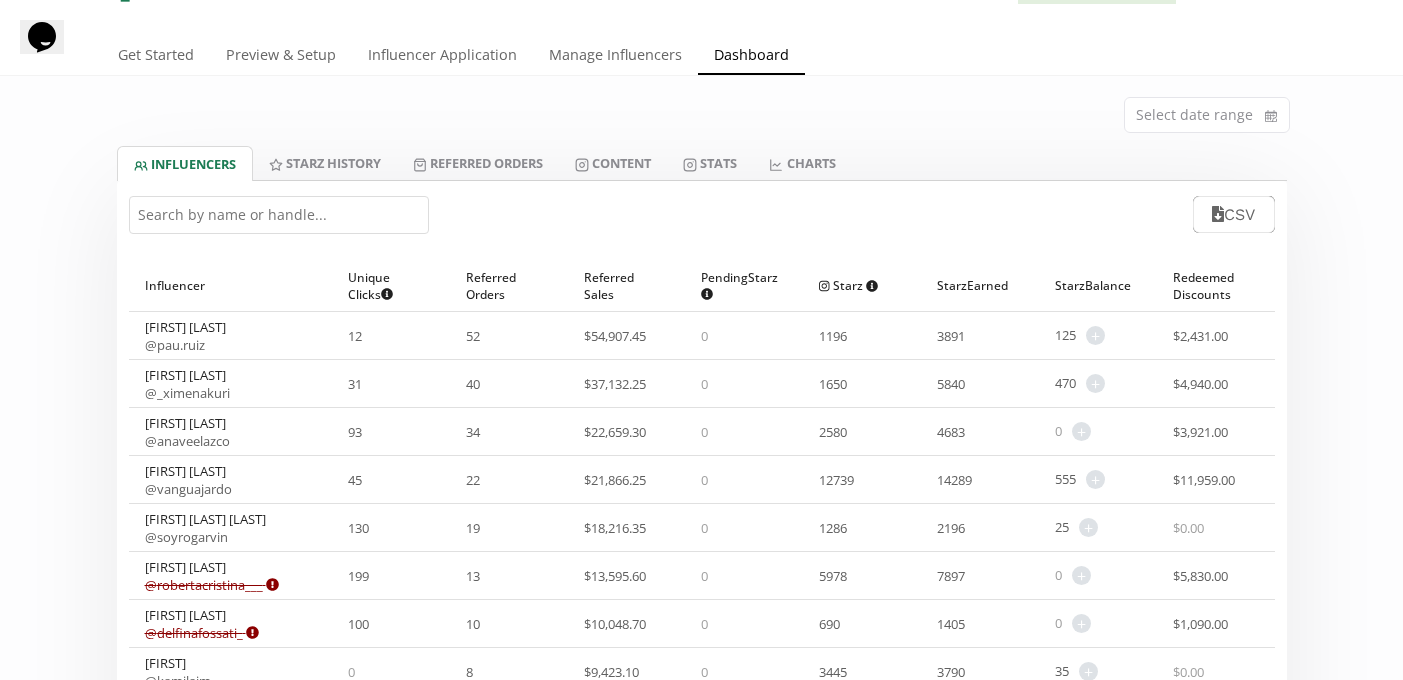 click at bounding box center [279, 215] 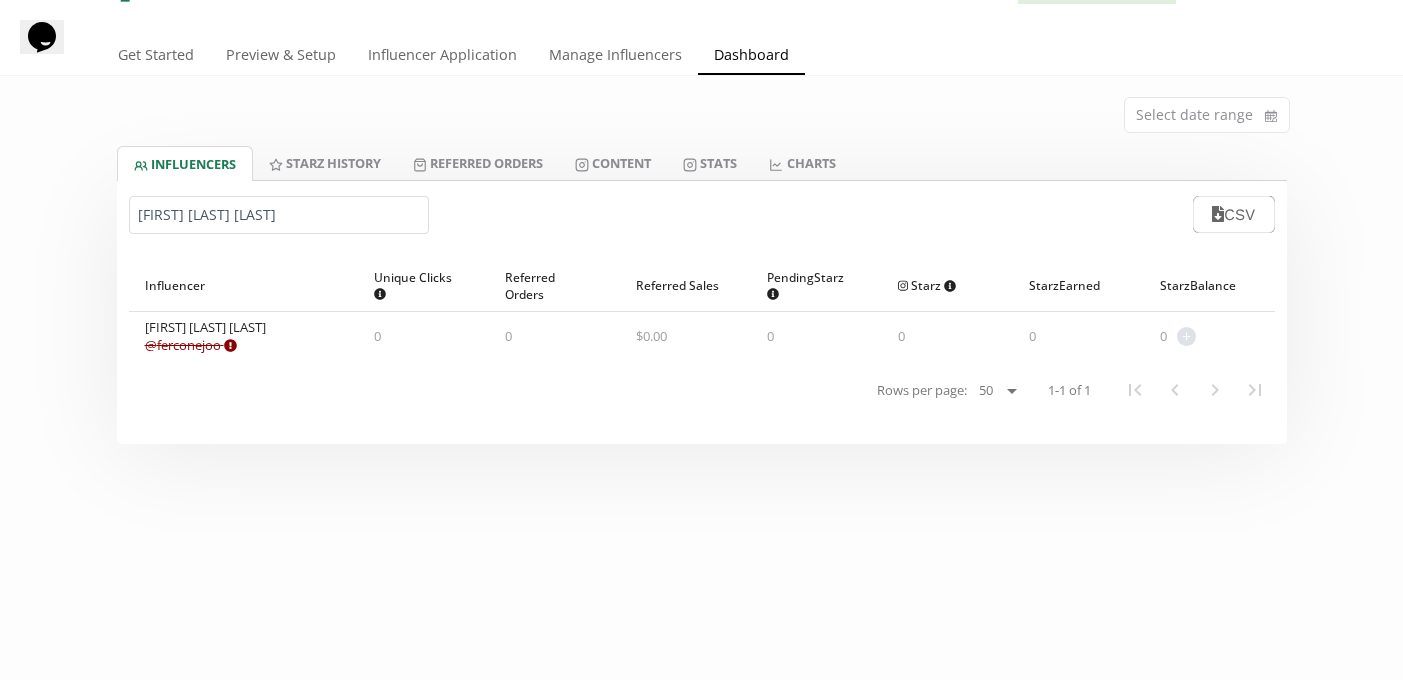 click on "@ [USERNAME] Expired or disconnected. Please ask influencer to reconnect." at bounding box center [191, 345] 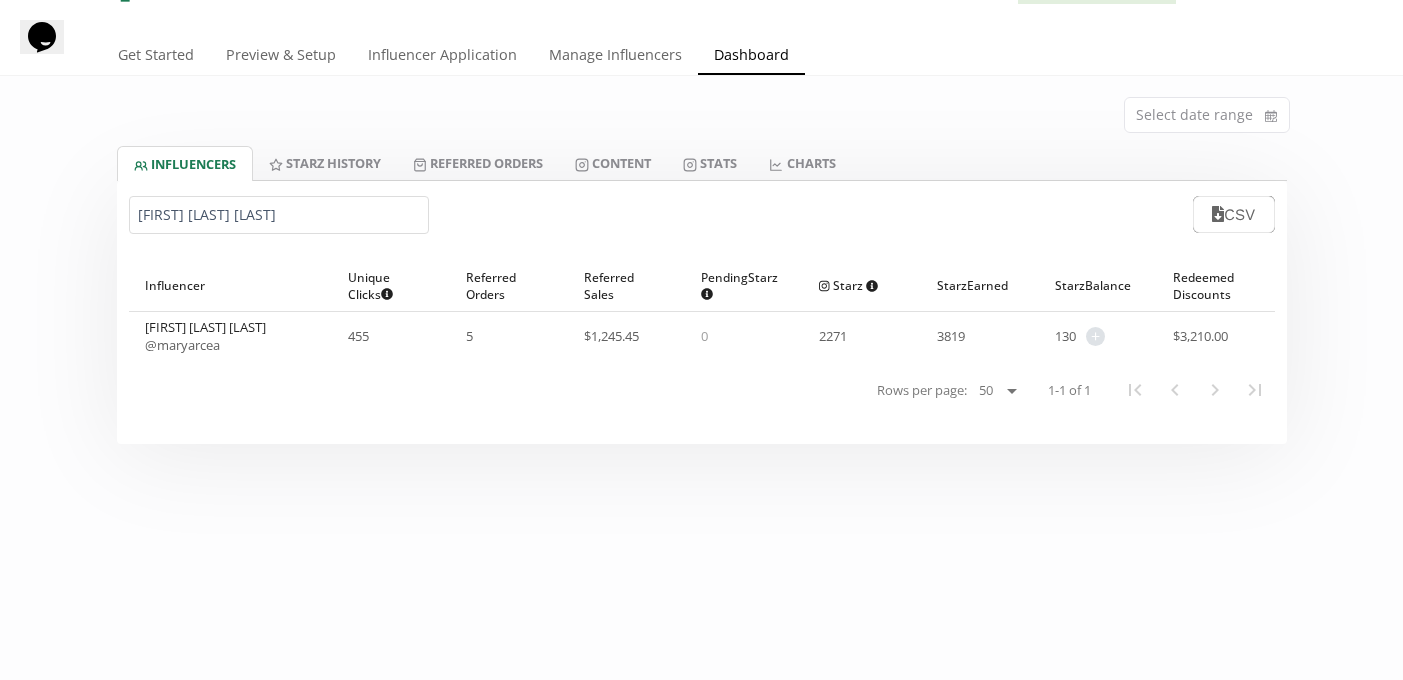 click on "@ [USERNAME]" at bounding box center [182, 345] 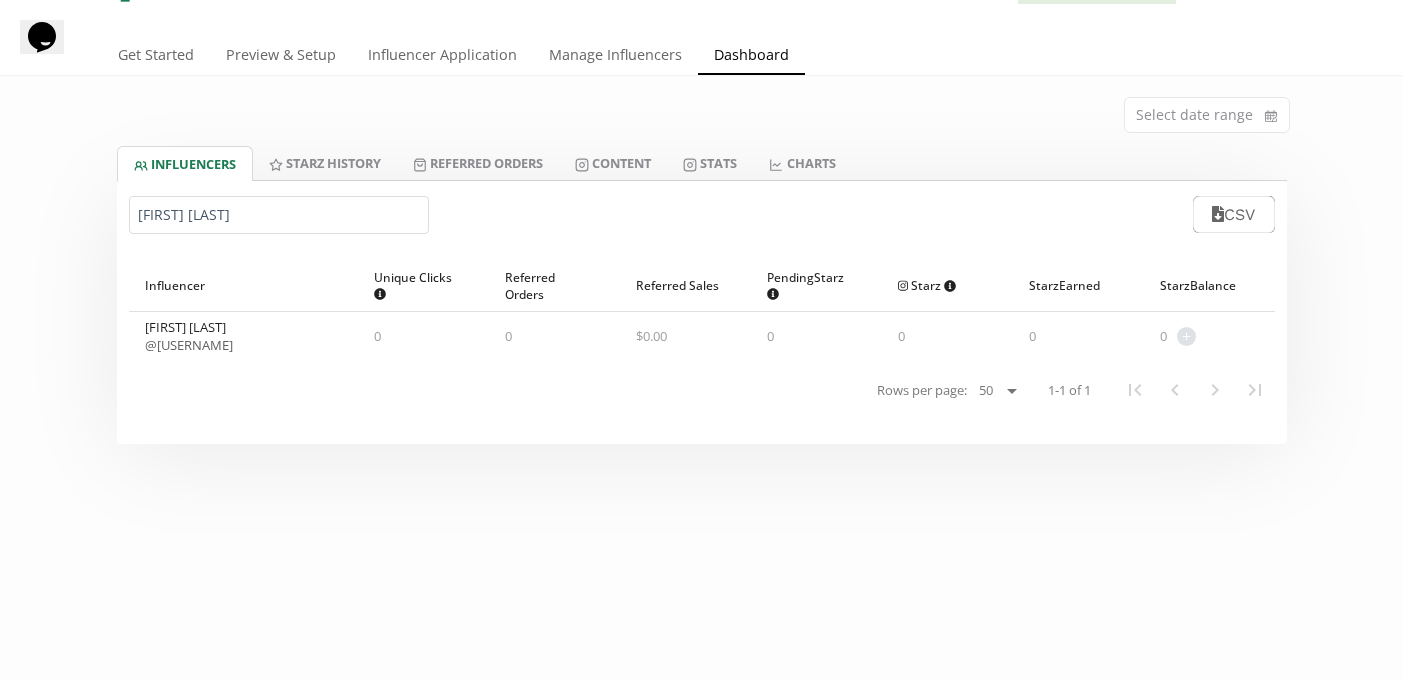 click on "@ [USERNAME]" at bounding box center (189, 345) 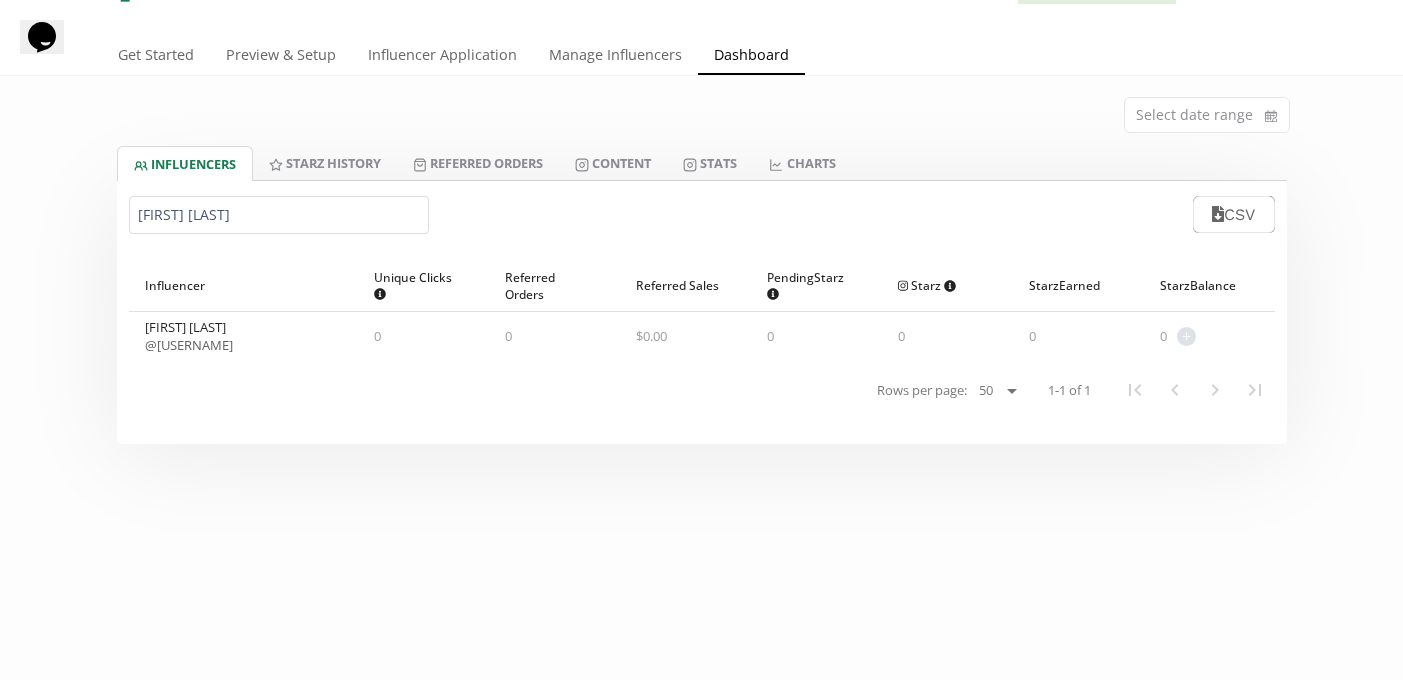 click on "[FIRST] [LAST]" at bounding box center (279, 215) 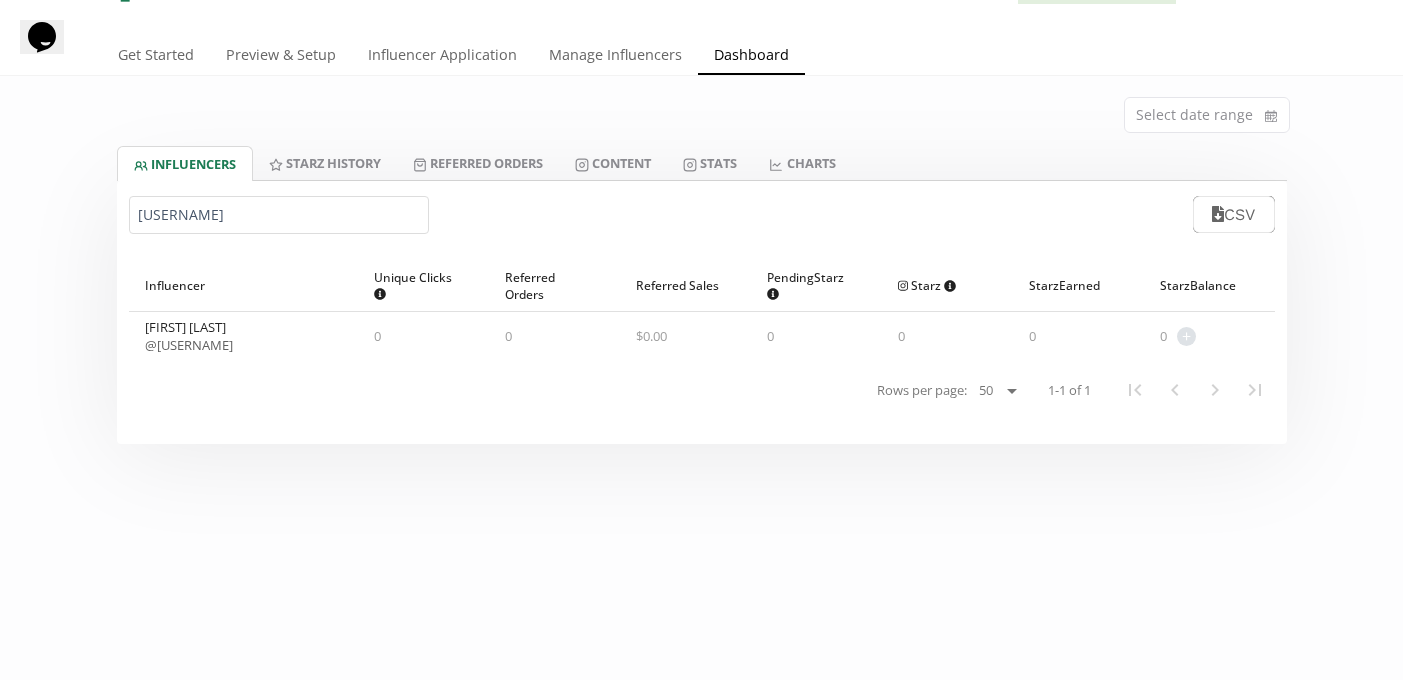 click on "@ [USERNAME]" at bounding box center (189, 345) 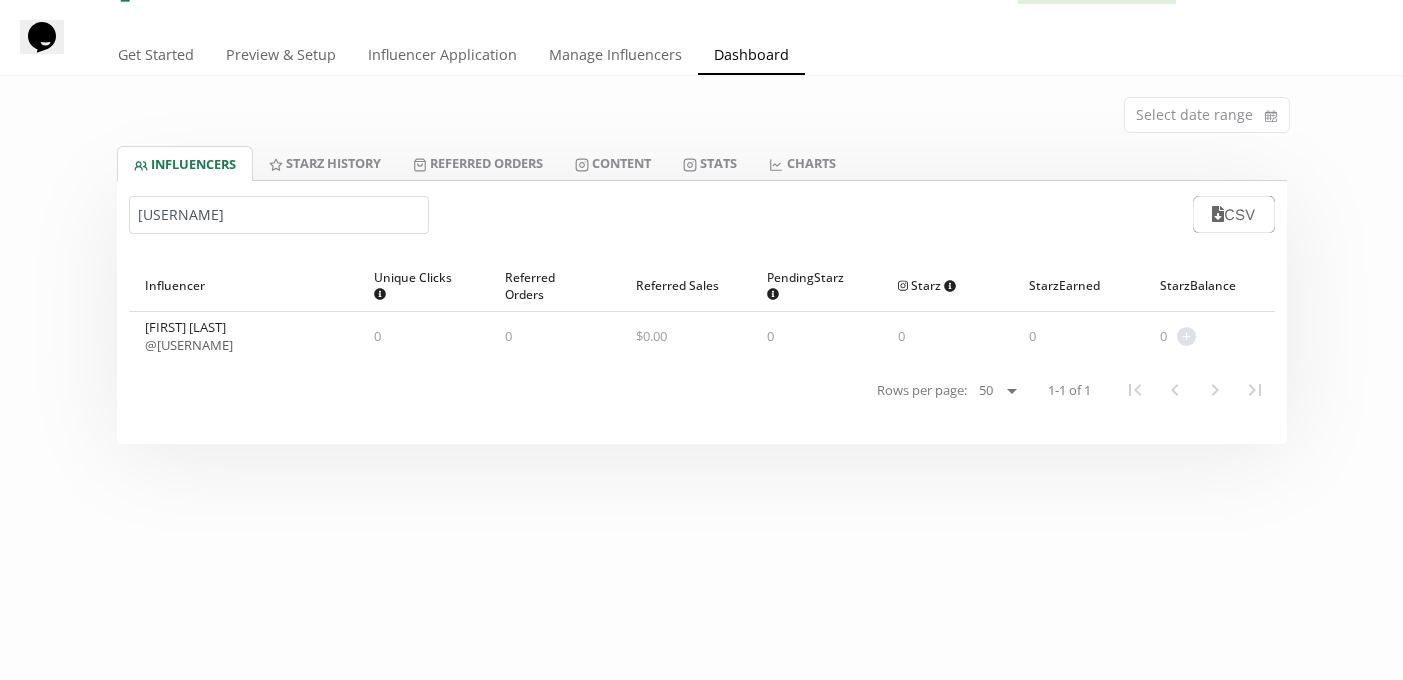click on "[USERNAME]" at bounding box center (279, 215) 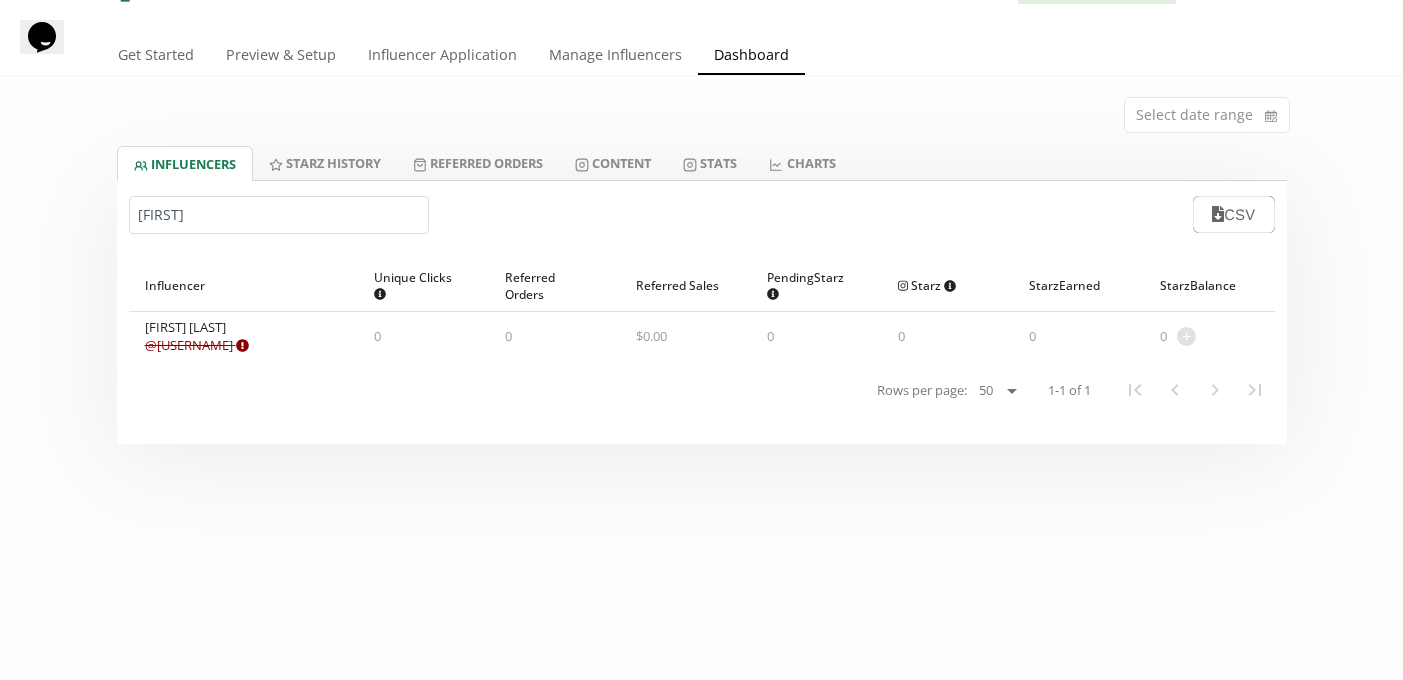 click on "@ [USERNAME] Expired or disconnected. Please ask influencer to reconnect." at bounding box center (197, 345) 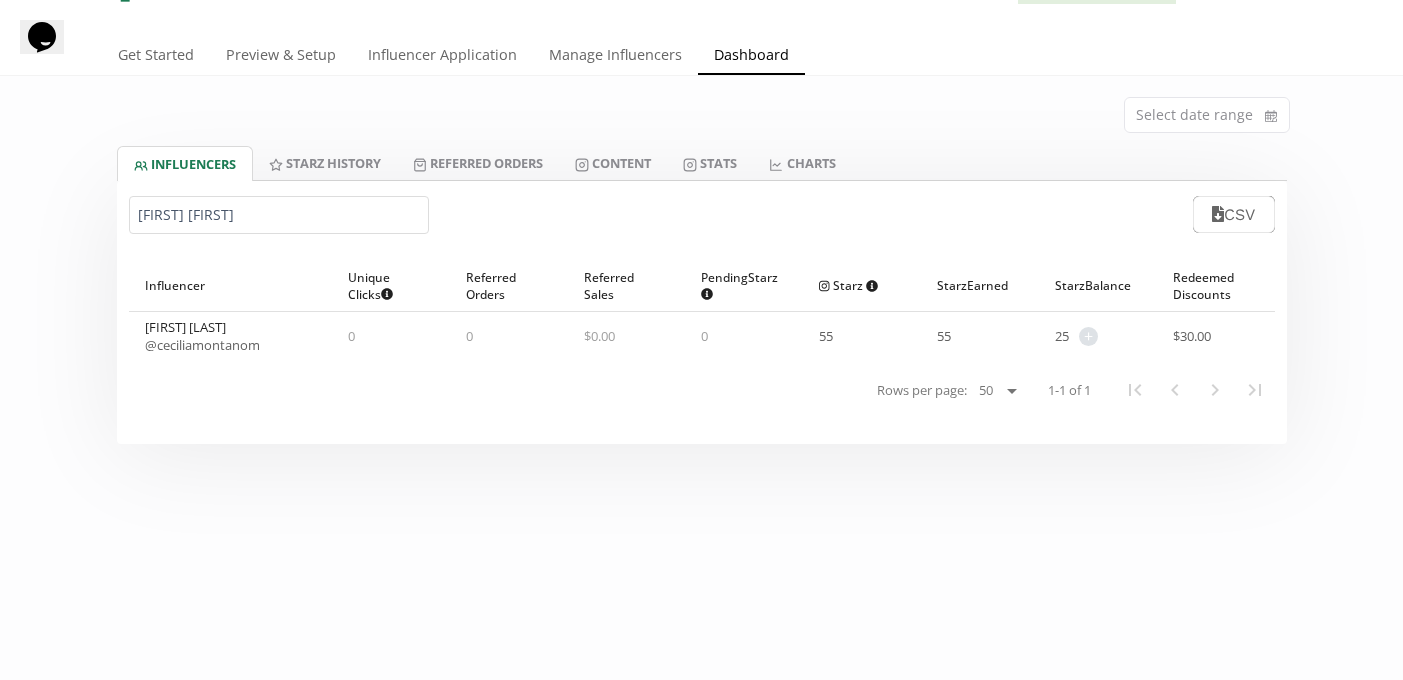 click on "@ [USERNAME]" at bounding box center (202, 345) 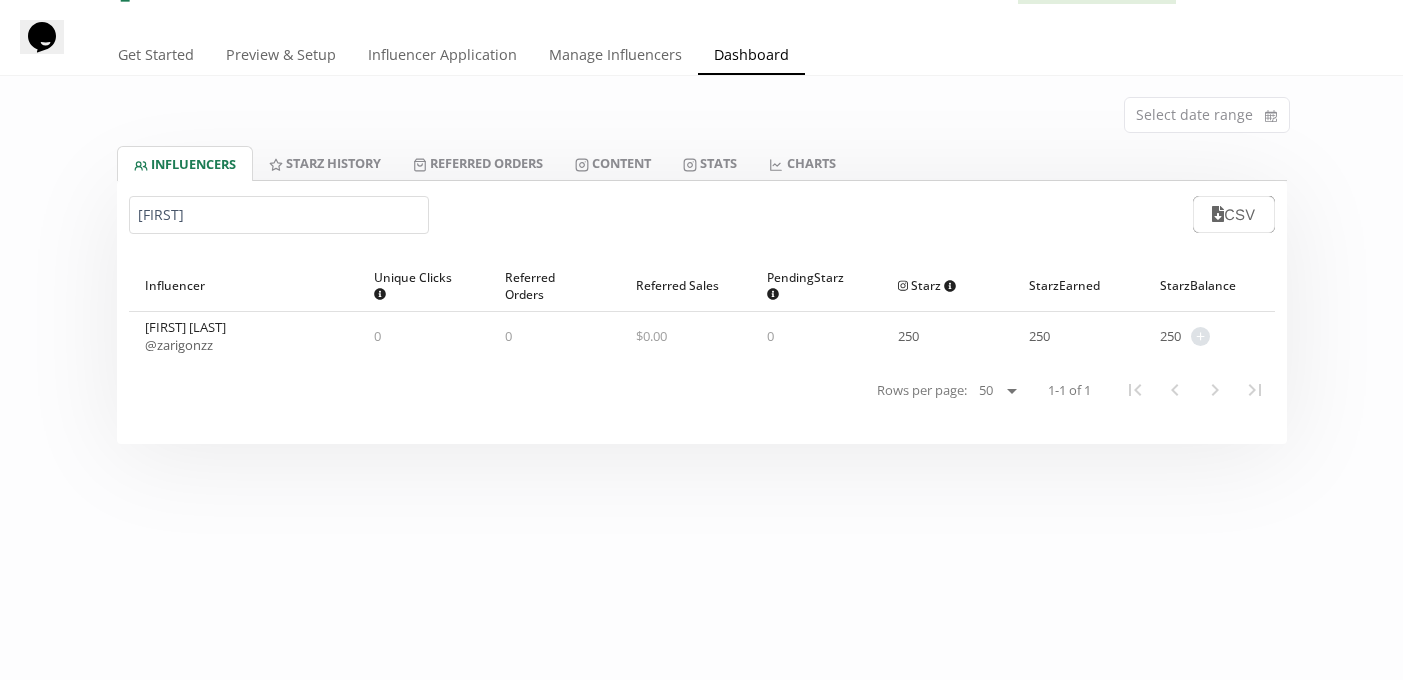 click on "@ [USERNAME]" at bounding box center (179, 345) 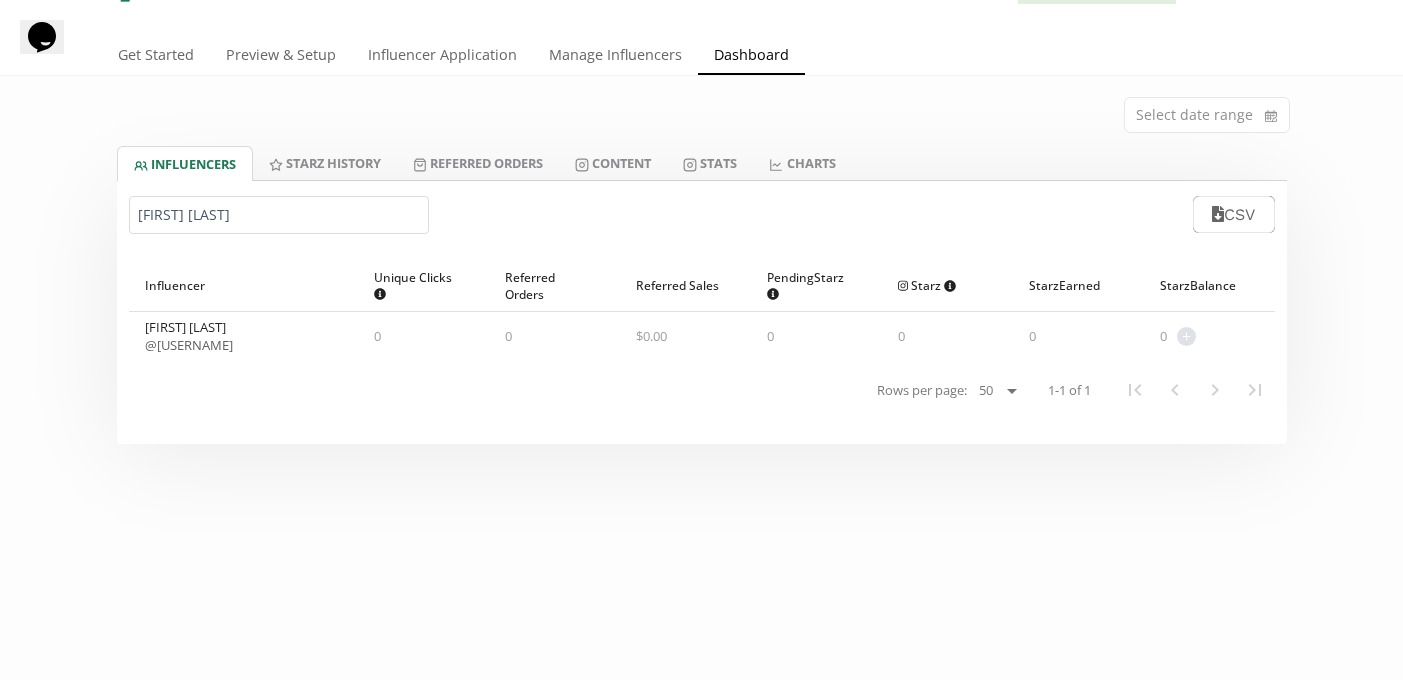 type on "[FIRST] [LAST]" 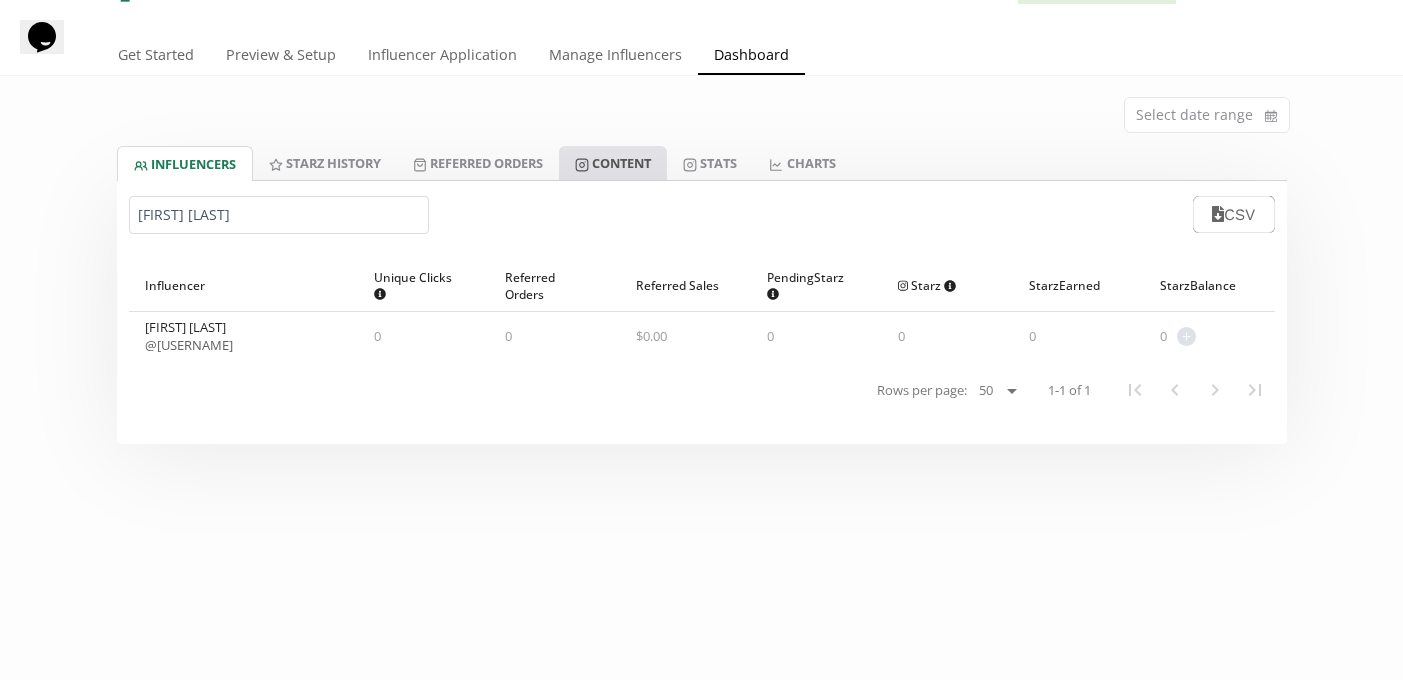 click on "Content" at bounding box center (613, 163) 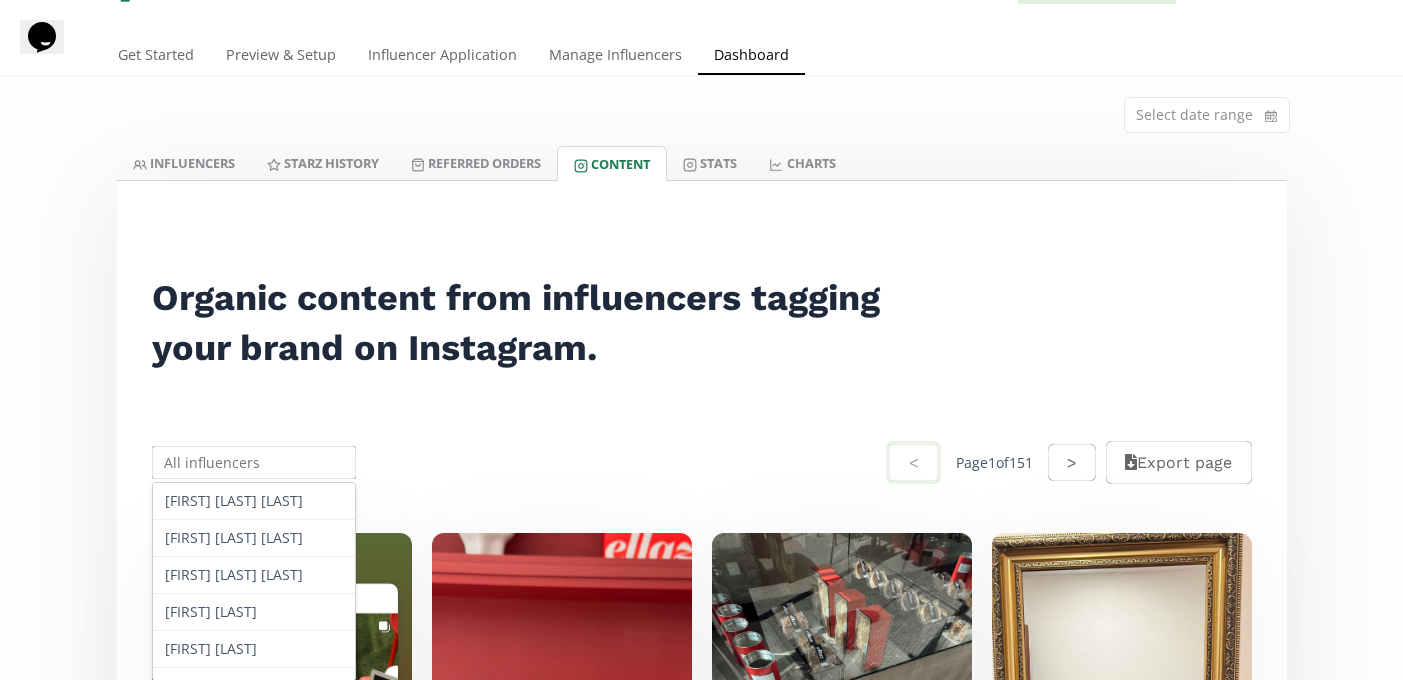 click at bounding box center (254, 462) 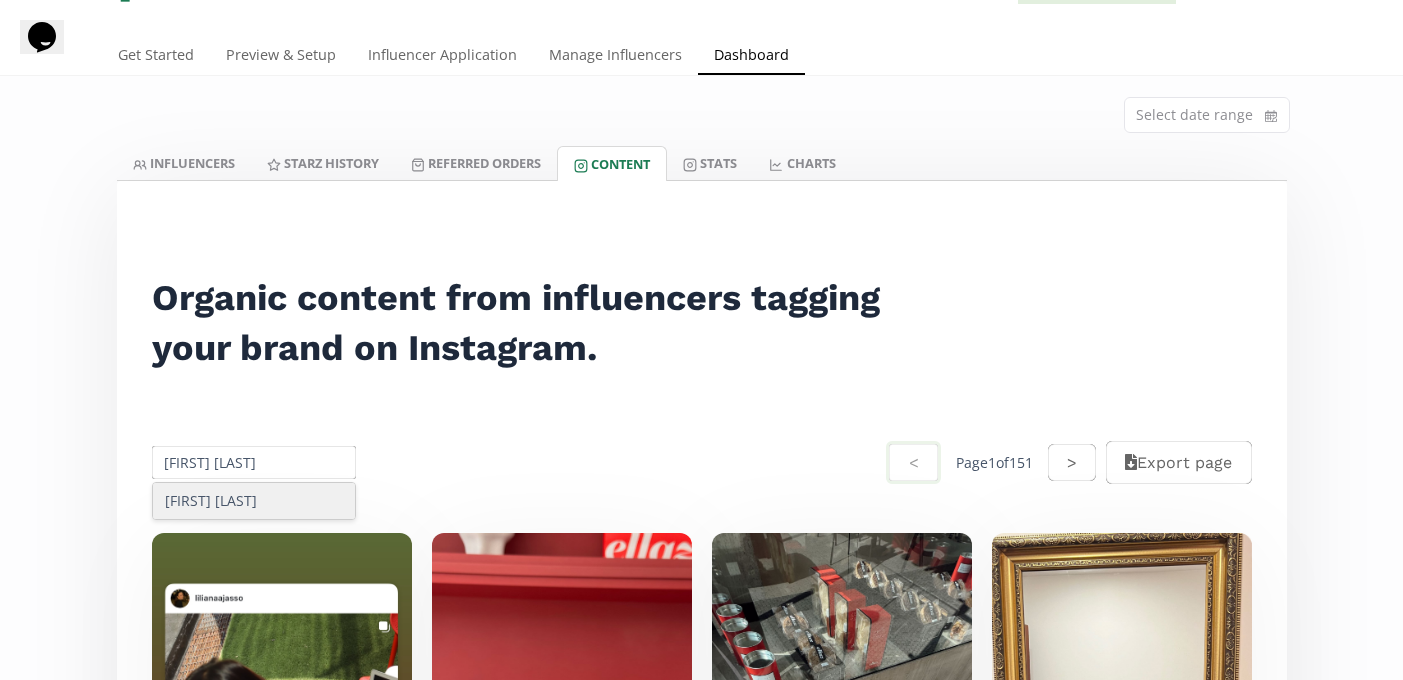 click on "[FIRST] [LAST]" at bounding box center (254, 501) 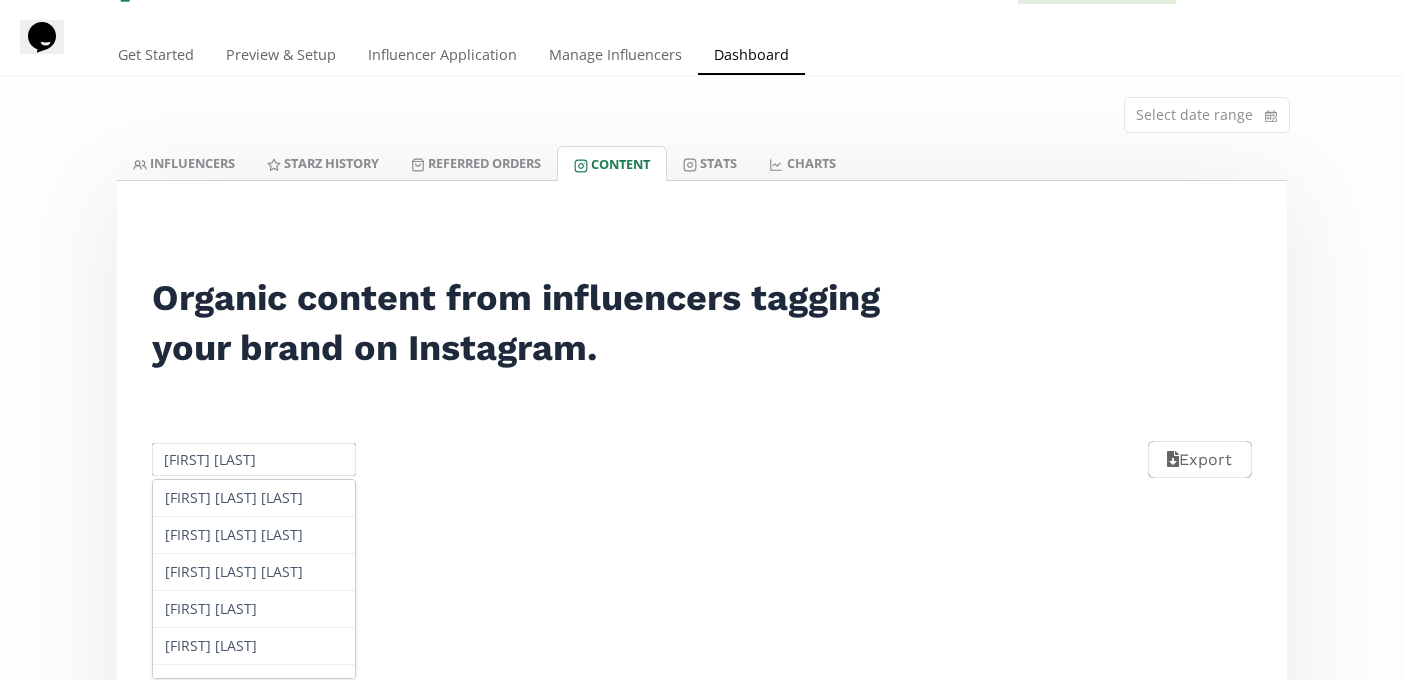 click on "[FIRST] [LAST]" at bounding box center (254, 459) 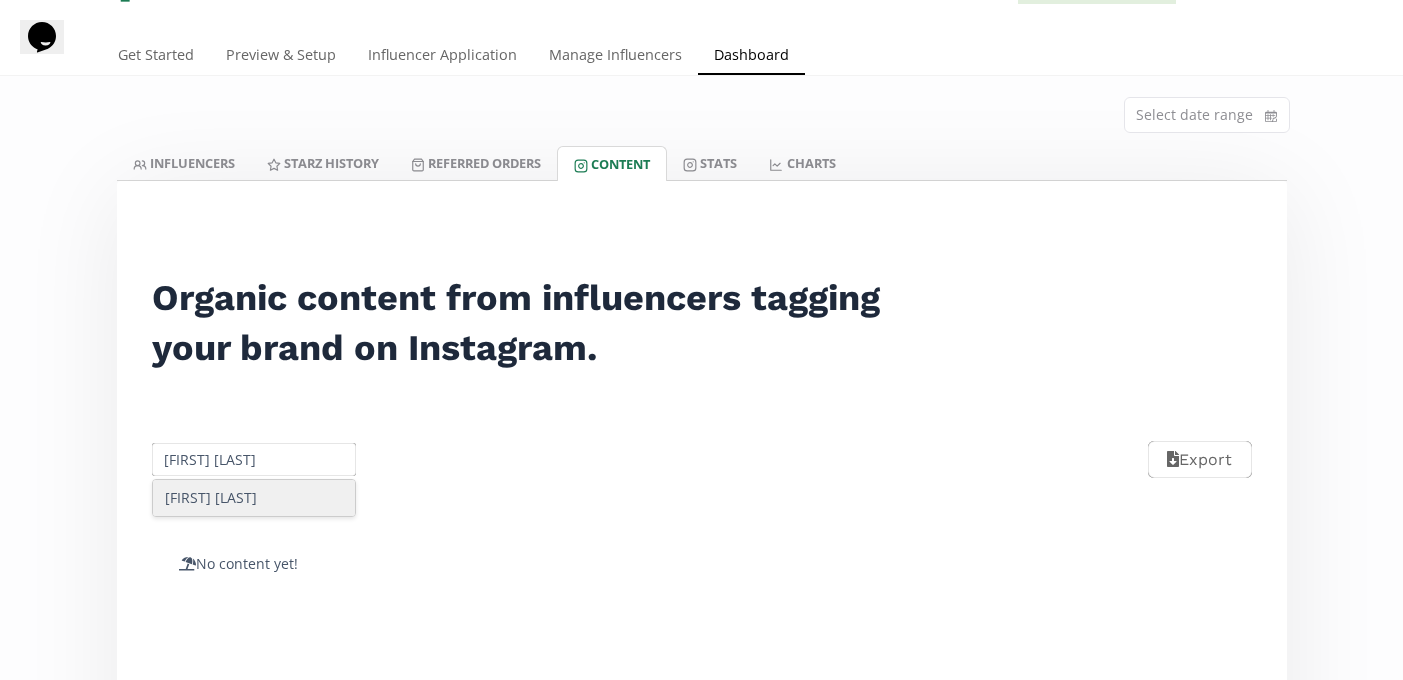 type on "[FIRST] [LAST]" 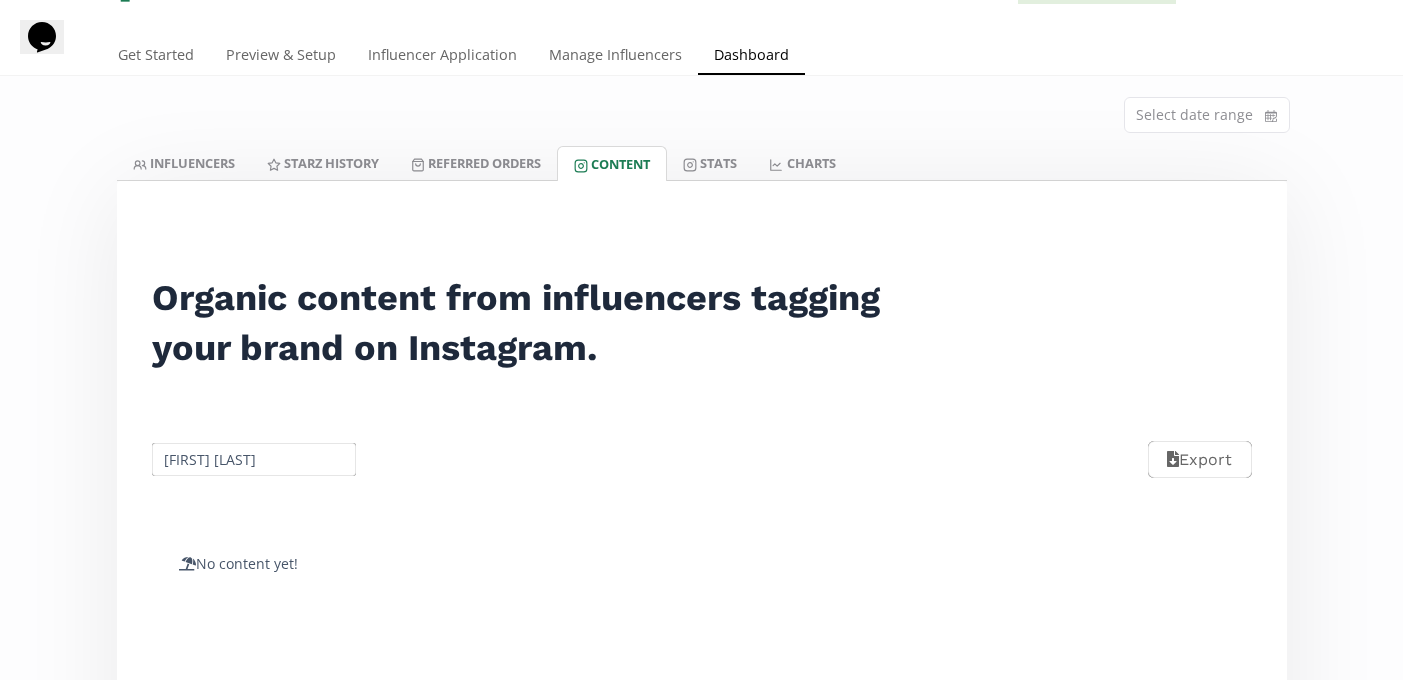 scroll, scrollTop: 53, scrollLeft: 0, axis: vertical 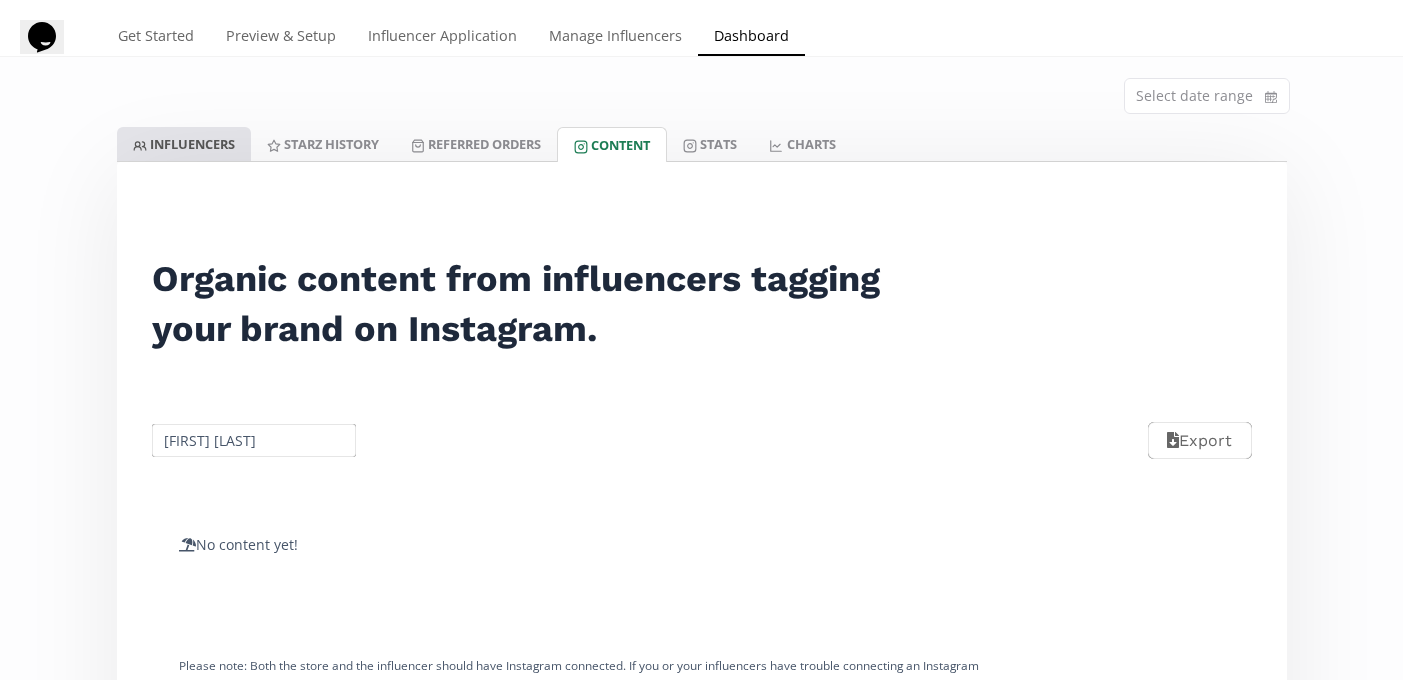 click on "INFLUENCERS" at bounding box center [184, 144] 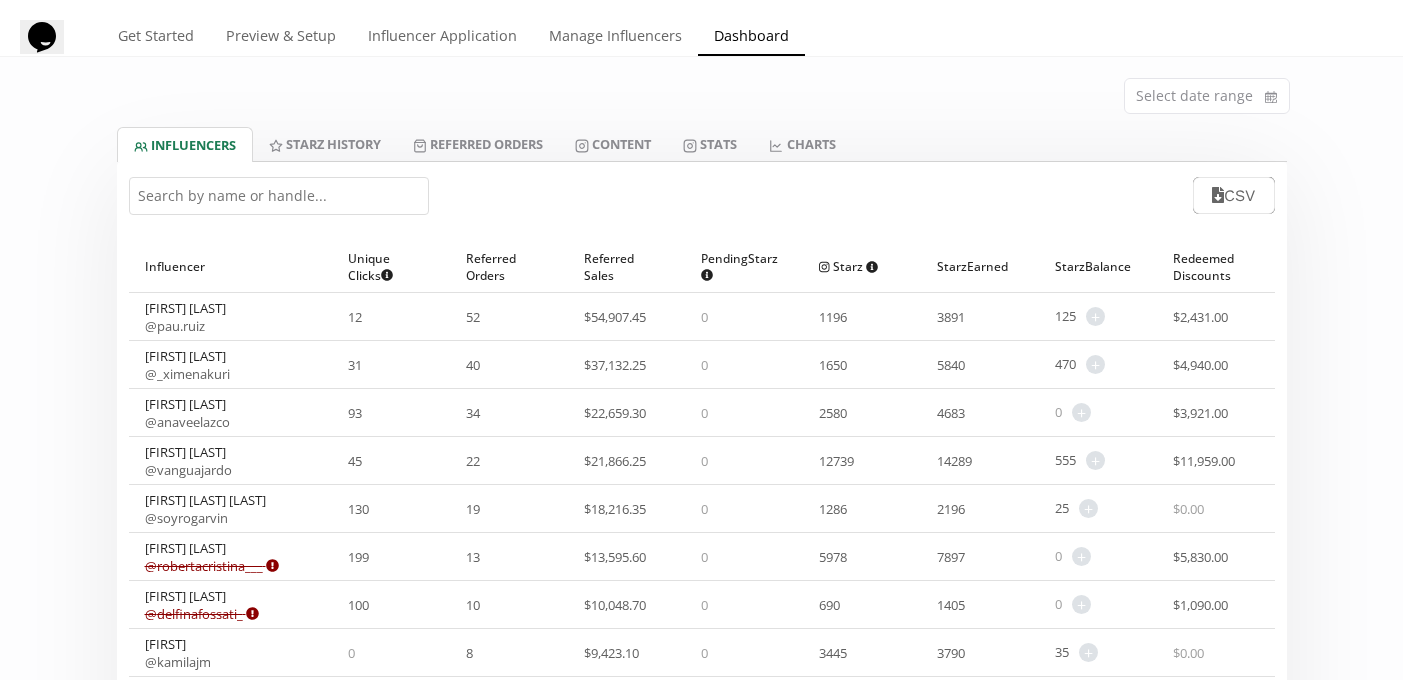 click at bounding box center [279, 196] 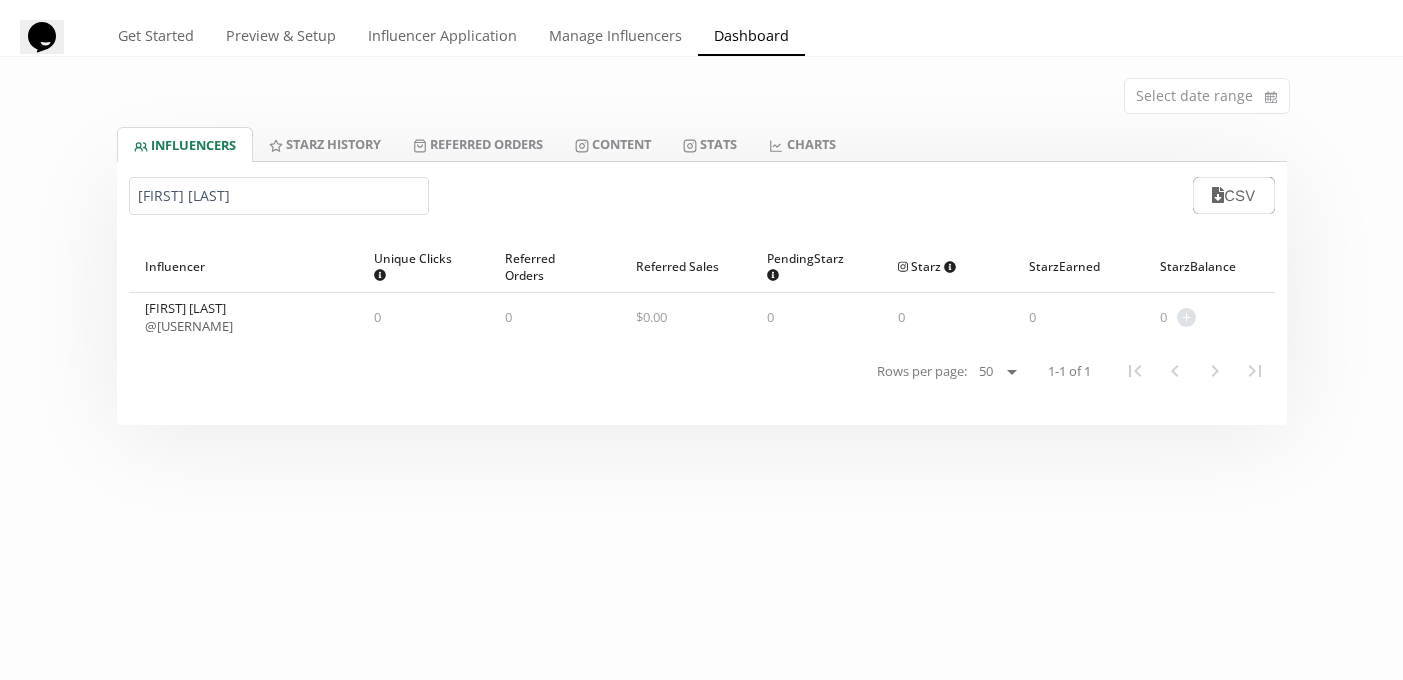 click on "@[USERNAME]" at bounding box center [189, 326] 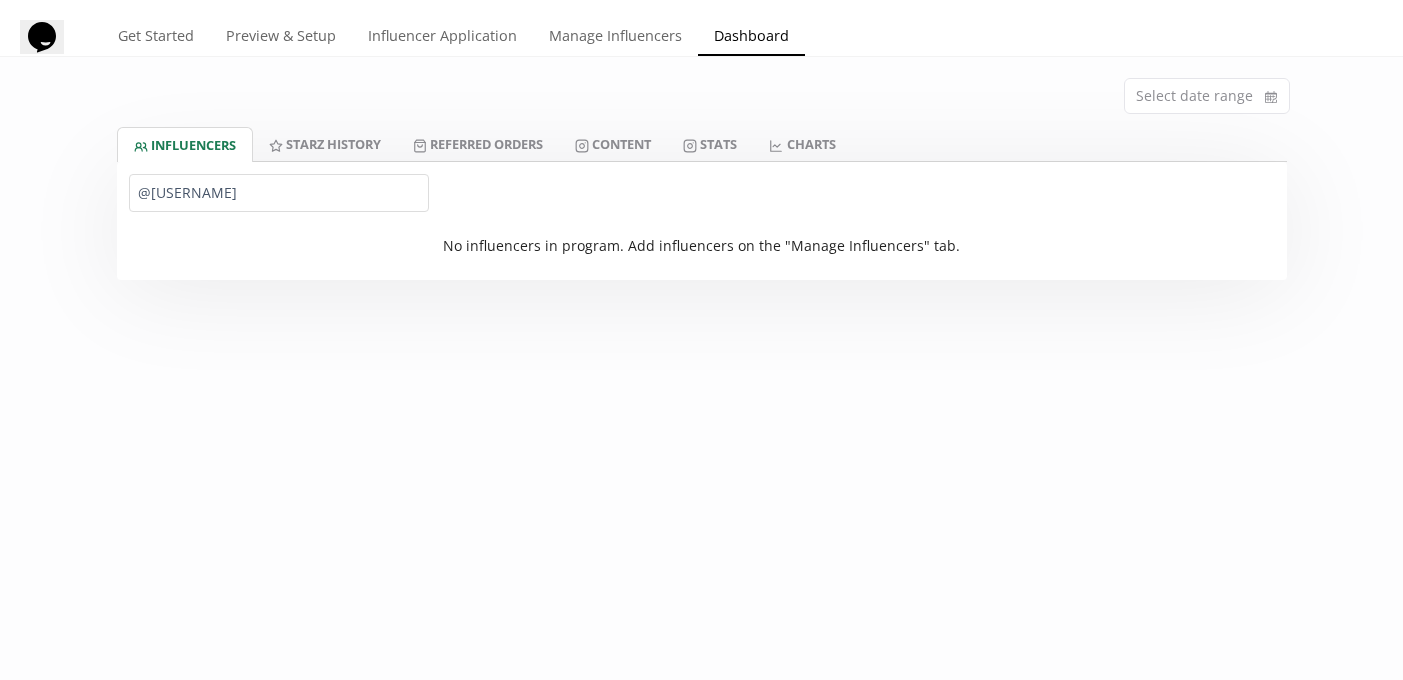 click on "@[USERNAME]" at bounding box center (279, 193) 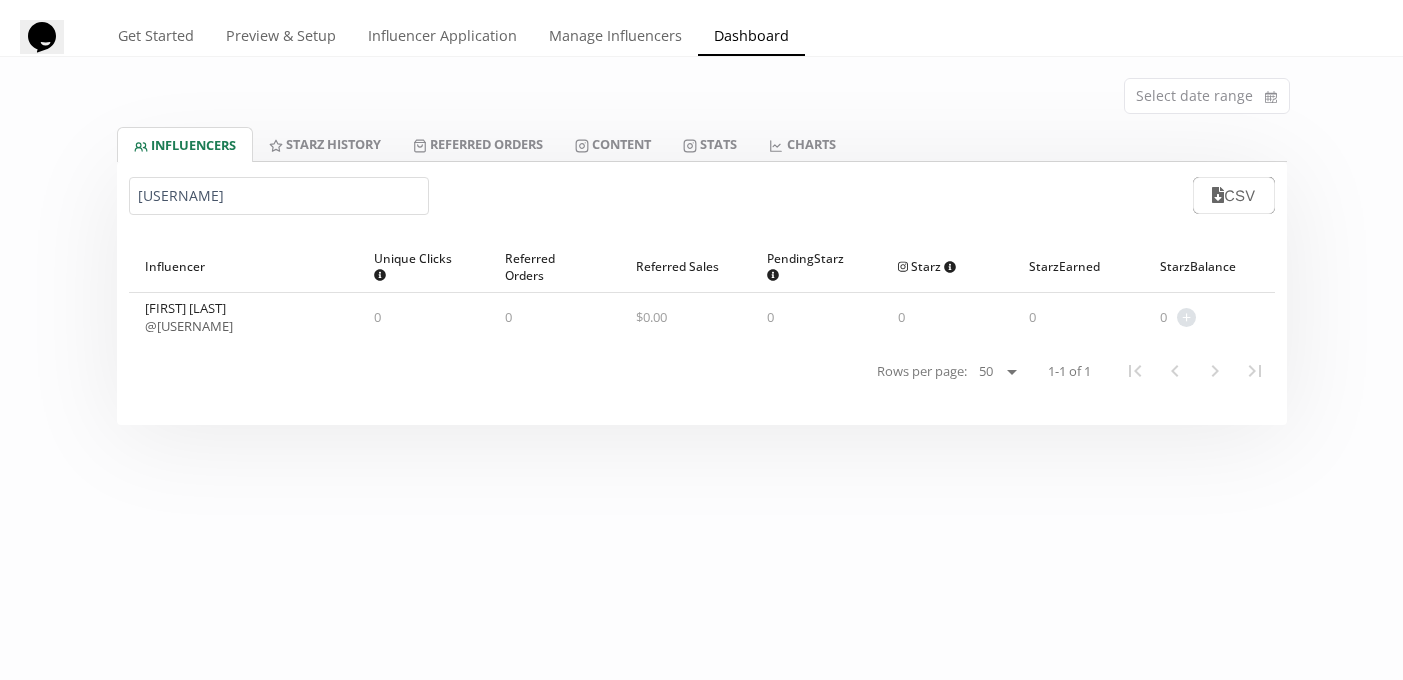 click on "@[USERNAME]" at bounding box center (189, 326) 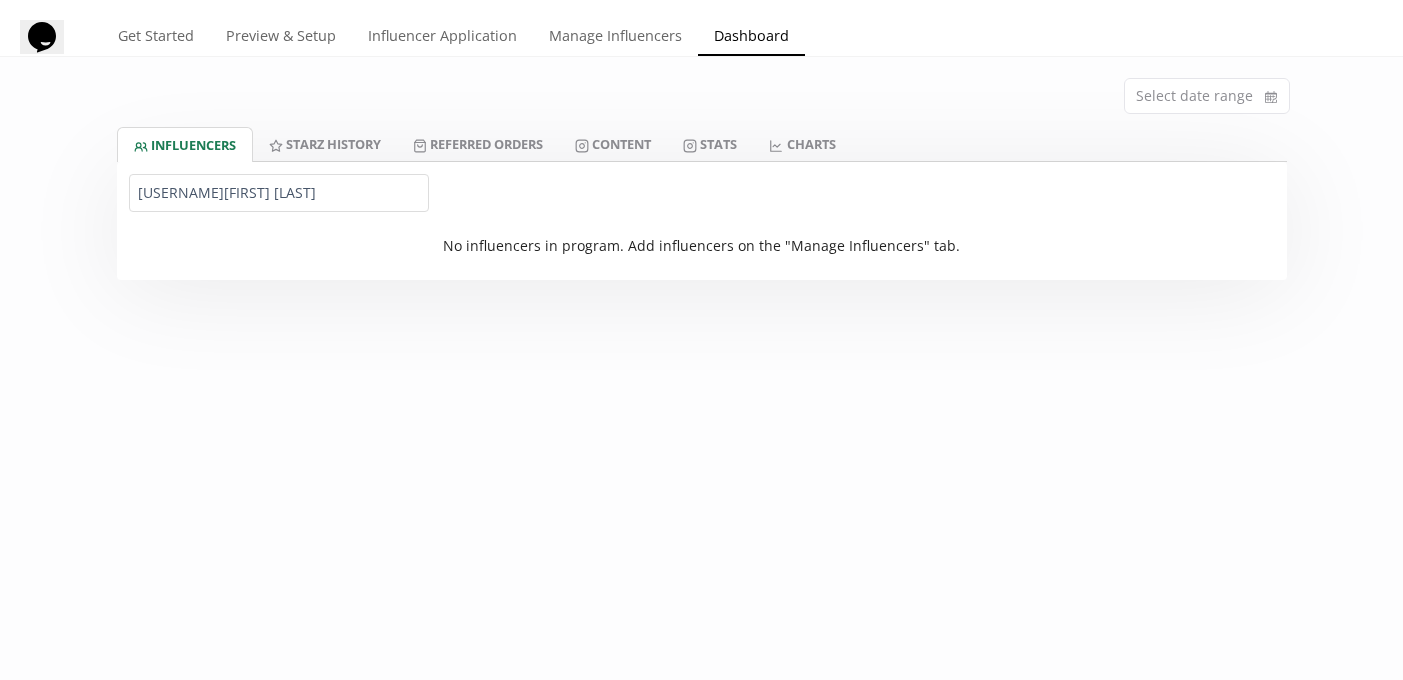 click on "[USERNAME][FIRST] [LAST]" at bounding box center (279, 193) 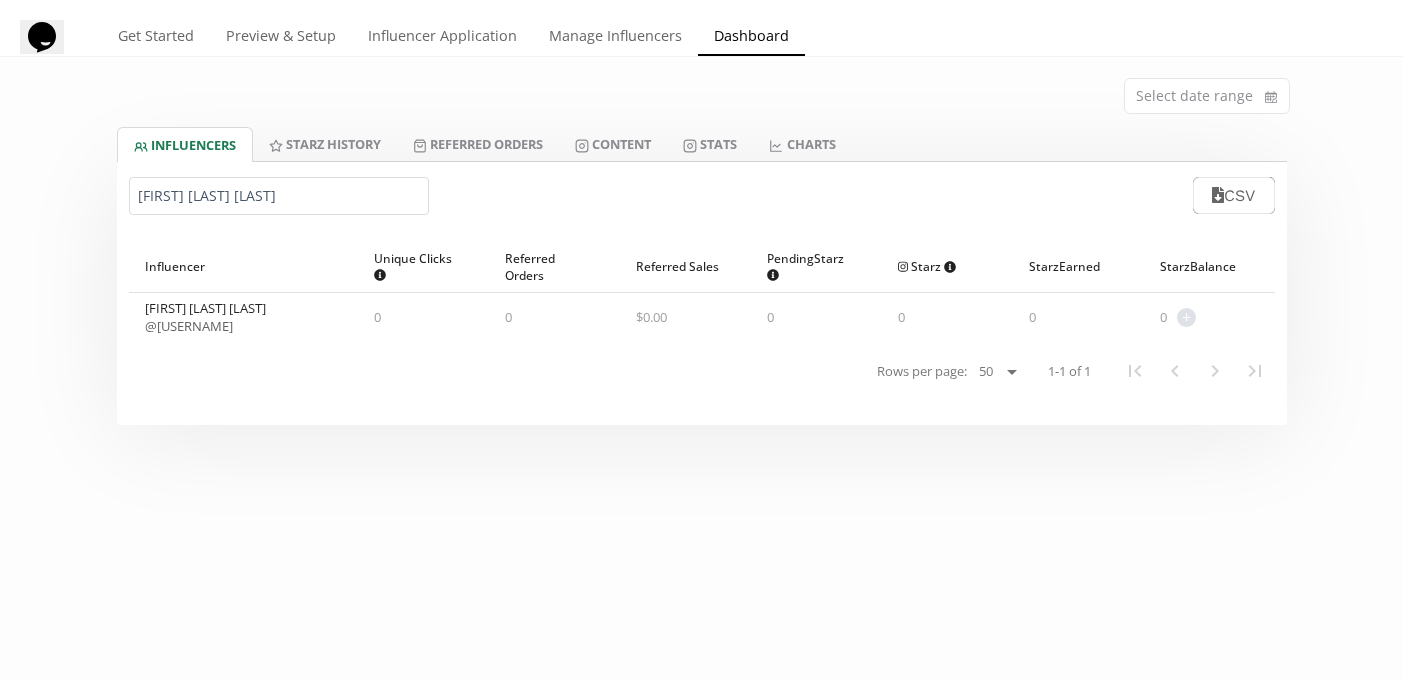 click on "@ [USERNAME]" at bounding box center [189, 326] 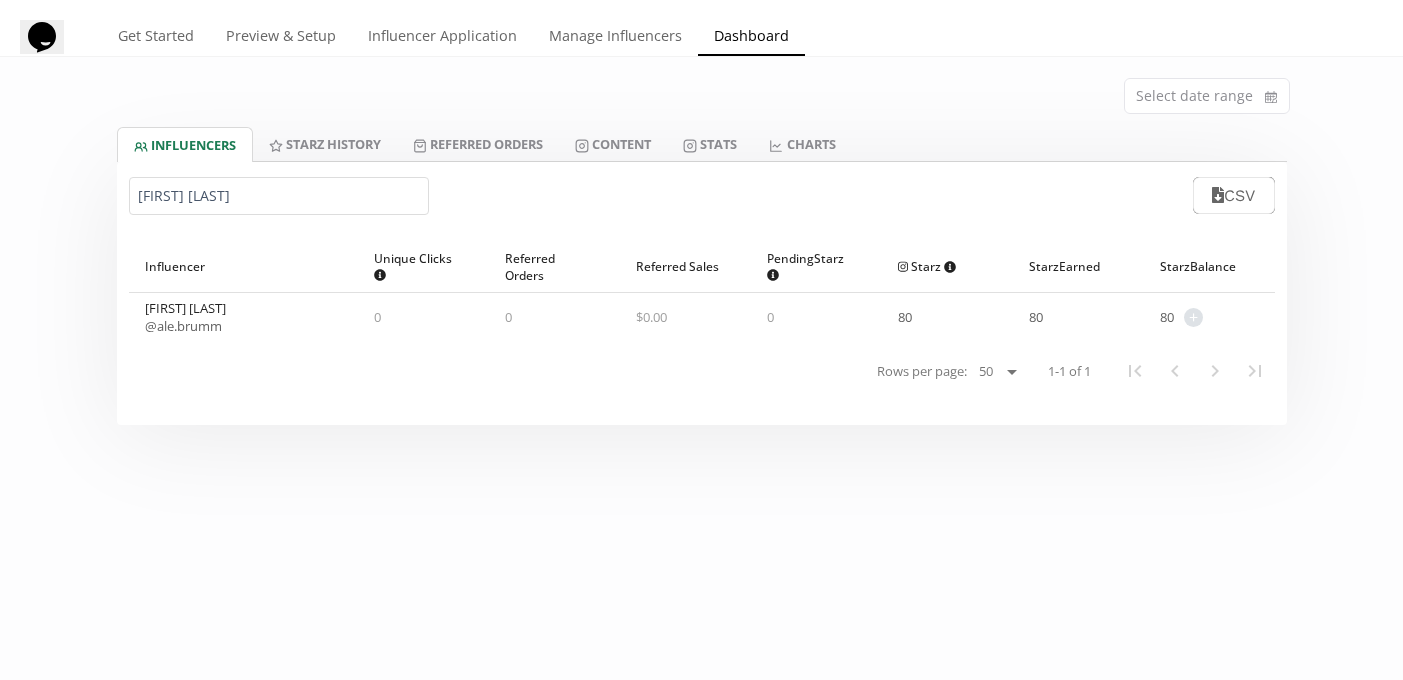 click on "@ [USERNAME]" at bounding box center (183, 326) 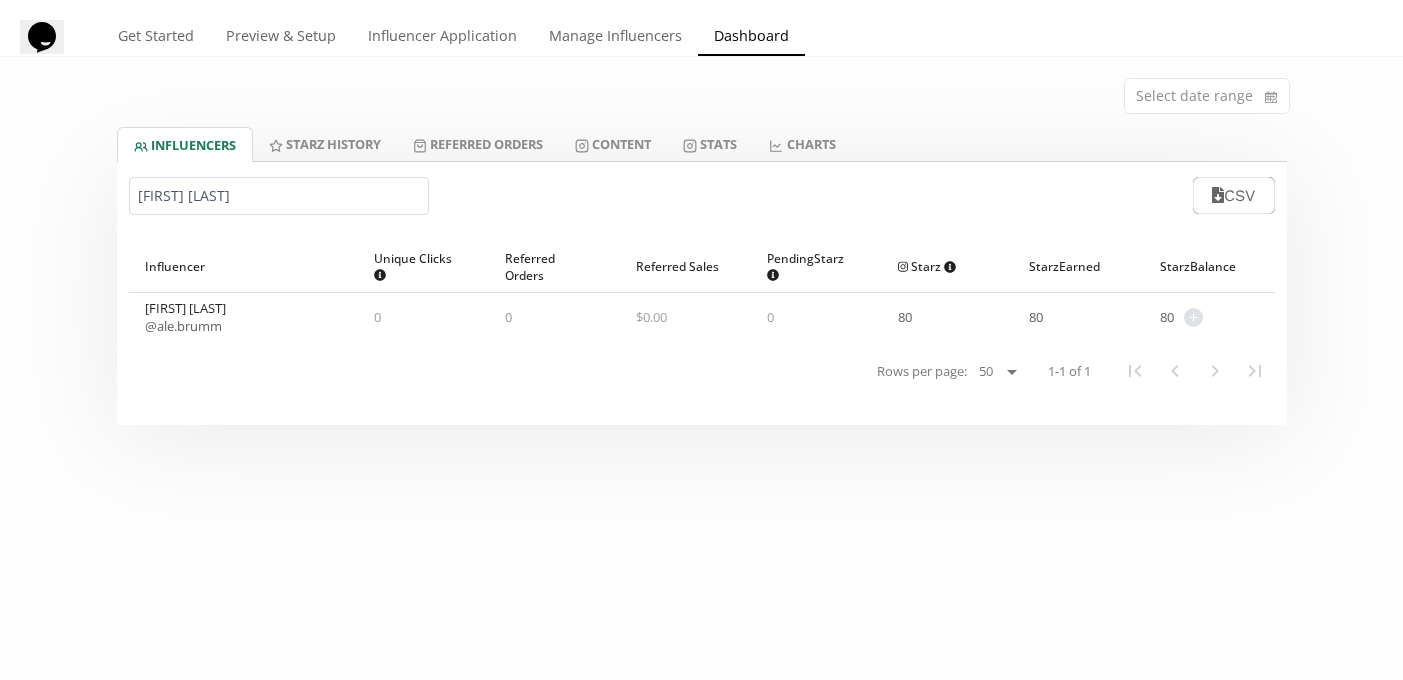 click on "[FIRST] [LAST]" at bounding box center [279, 196] 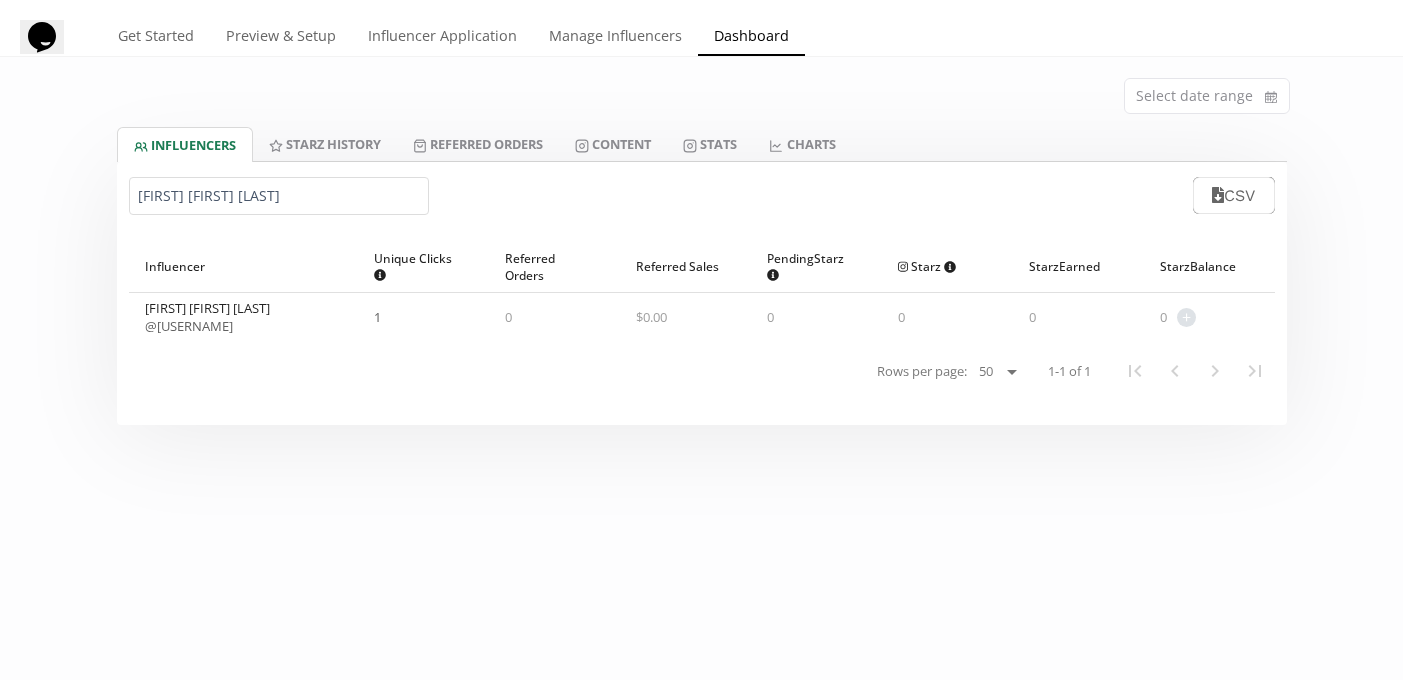 click on "@ [USERNAME]" at bounding box center [189, 326] 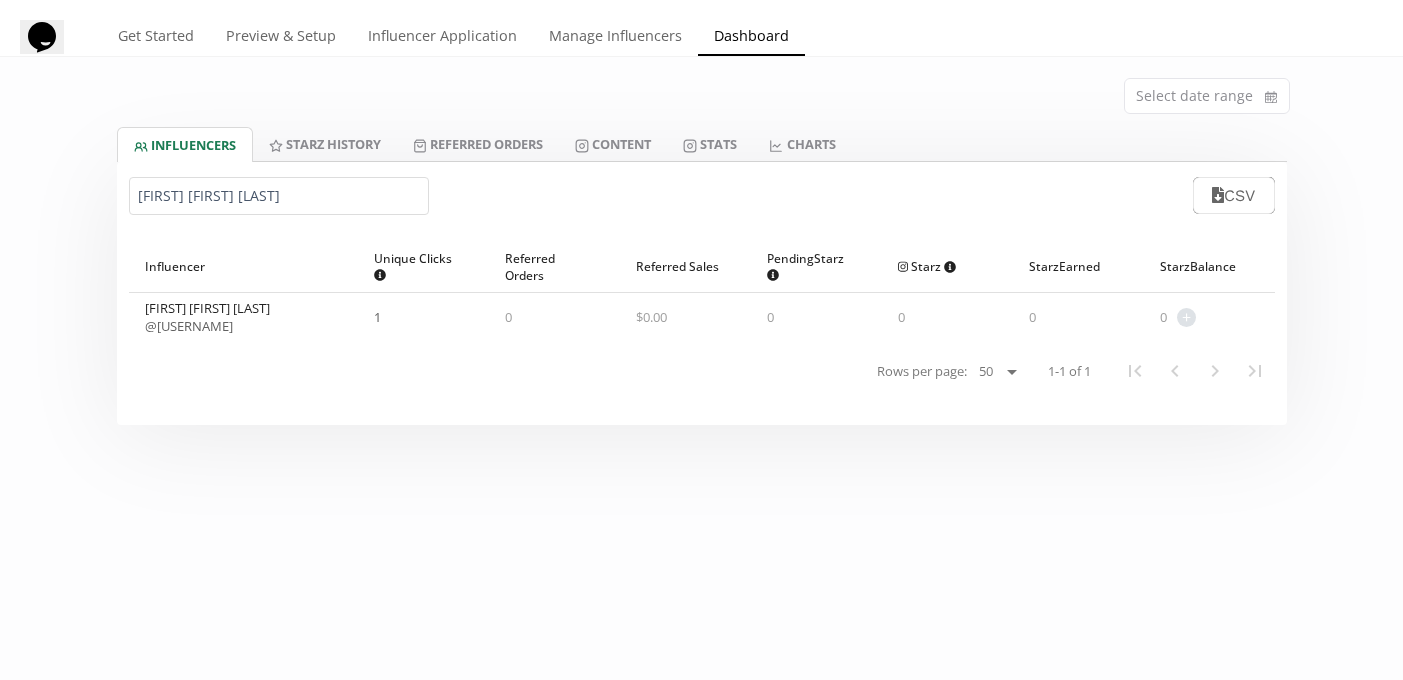 click on "[FIRST] [FIRST] [LAST]" at bounding box center [279, 196] 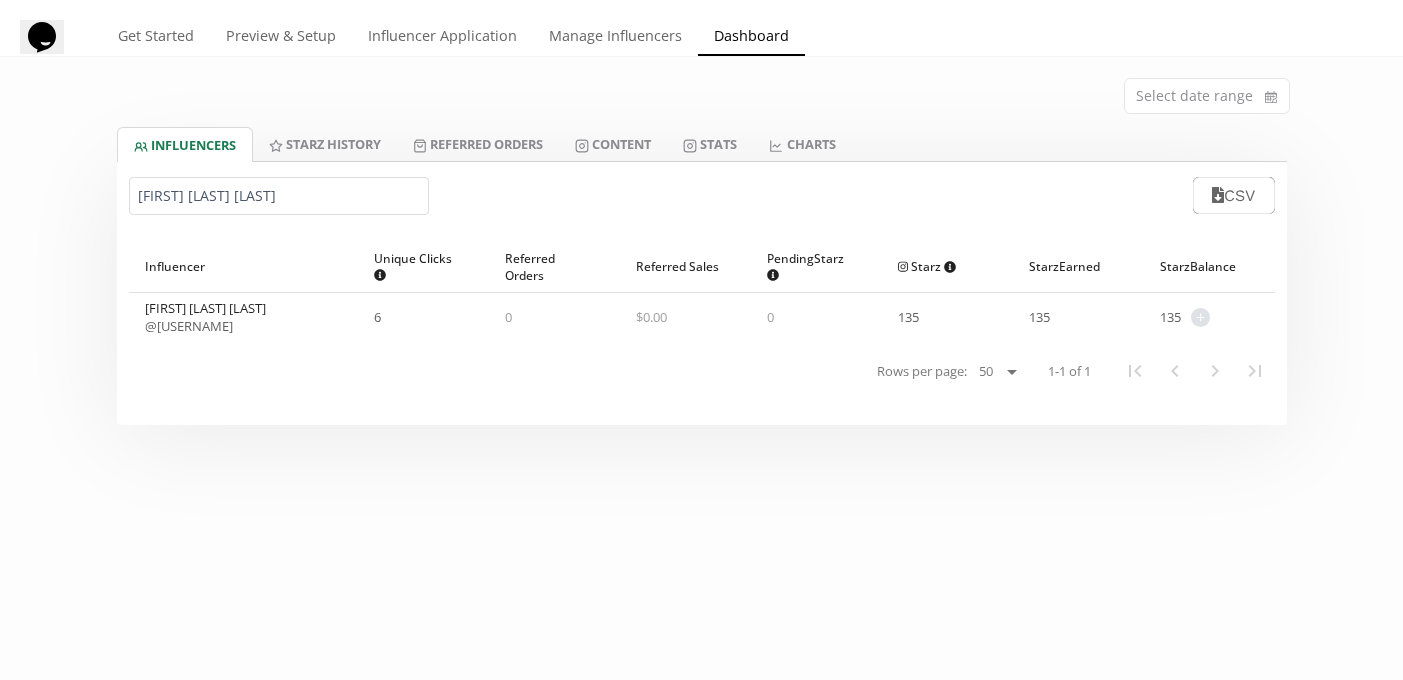 click on "@ [USERNAME]" at bounding box center [189, 326] 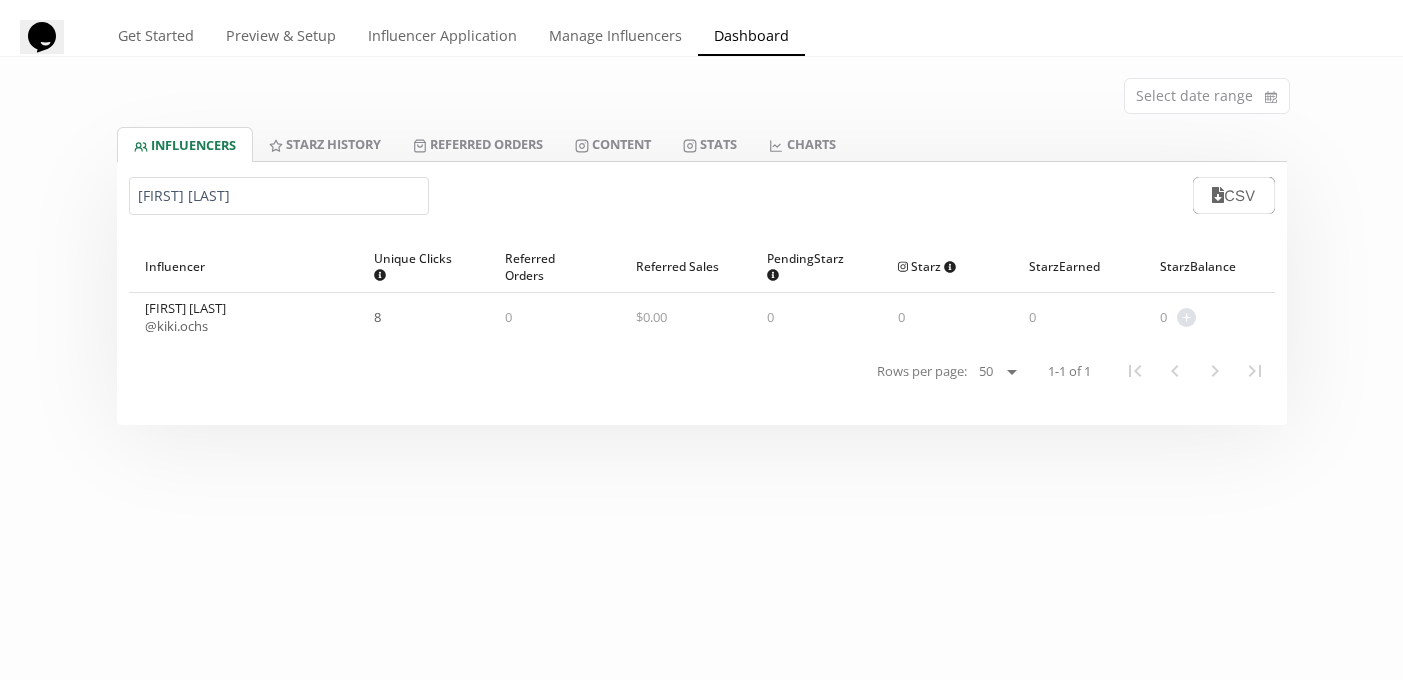 click on "@ [USERNAME]" at bounding box center [176, 326] 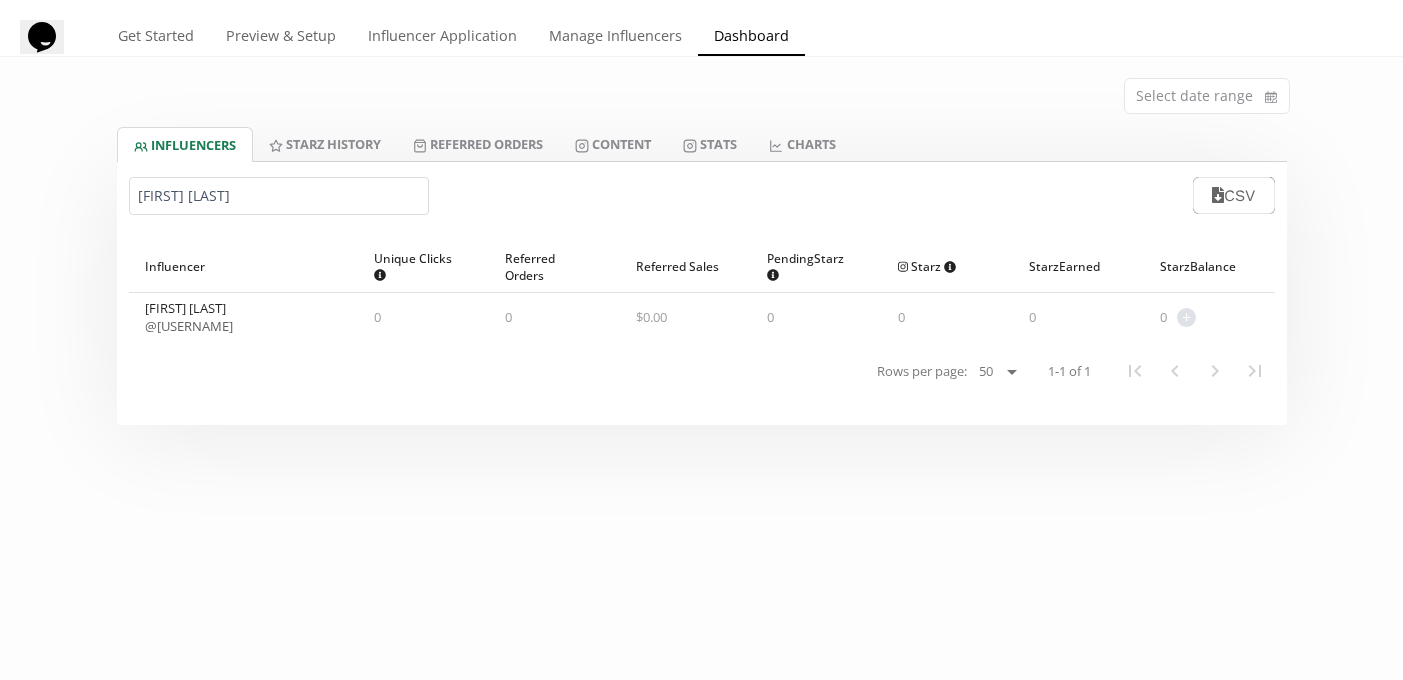click on "[FIRST] [LAST]" at bounding box center [279, 196] 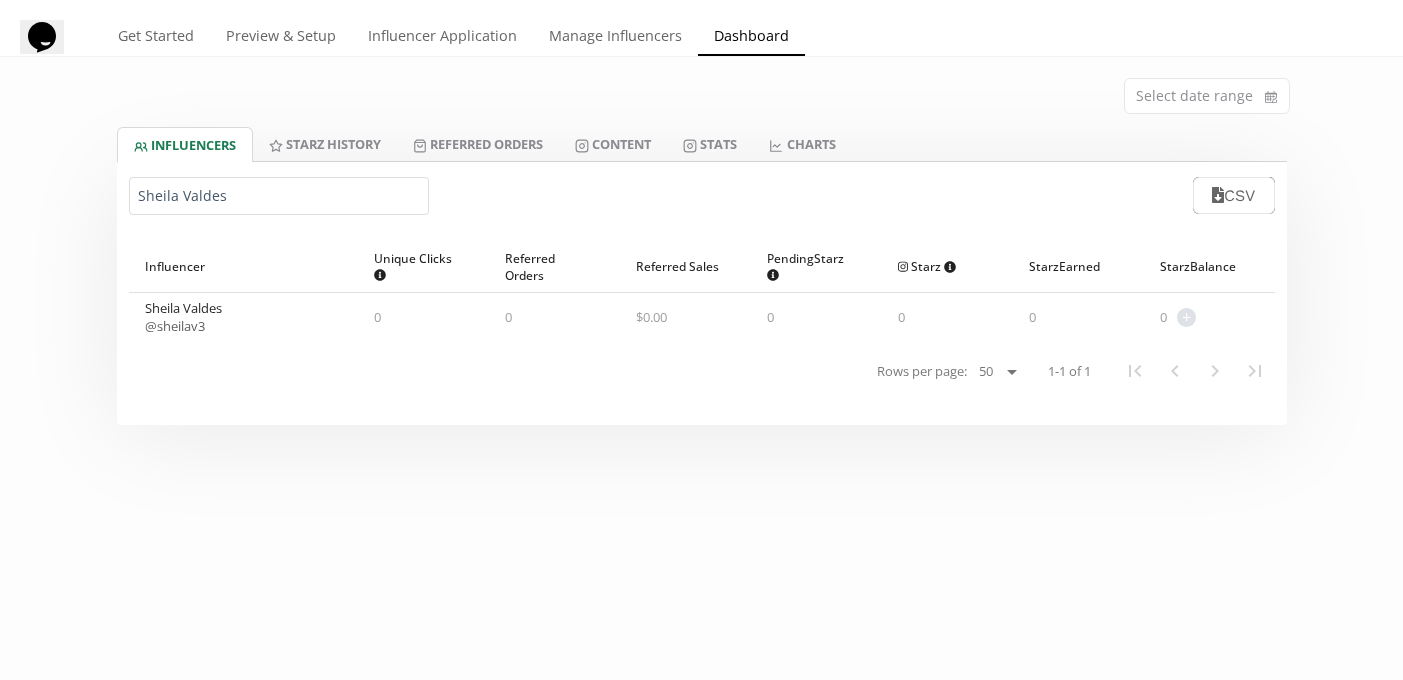 click on "@ [USERNAME]" at bounding box center (175, 326) 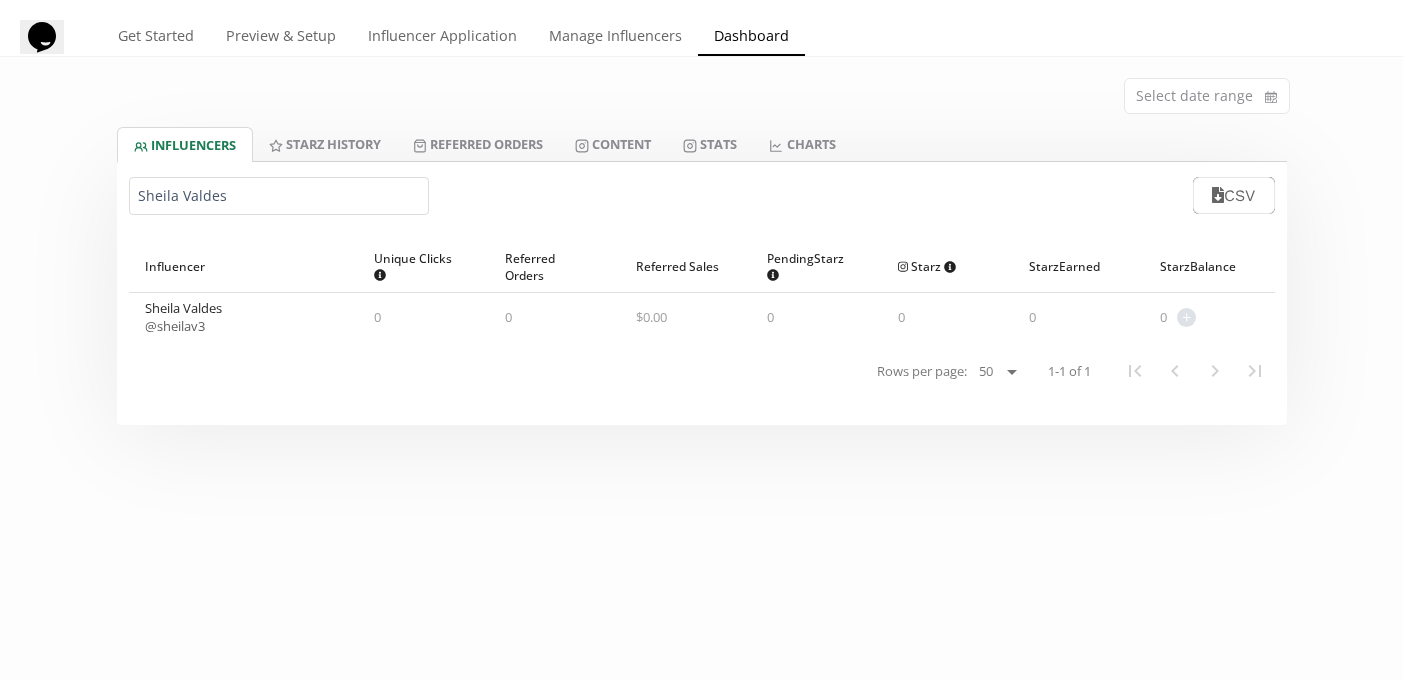 click on "Sheila Valdes" at bounding box center [279, 196] 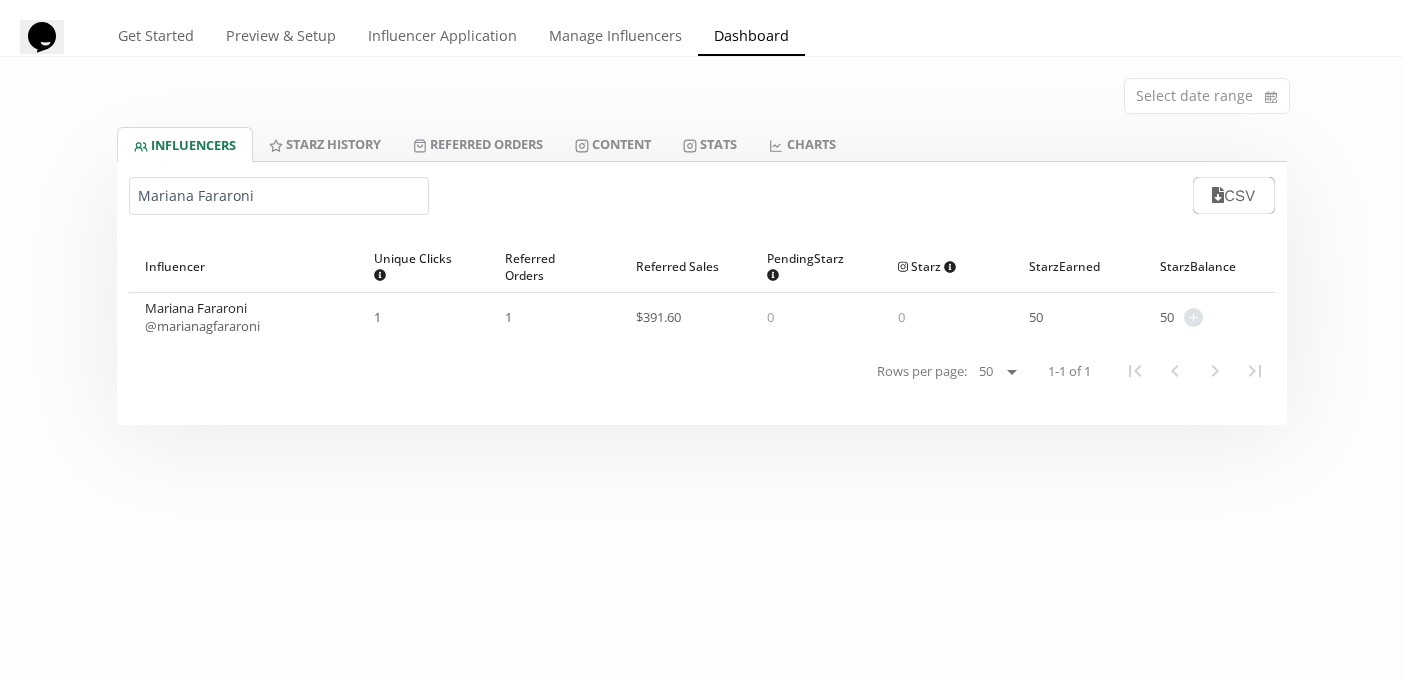 click on "@ [USERNAME]" at bounding box center (202, 326) 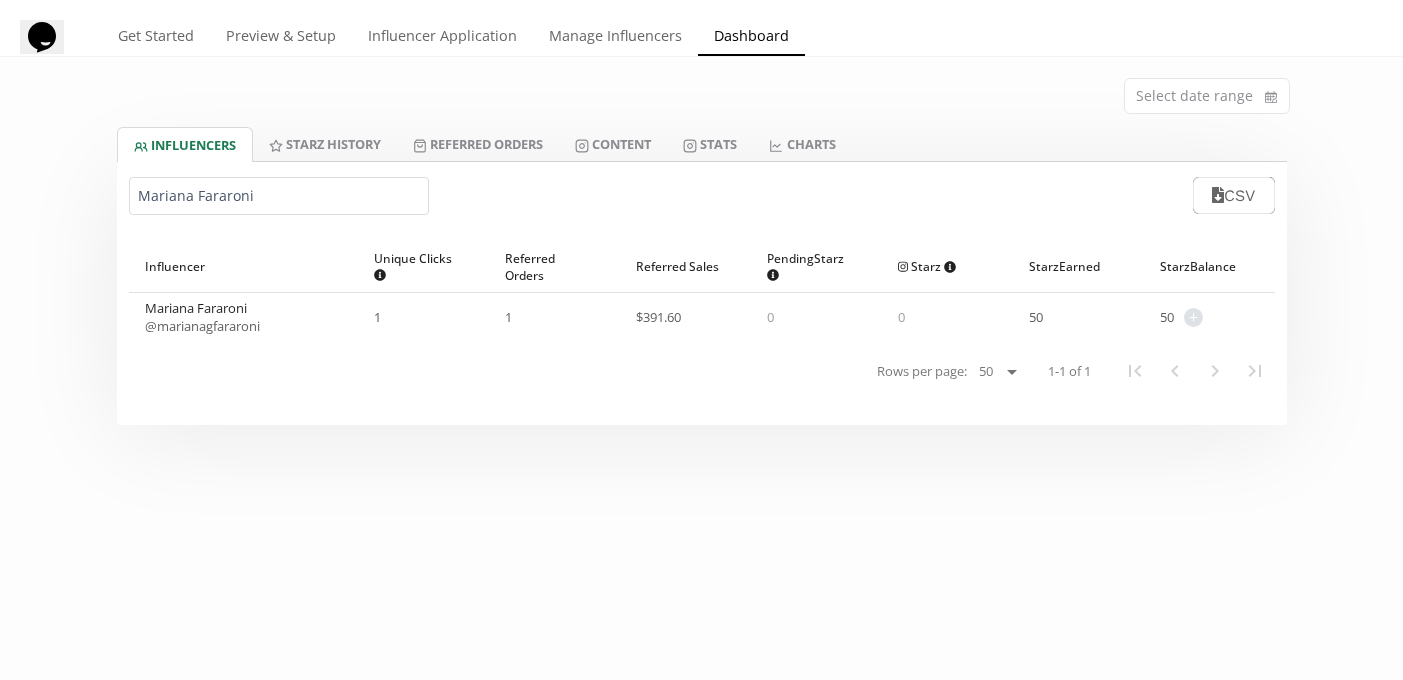 click on "Mariana Fararoni" at bounding box center [279, 196] 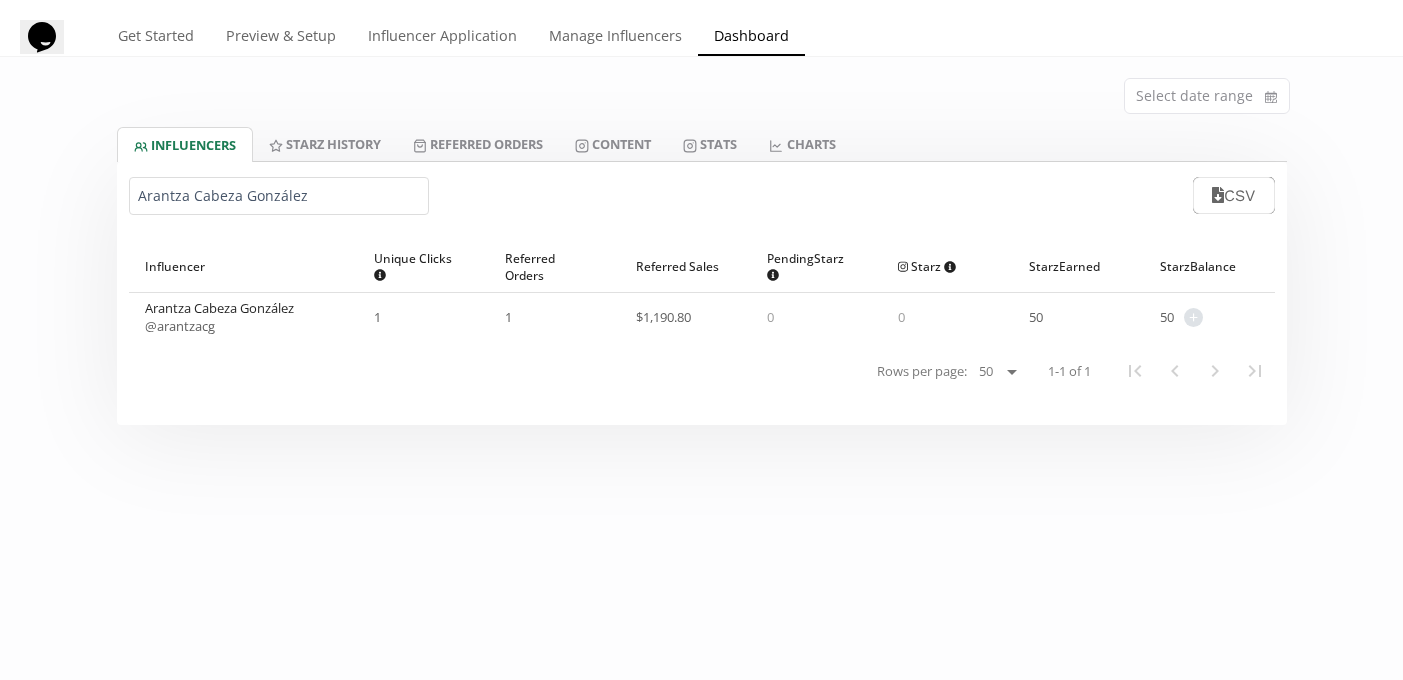 click on "@ [USERNAME]" at bounding box center [180, 326] 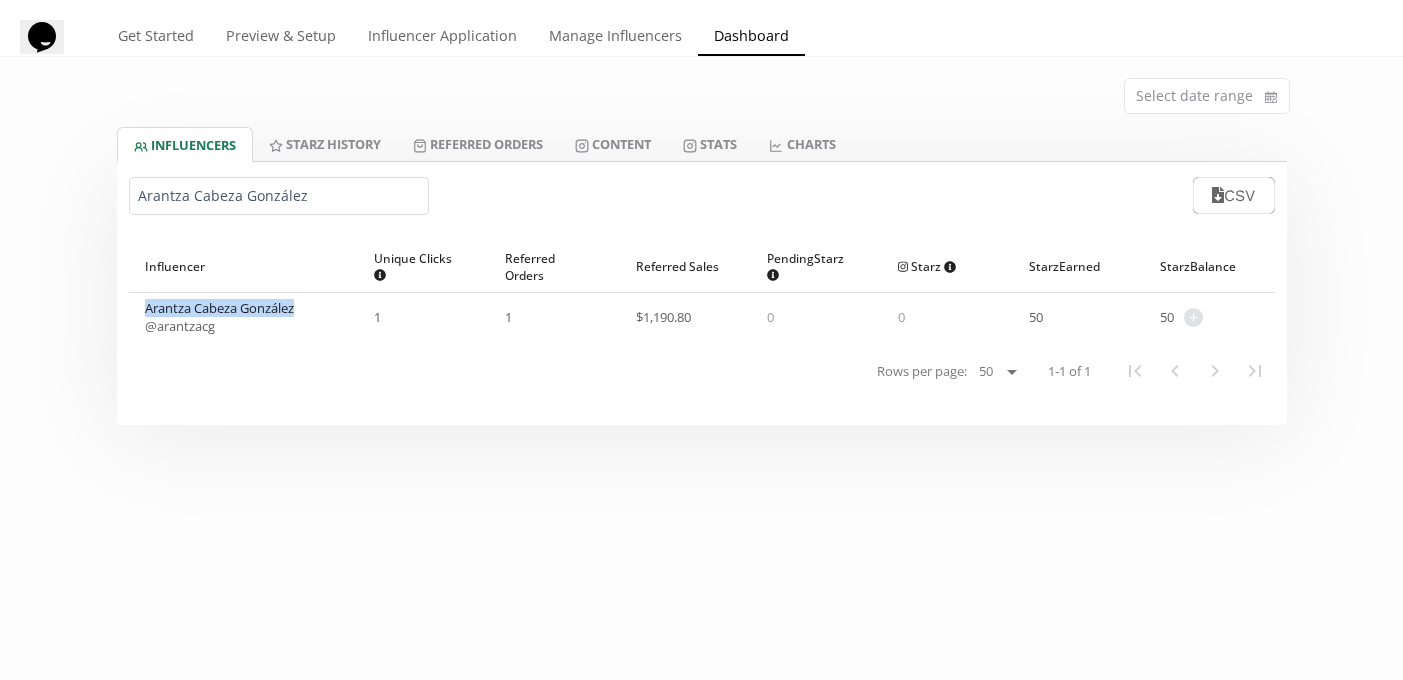 drag, startPoint x: 308, startPoint y: 309, endPoint x: 130, endPoint y: 307, distance: 178.01123 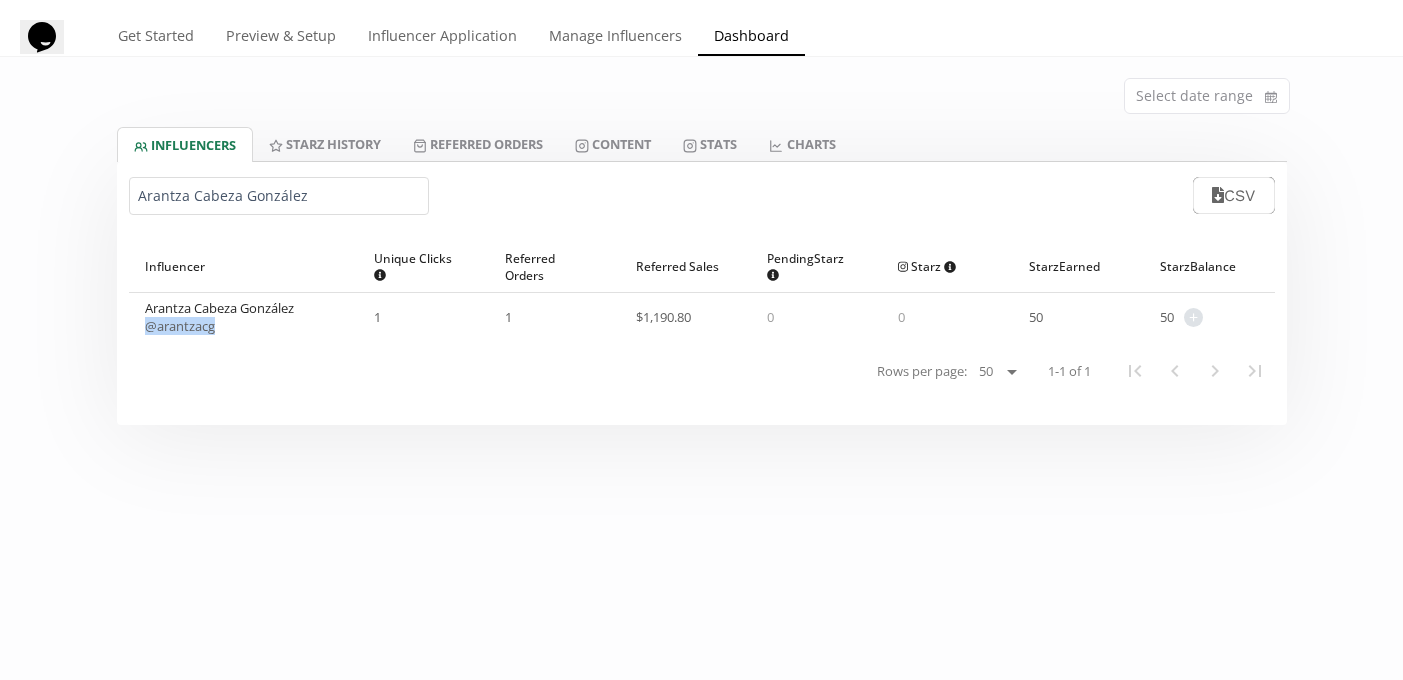 drag, startPoint x: 237, startPoint y: 329, endPoint x: 133, endPoint y: 329, distance: 104 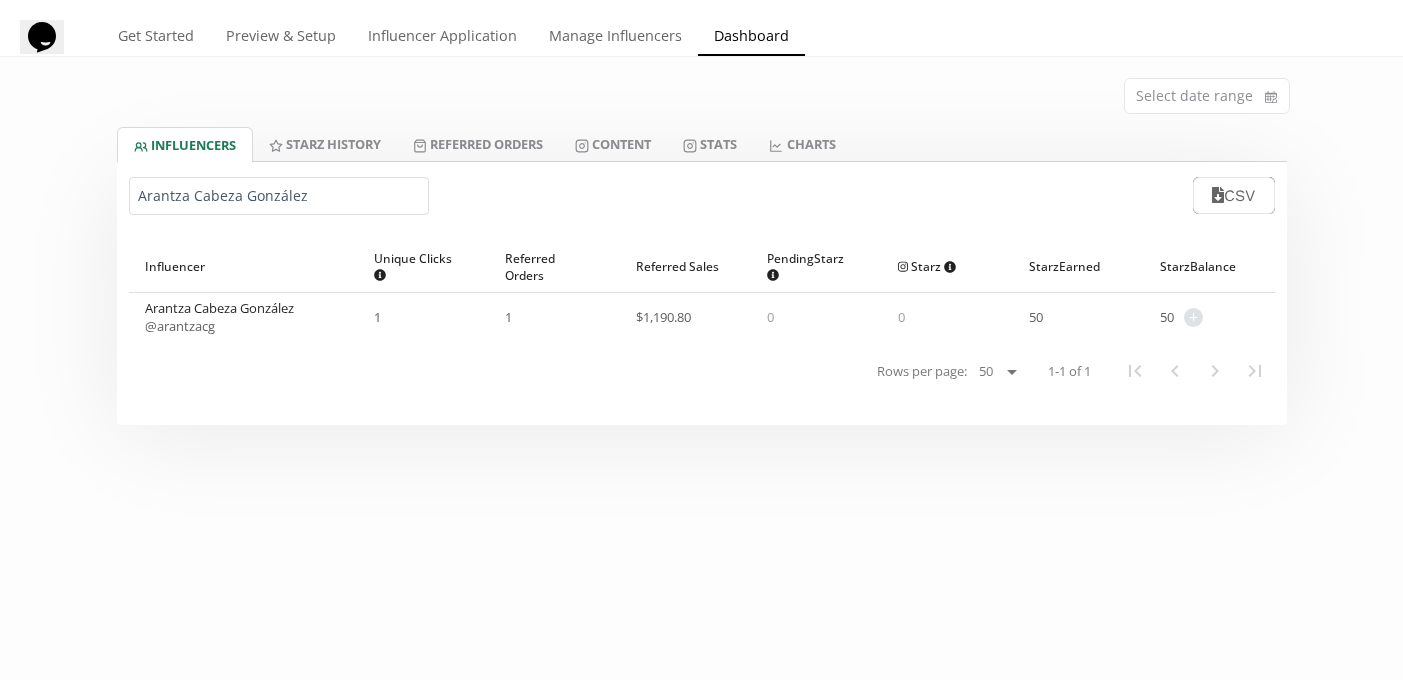 click on "Arantza Cabeza González" at bounding box center (279, 196) 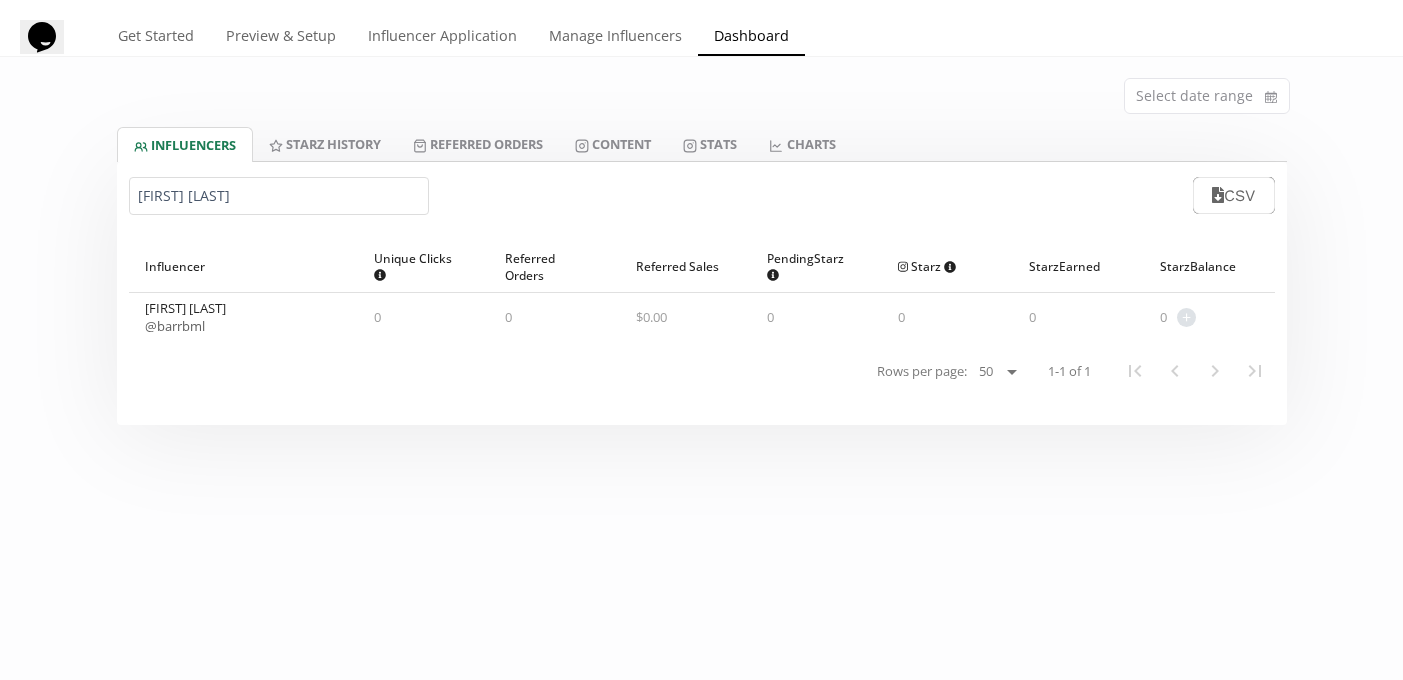 click on "@ [USERNAME]" at bounding box center (175, 326) 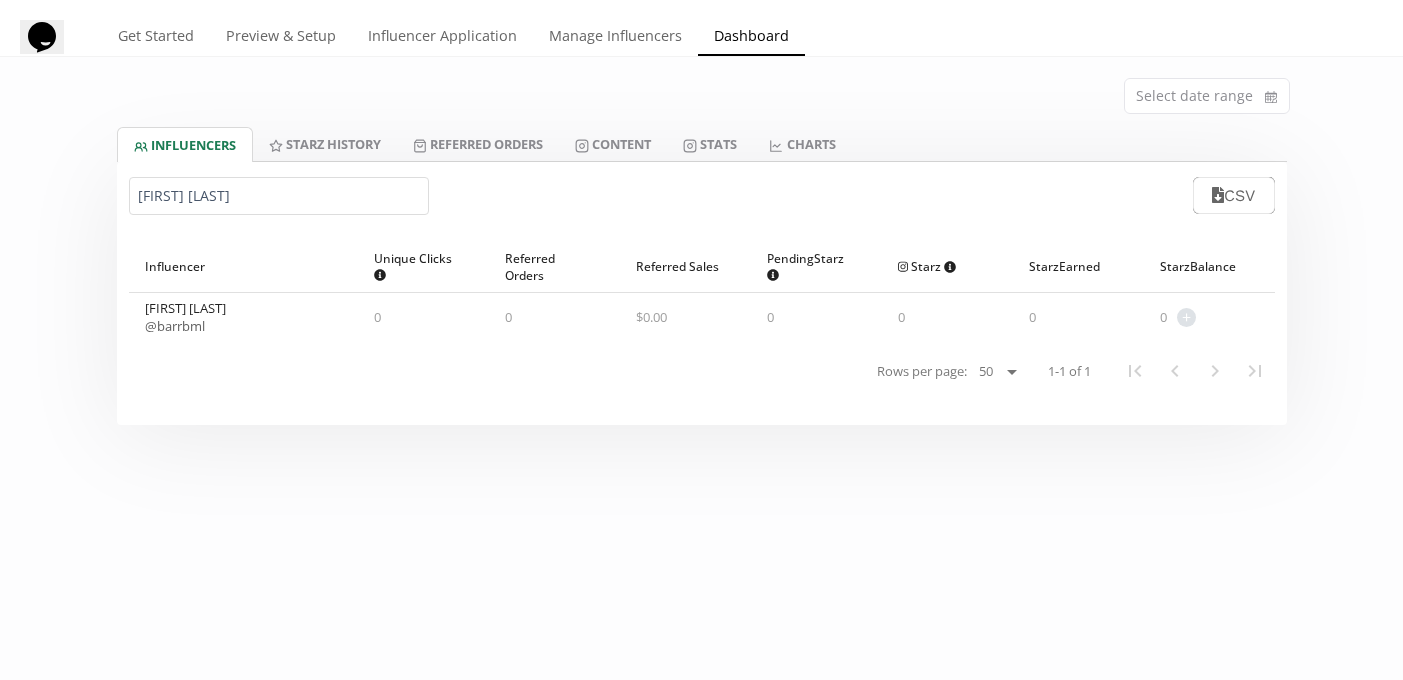click on "[FIRST] [LAST]" at bounding box center (702, 195) 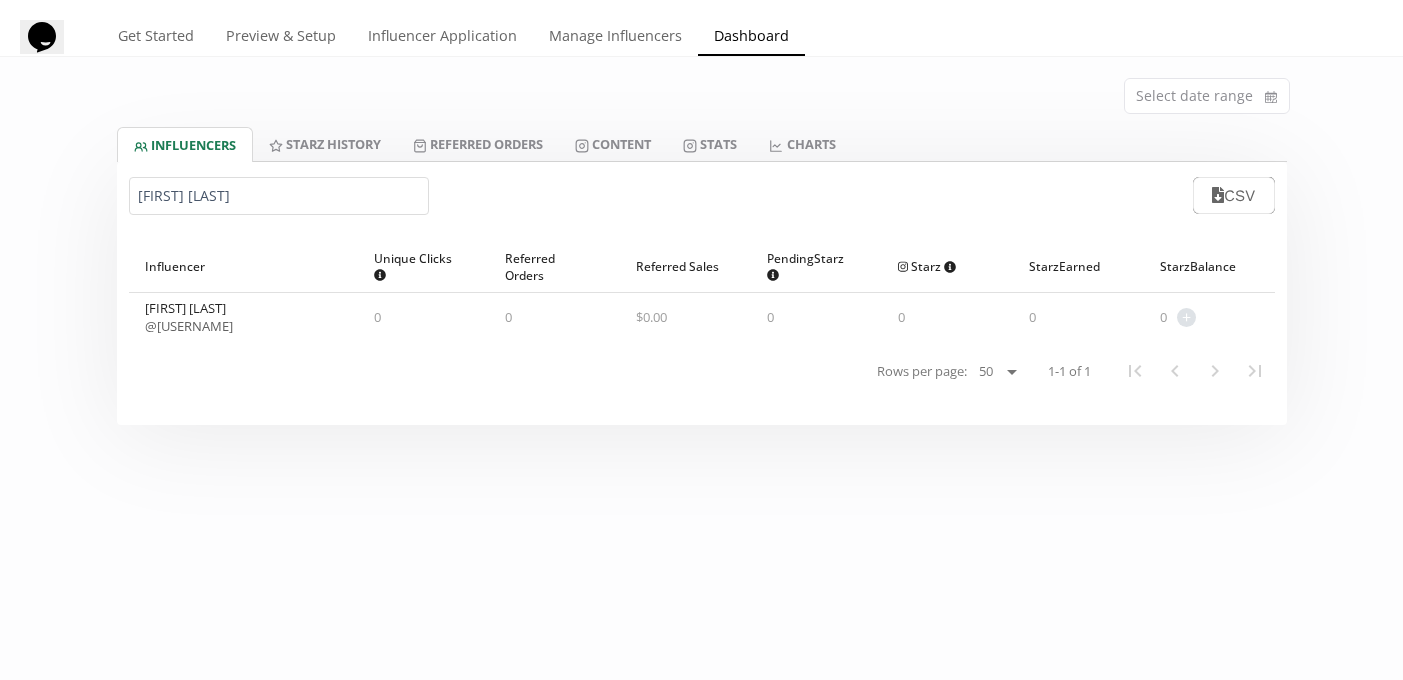 click on "@ [USERNAME]" at bounding box center [189, 326] 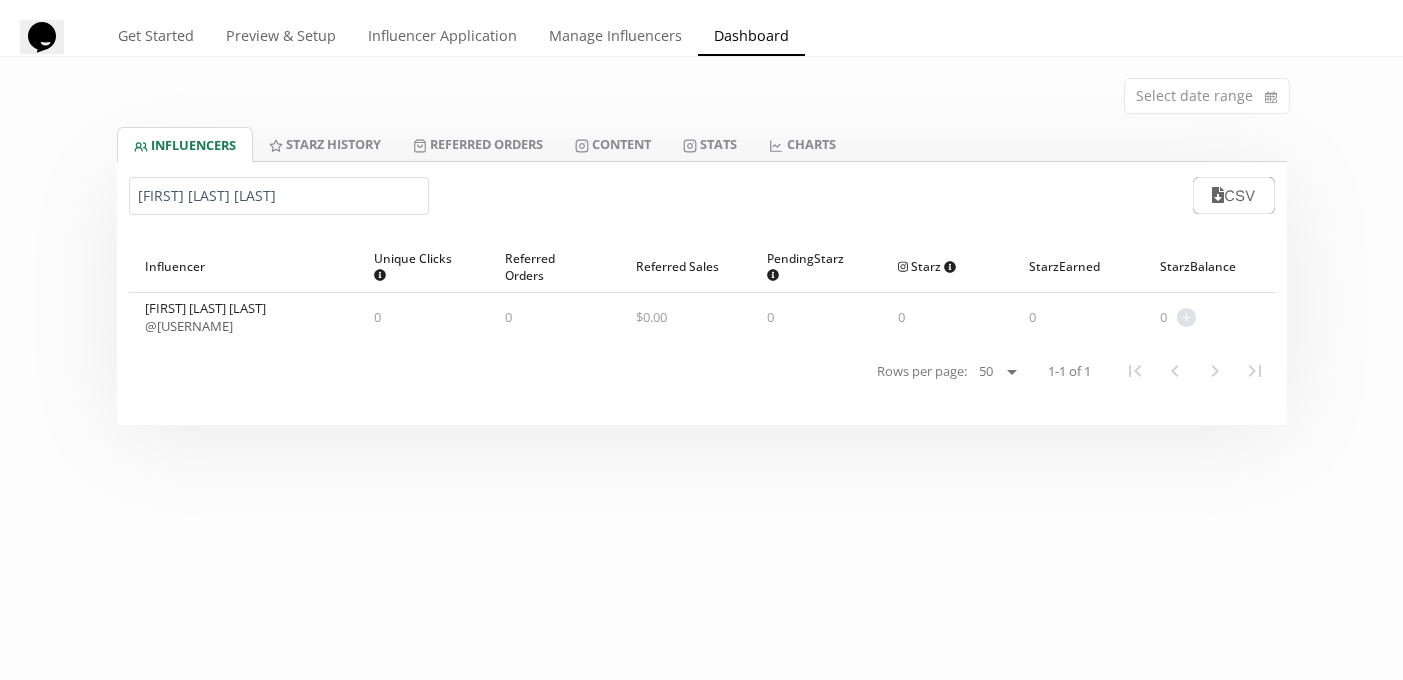click on "@ [USERNAME]" at bounding box center [189, 326] 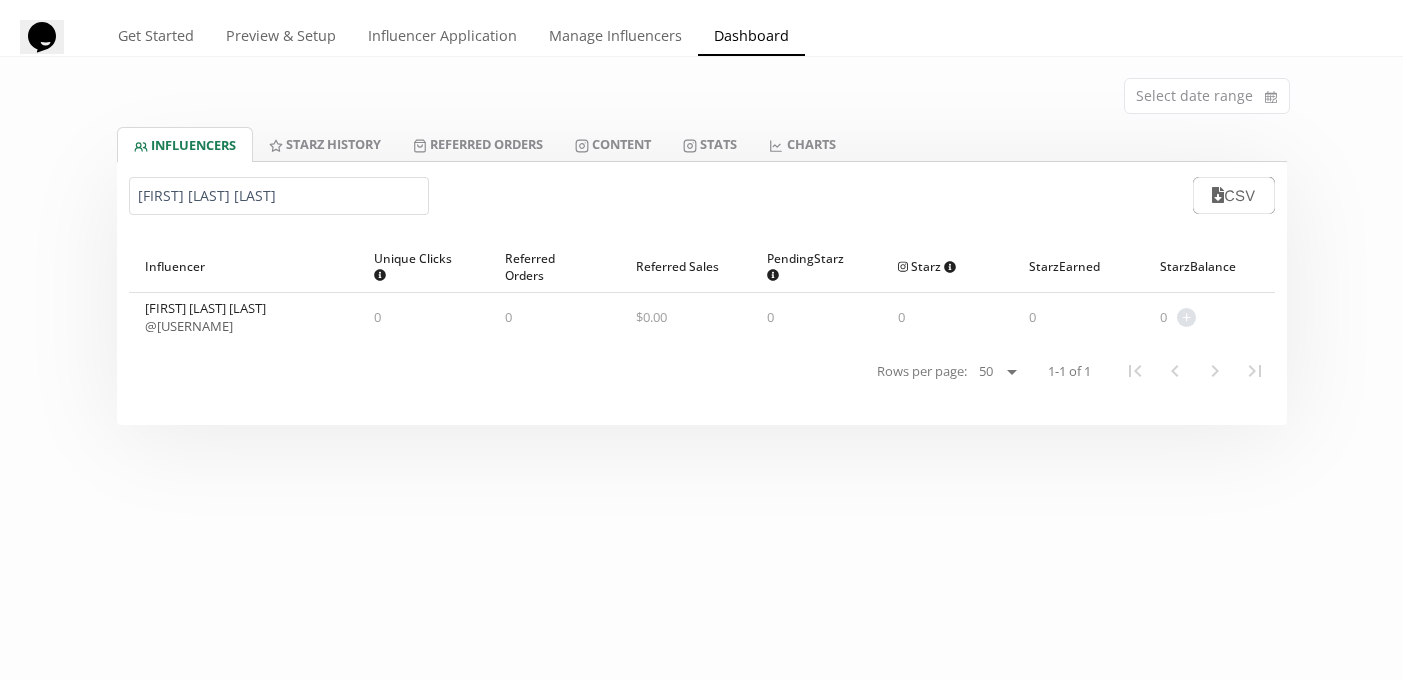 drag, startPoint x: 297, startPoint y: 311, endPoint x: 132, endPoint y: 311, distance: 165 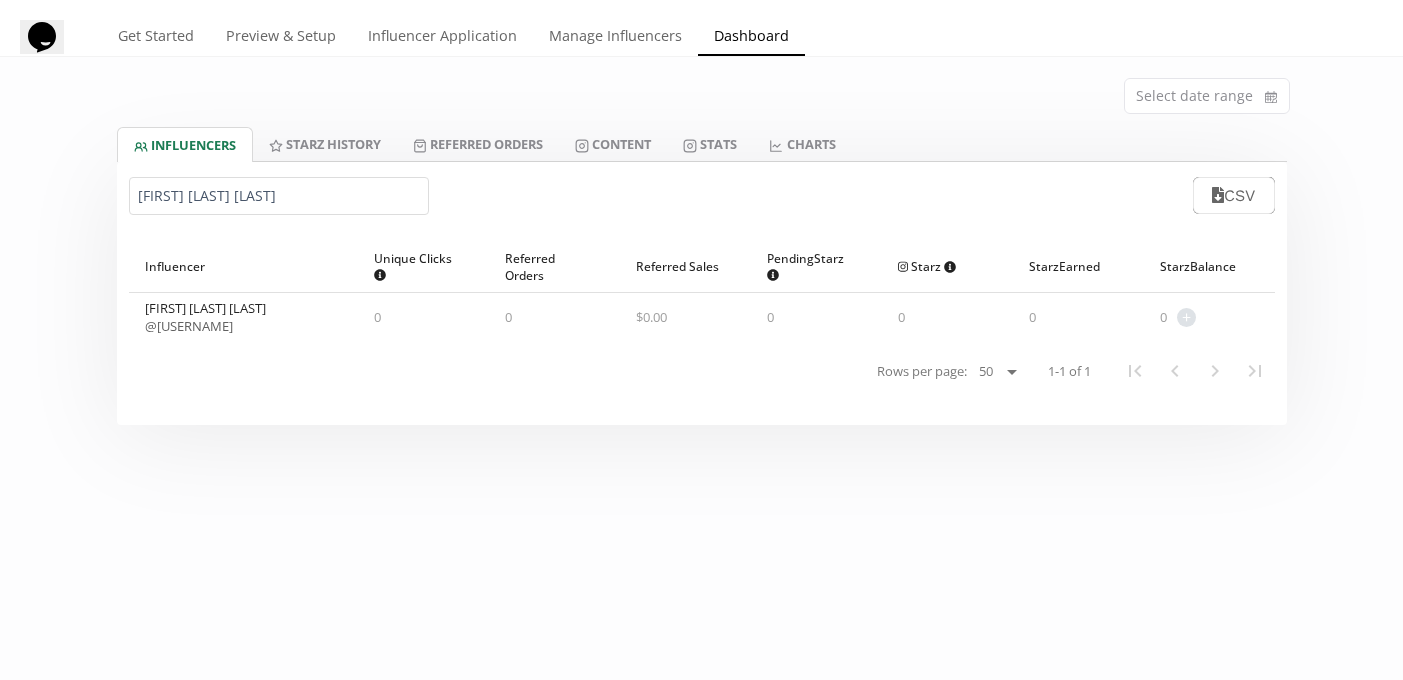 drag, startPoint x: 269, startPoint y: 327, endPoint x: 136, endPoint y: 328, distance: 133.00375 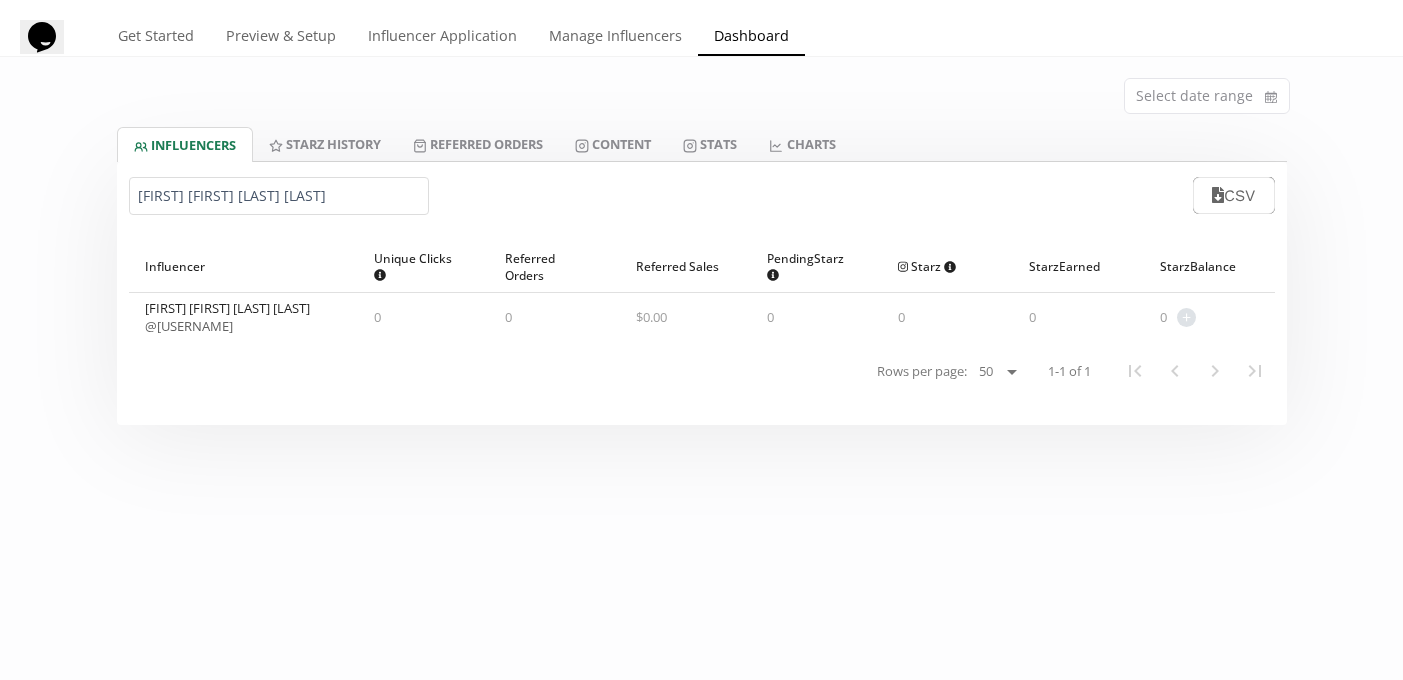 click on "@ [USERNAME]" at bounding box center [189, 326] 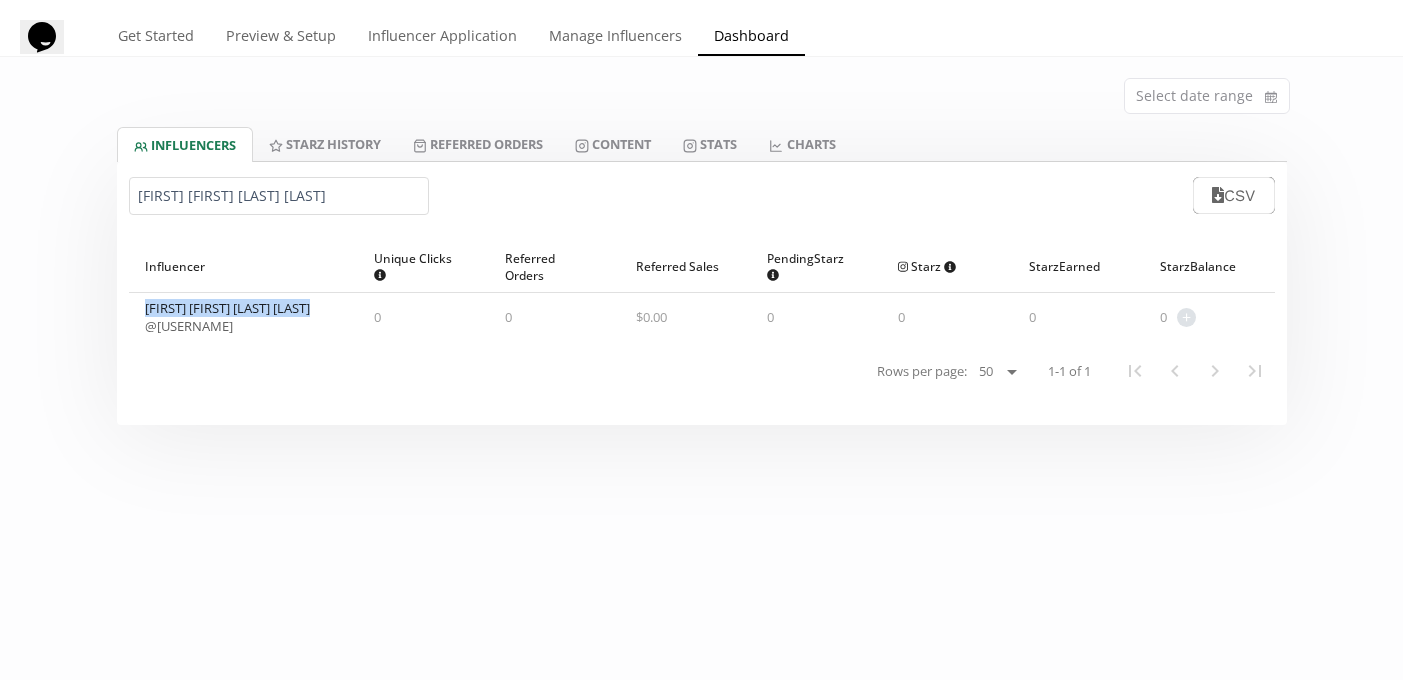 drag, startPoint x: 337, startPoint y: 311, endPoint x: 130, endPoint y: 306, distance: 207.06038 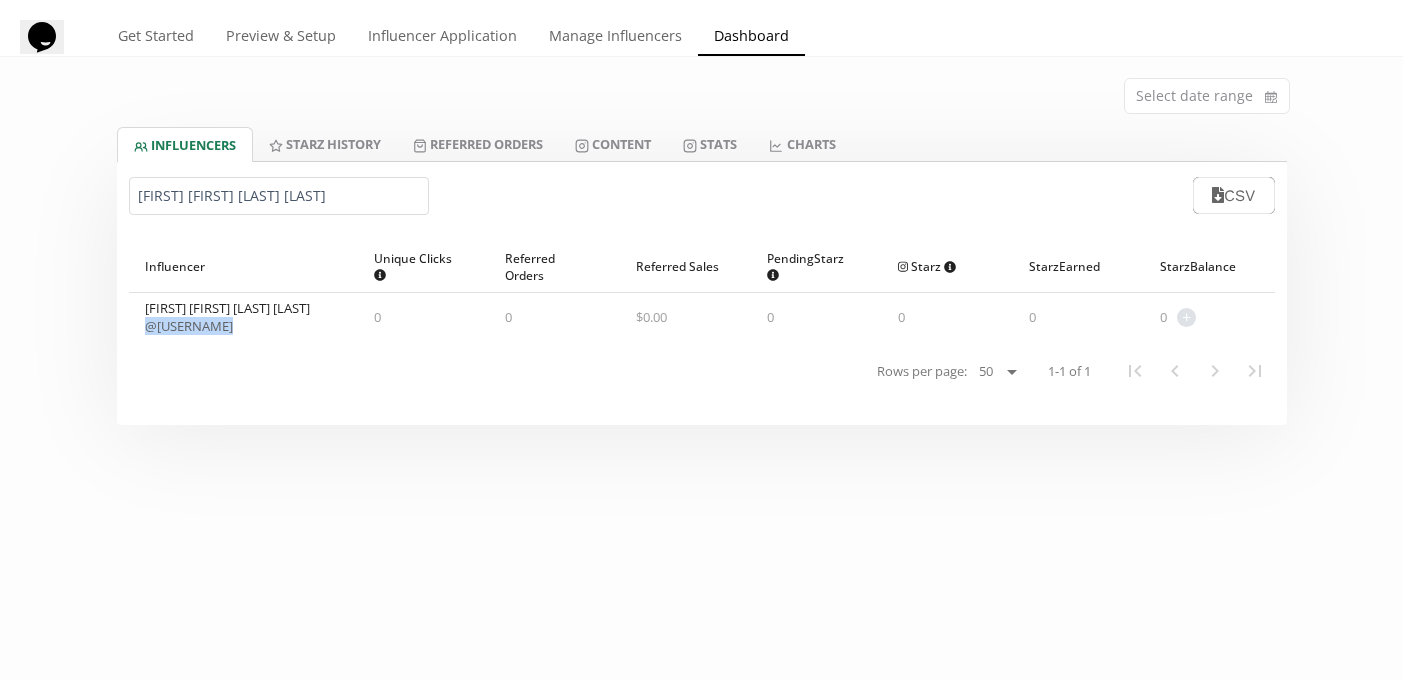 drag, startPoint x: 253, startPoint y: 324, endPoint x: 145, endPoint y: 324, distance: 108 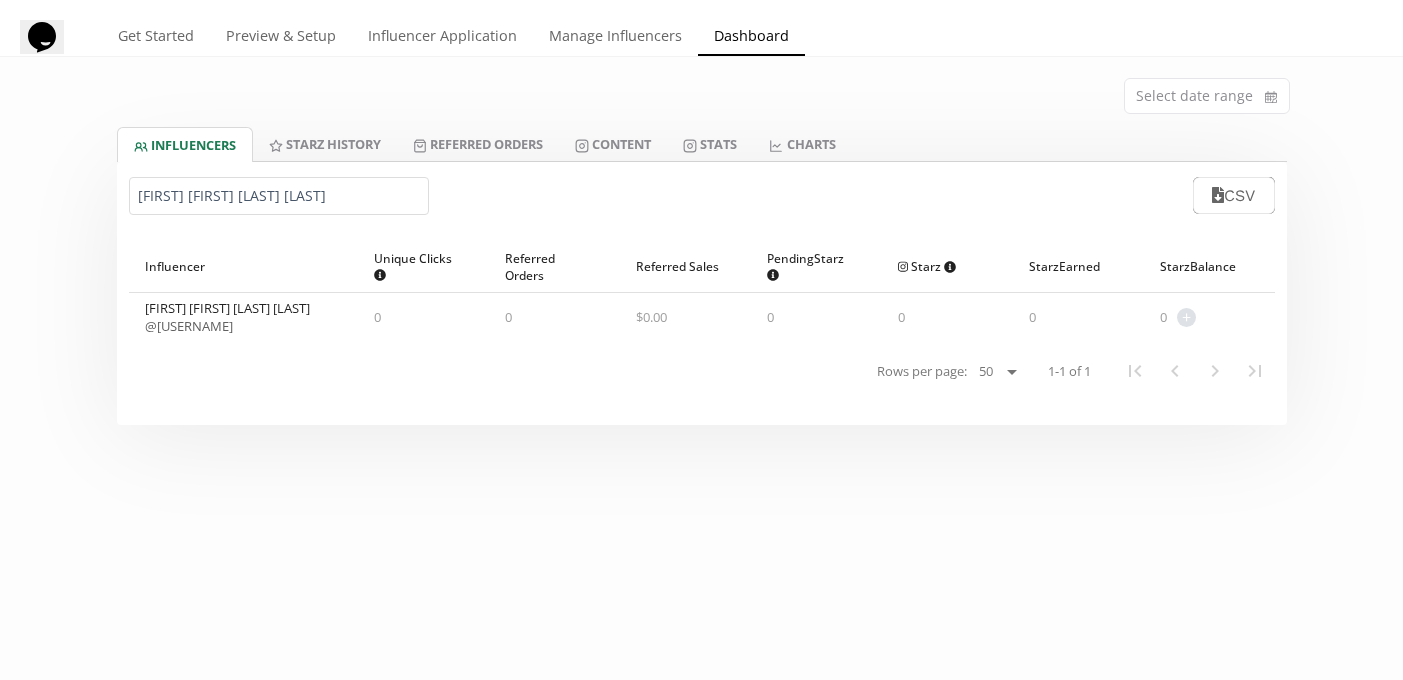 click on "[FIRST] [FIRST] [LAST] [LAST]" at bounding box center (279, 196) 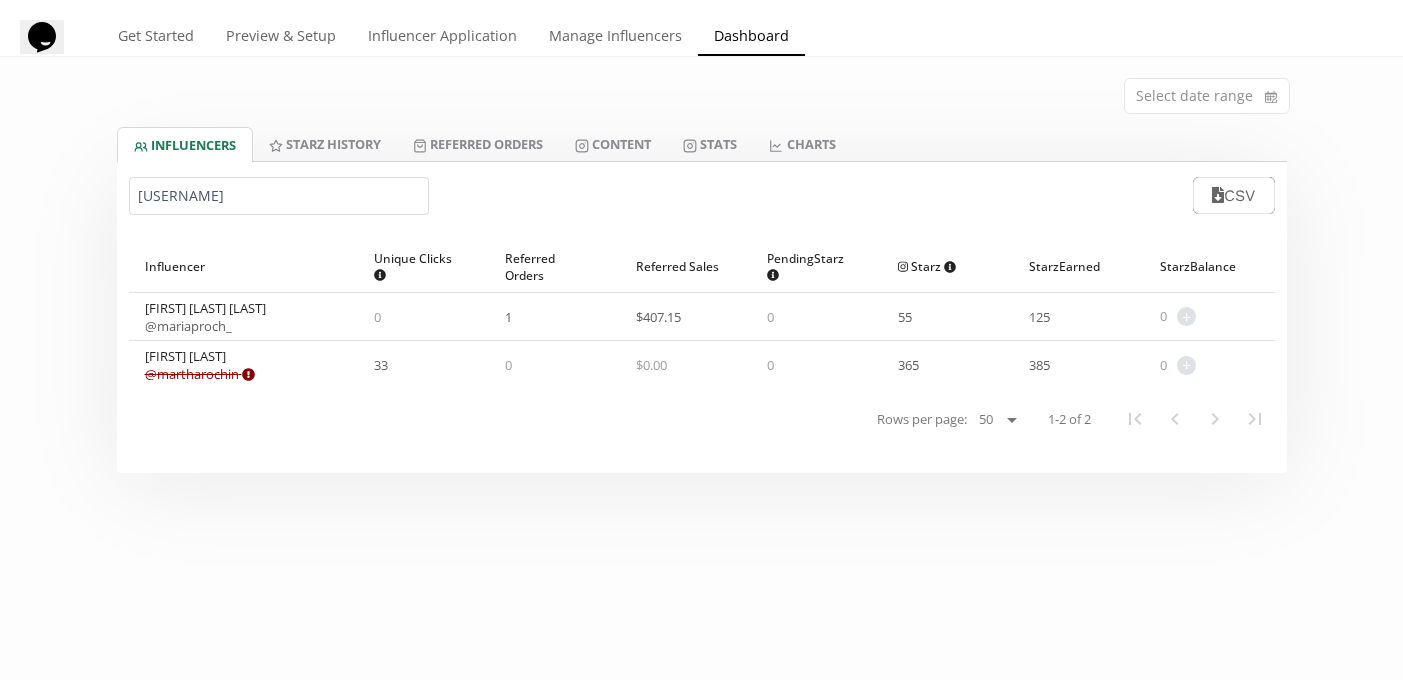 click on "@ [USERNAME] Expired or disconnected. Please ask influencer to reconnect." at bounding box center [200, 374] 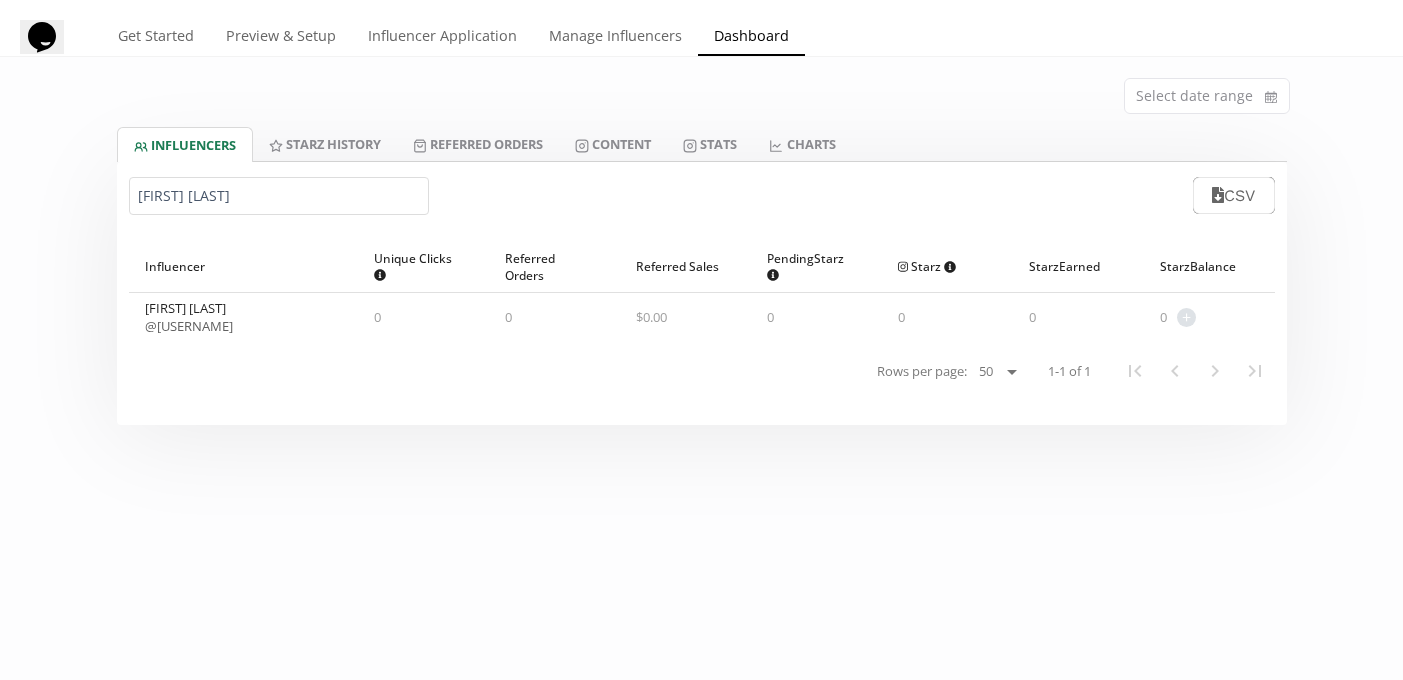 click on "@ [USERNAME]" at bounding box center [189, 326] 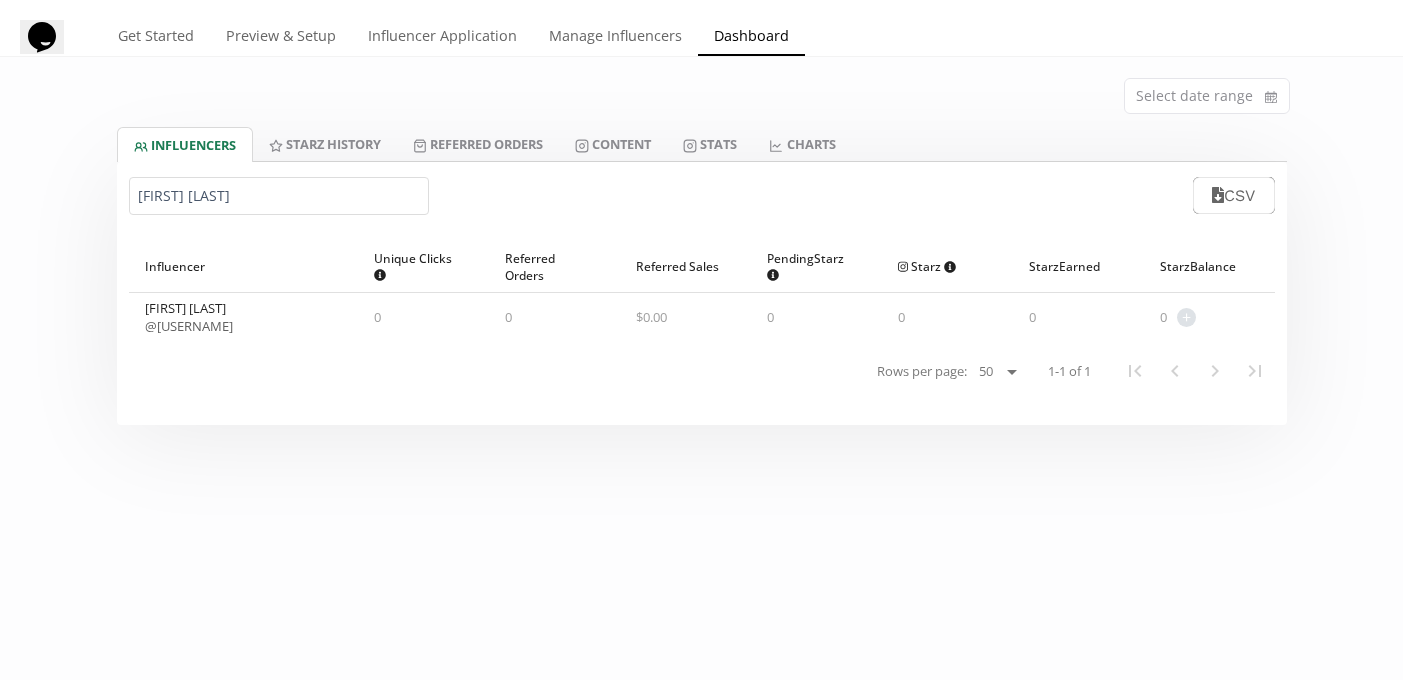 click on "@ [USERNAME]" at bounding box center (189, 326) 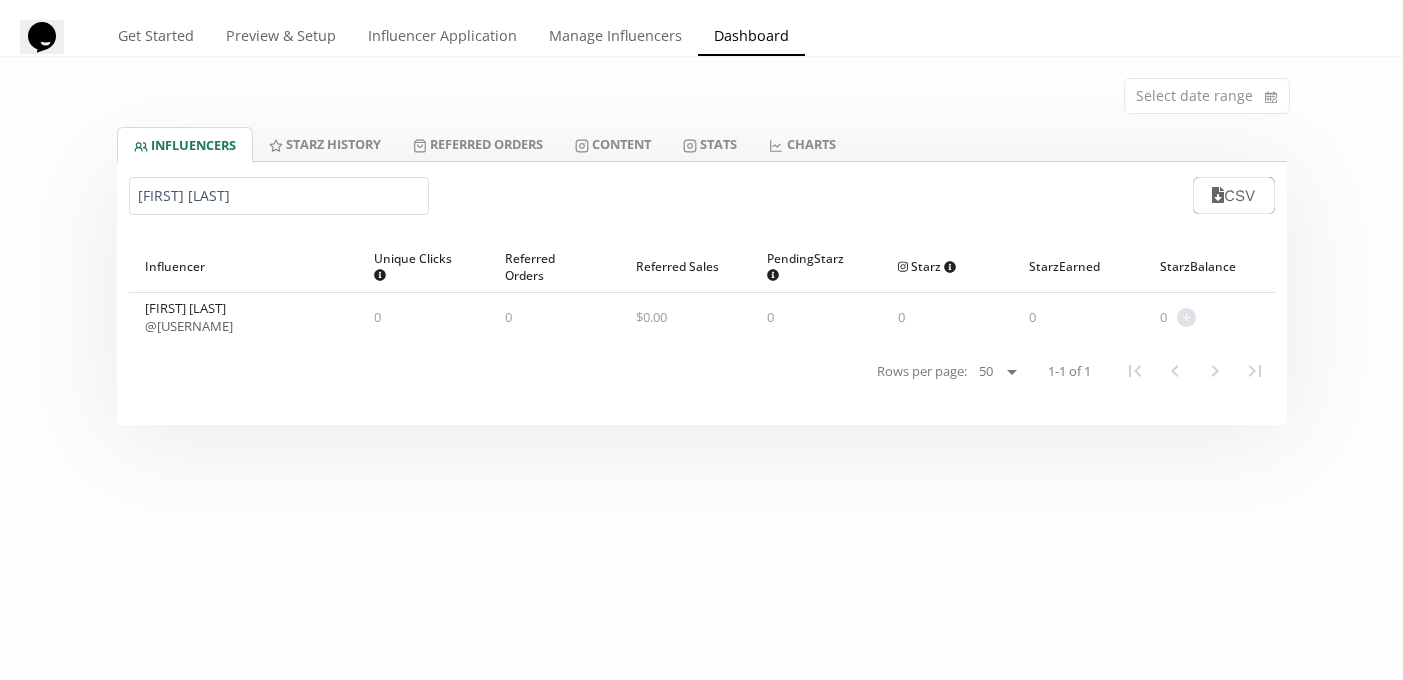 click on "[FIRST] [LAST]" at bounding box center (279, 196) 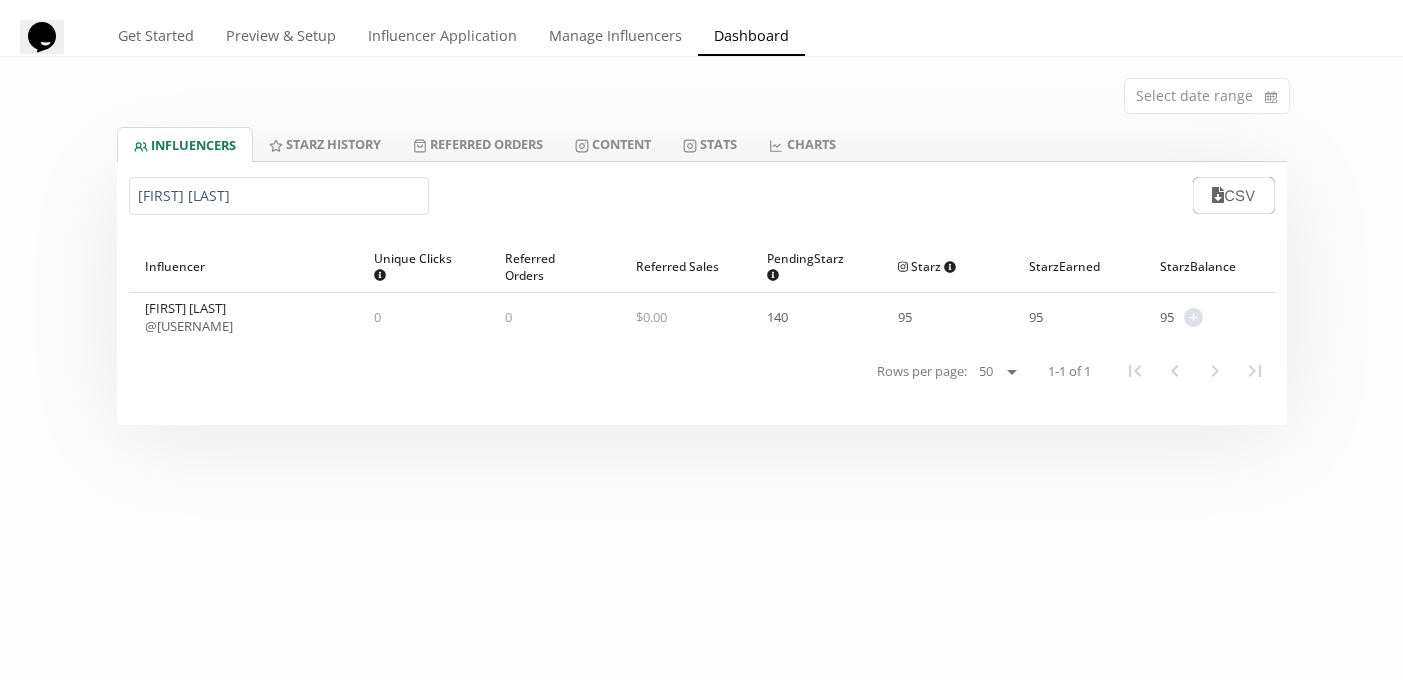 click on "@ [USERNAME]" at bounding box center [189, 326] 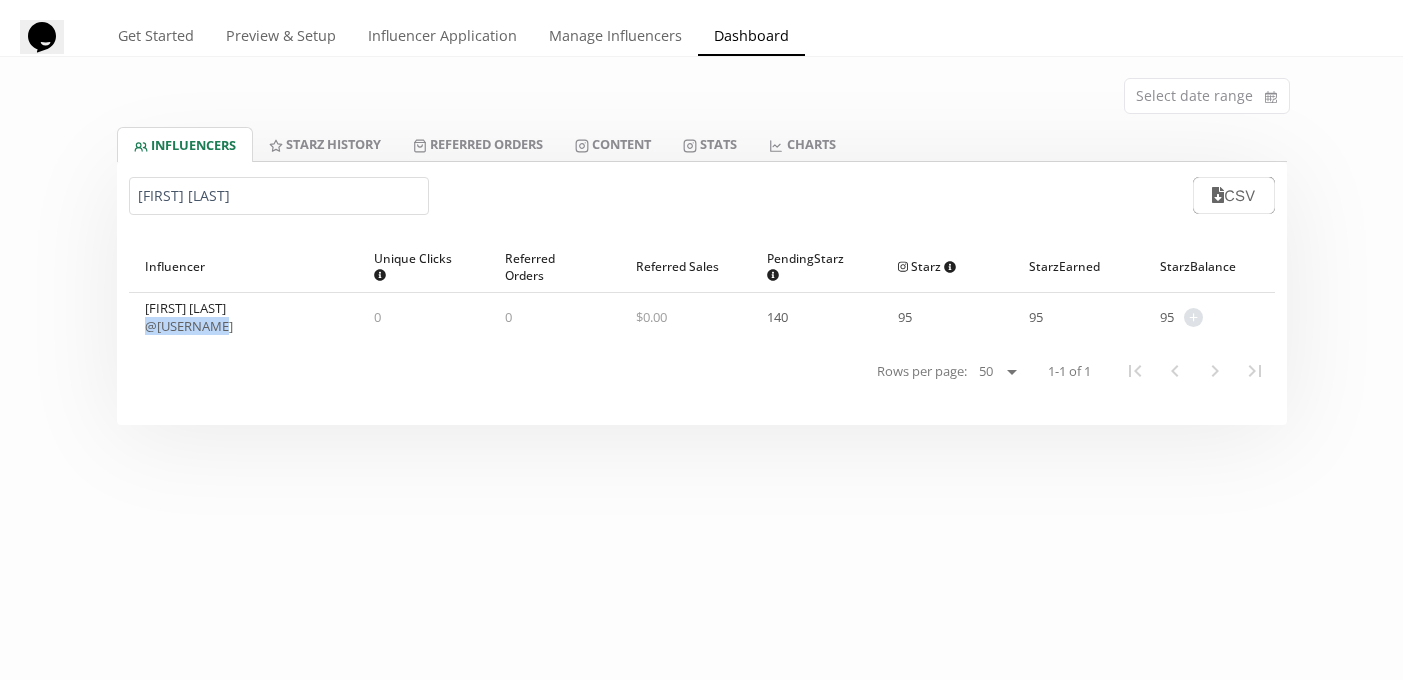 copy on "@ [USERNAME]" 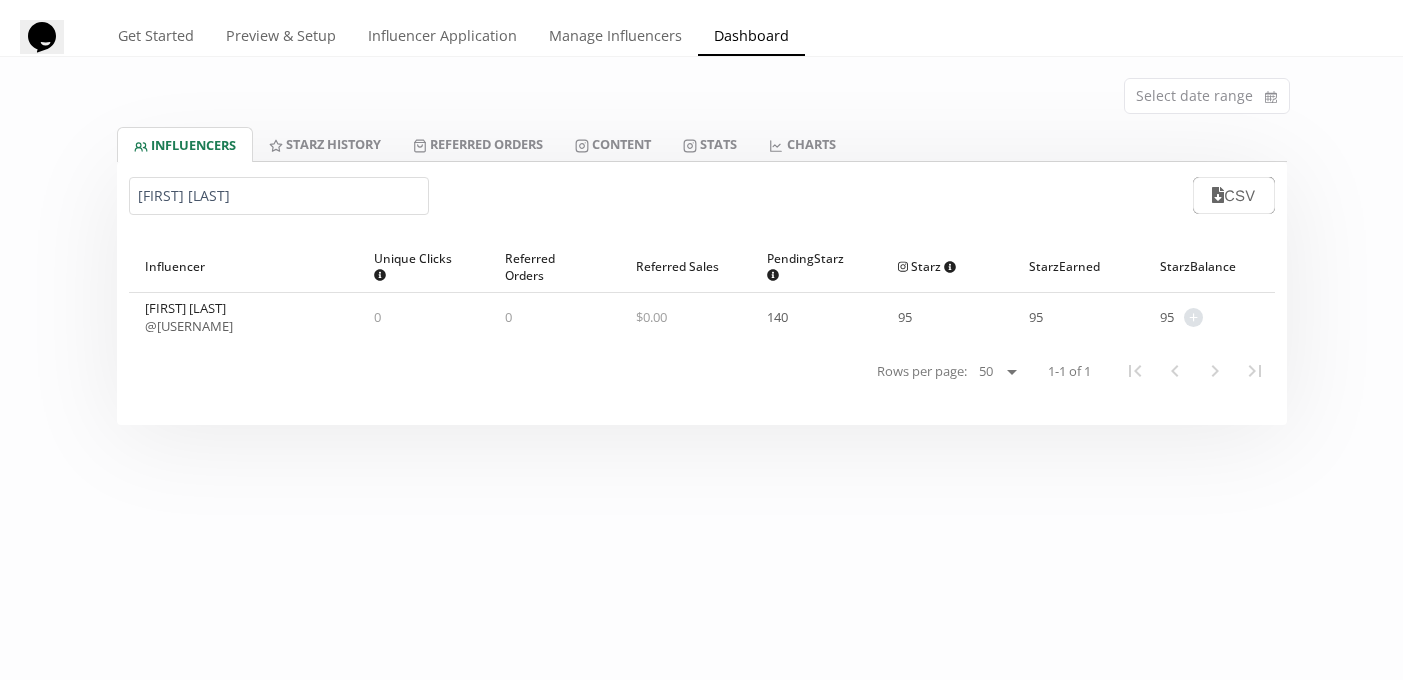 click on "[FIRST] [LAST]" at bounding box center [279, 196] 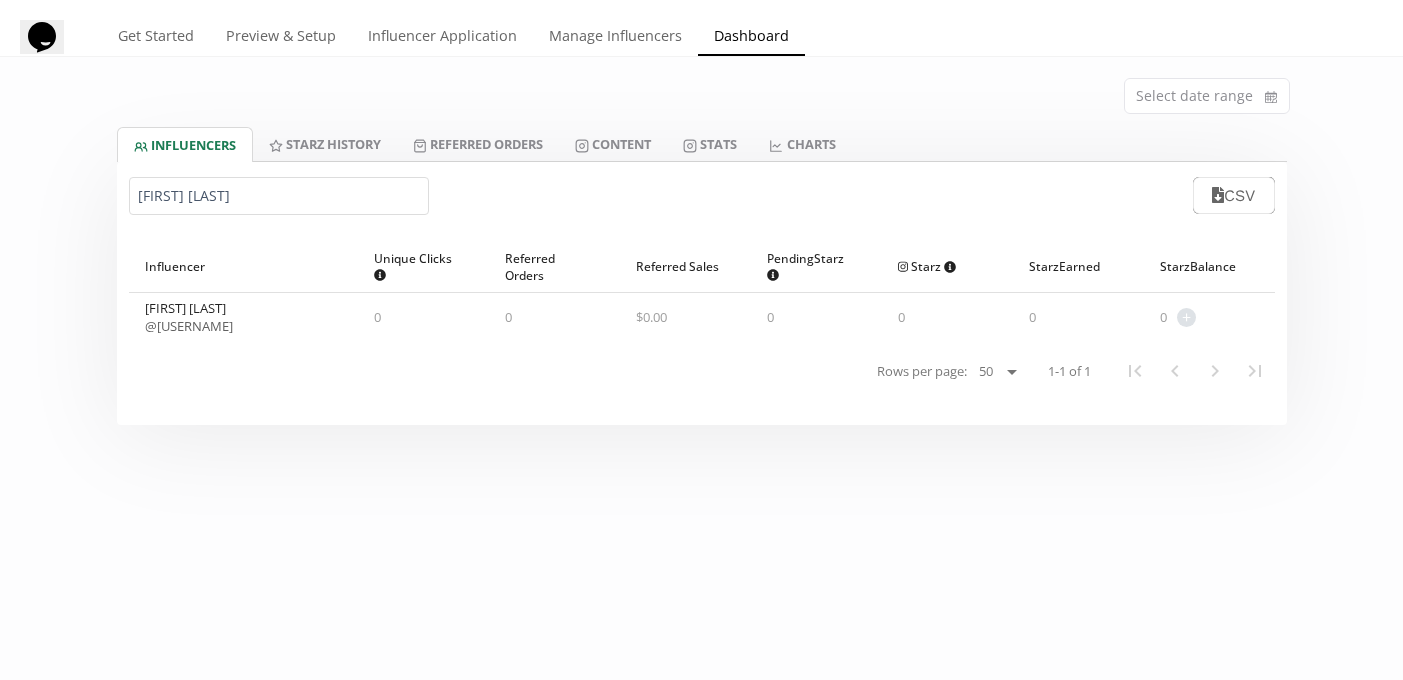 click on "@ [USERNAME]" at bounding box center [189, 326] 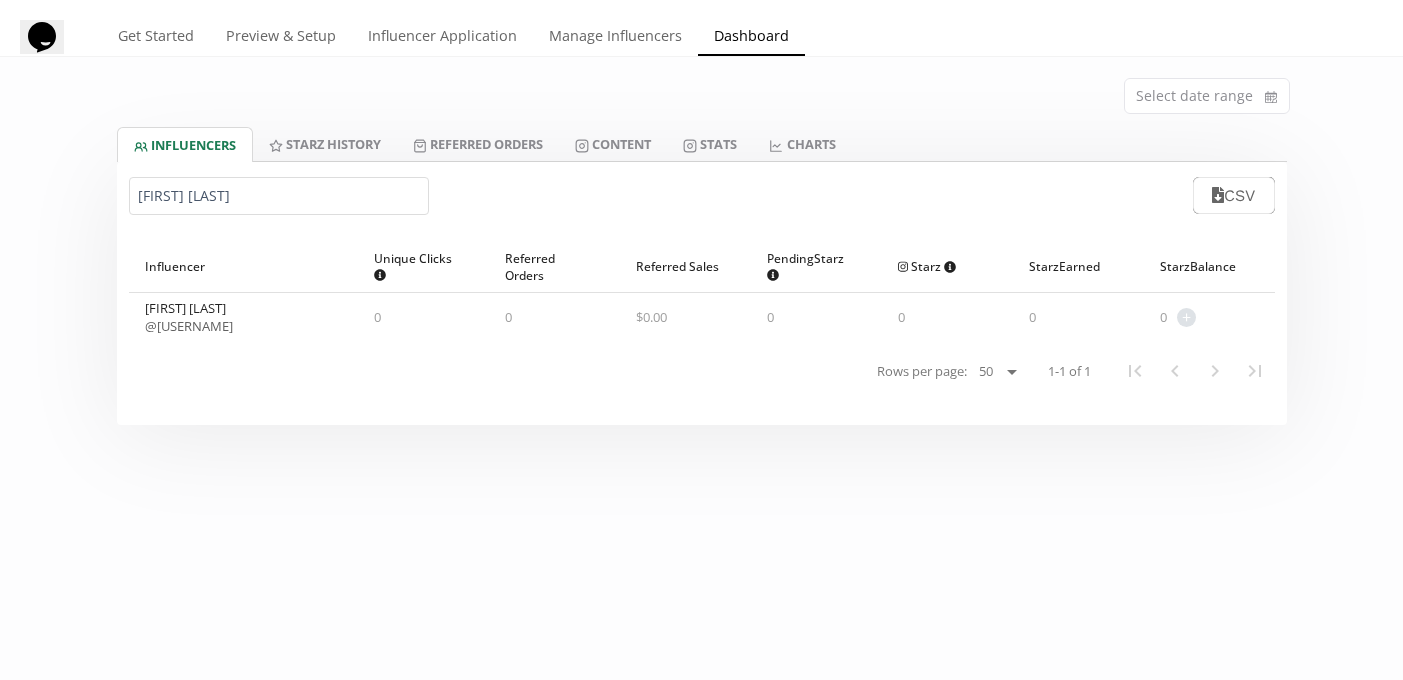 drag, startPoint x: 269, startPoint y: 331, endPoint x: 127, endPoint y: 330, distance: 142.00352 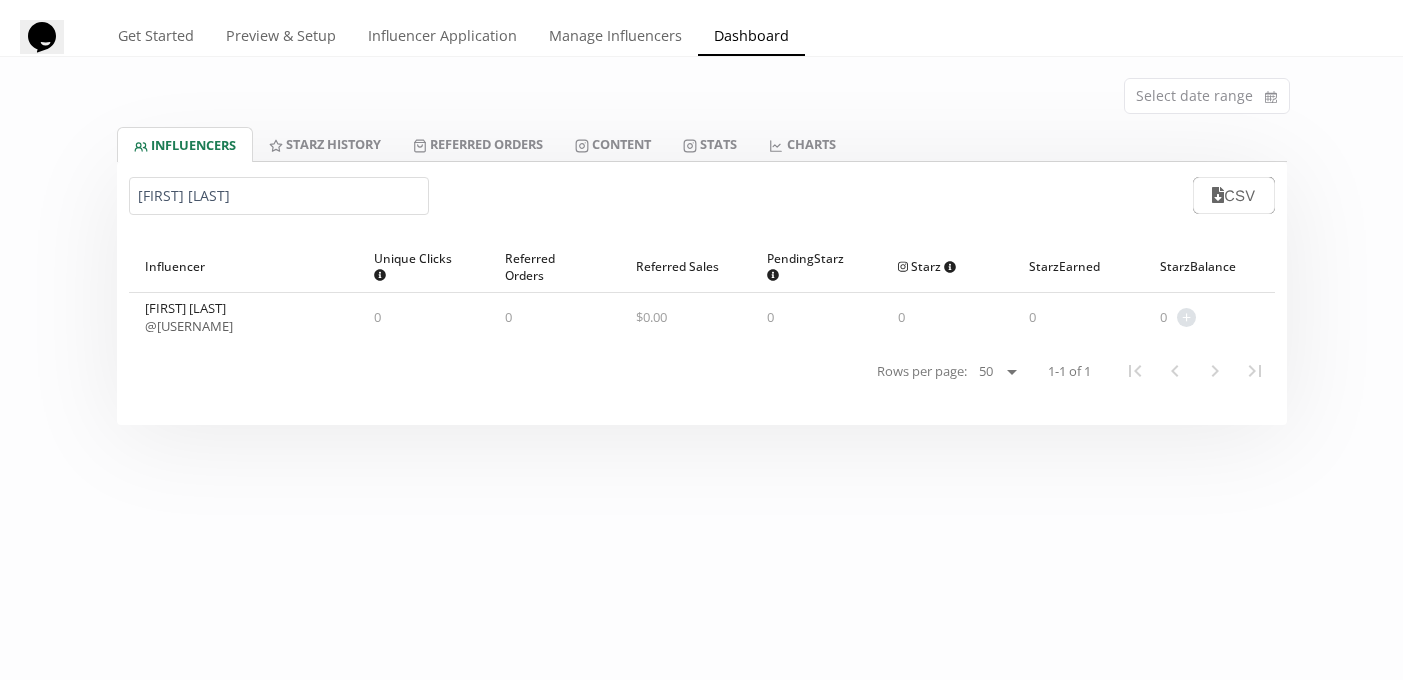 click on "@ [USERNAME]" at bounding box center (189, 326) 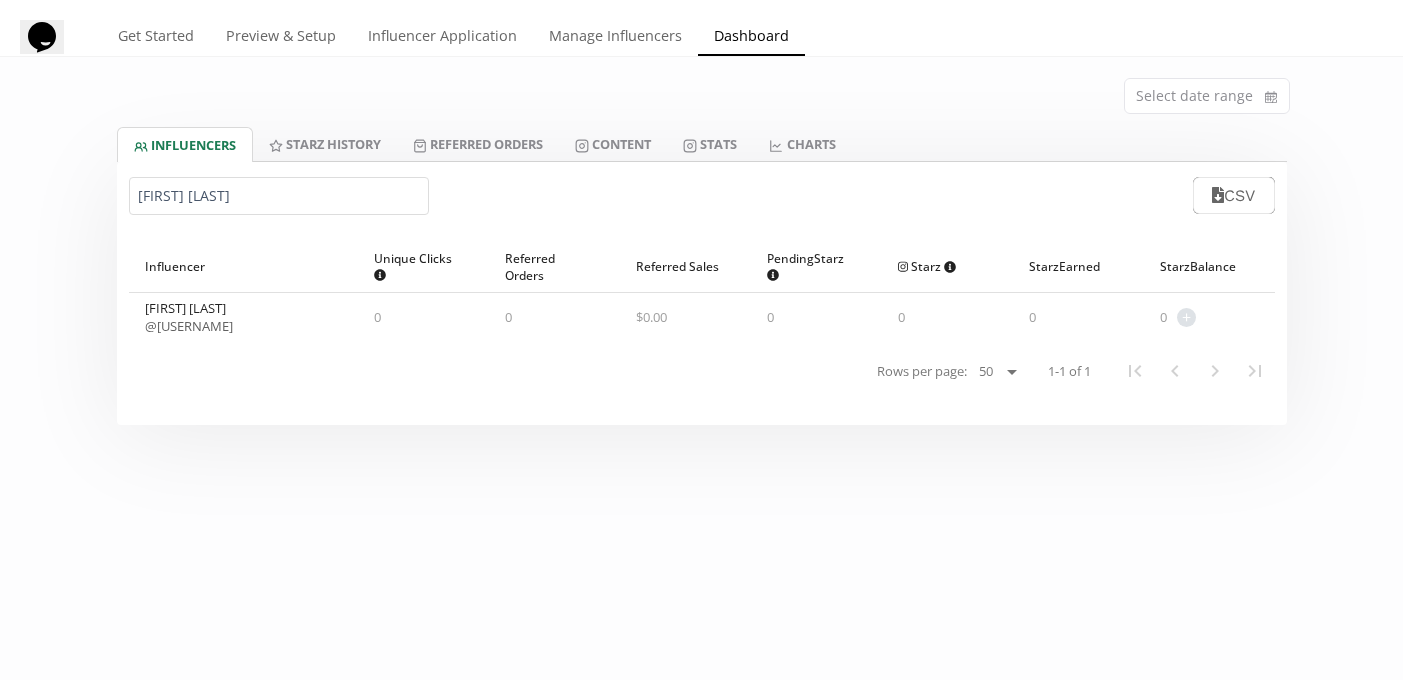 click on "[FIRST] [LAST]" at bounding box center [279, 196] 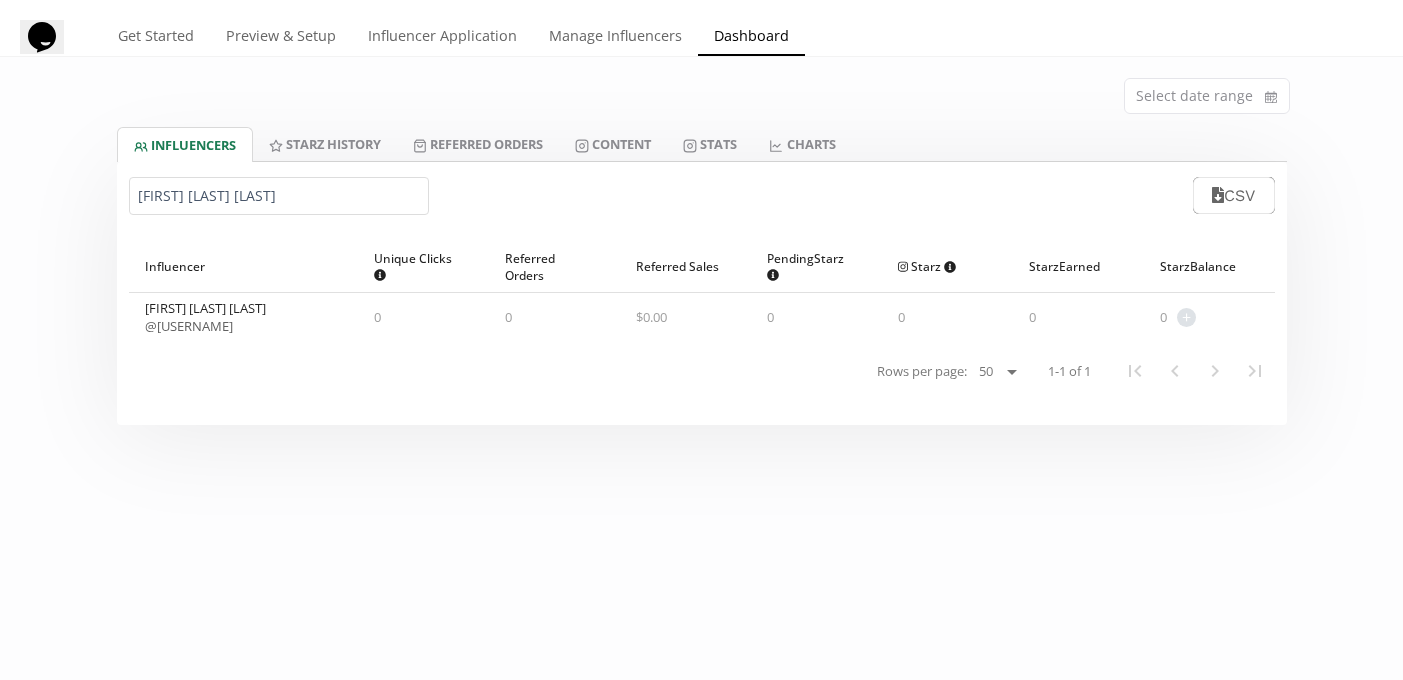 click on "@ [USERNAME]" at bounding box center (189, 326) 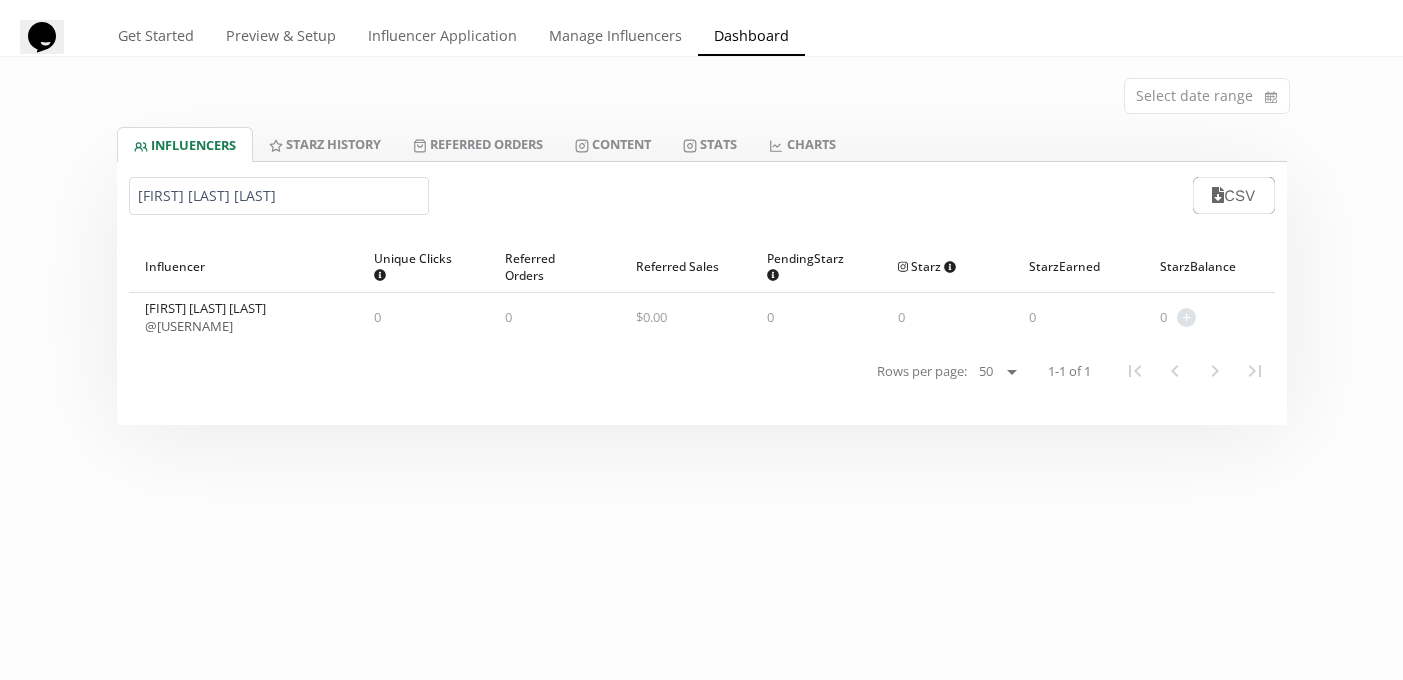 click on "[FIRST] [LAST] [LAST]" at bounding box center [279, 196] 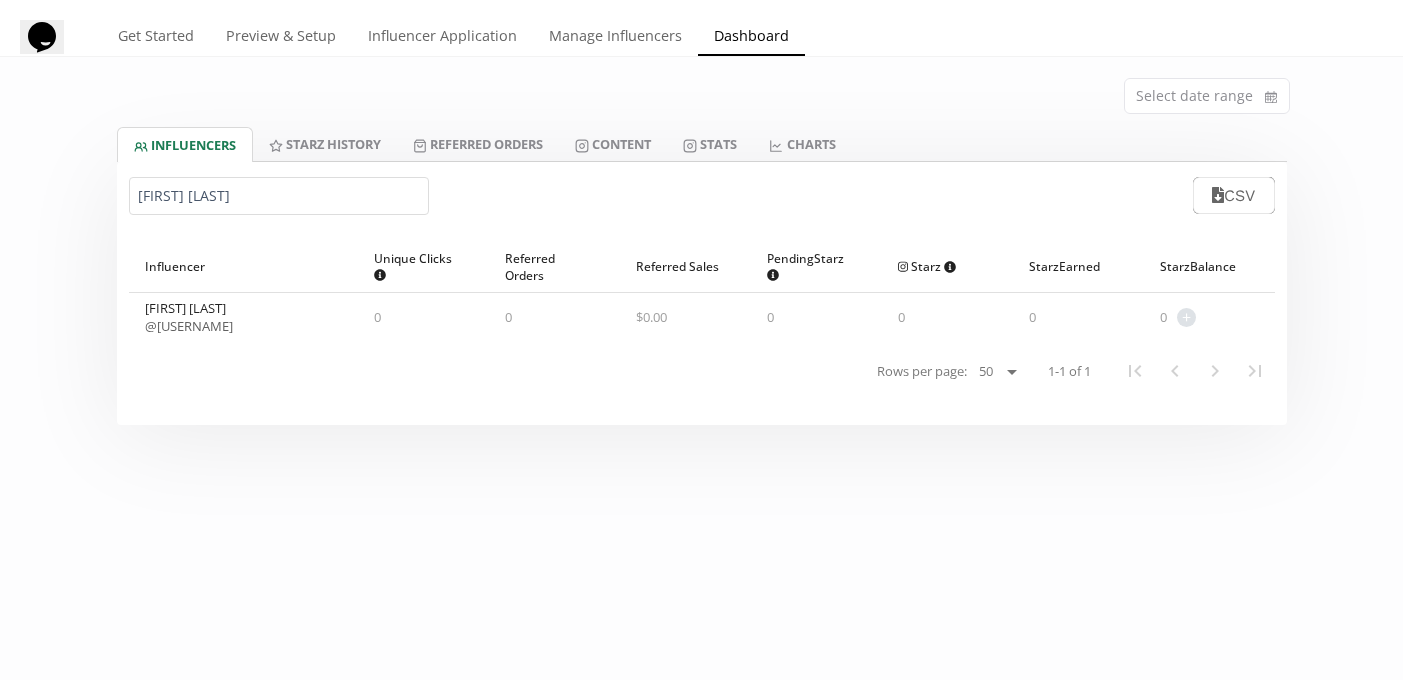 click on "@ [USERNAME]" at bounding box center [189, 326] 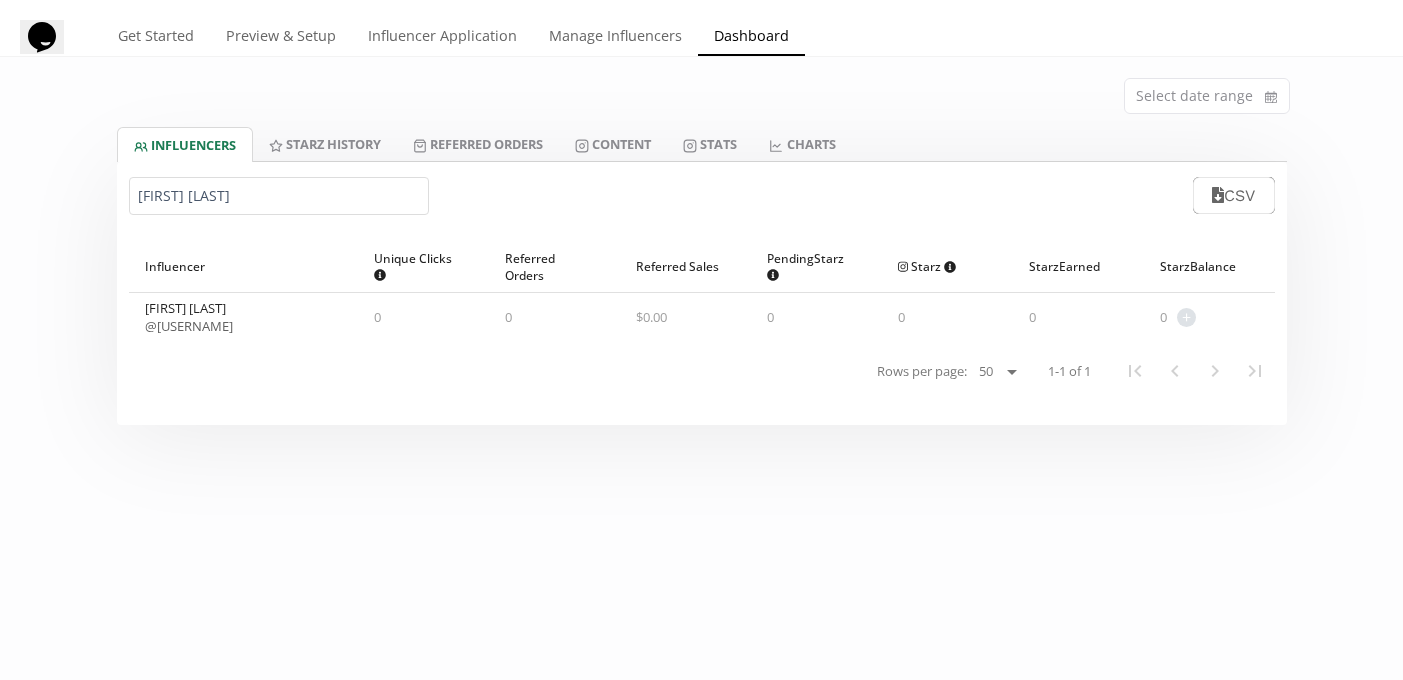click on "[FIRST] [LAST]" at bounding box center (279, 196) 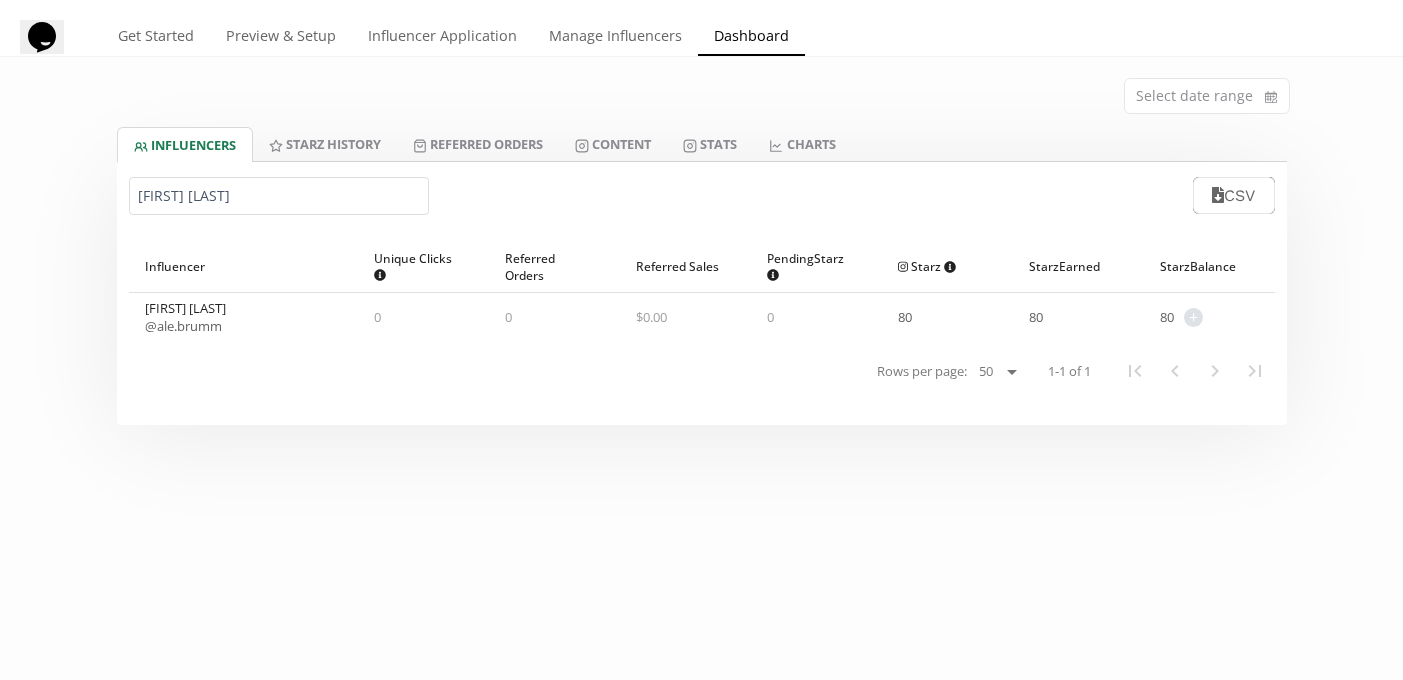 click on "@ [USERNAME]" at bounding box center [183, 326] 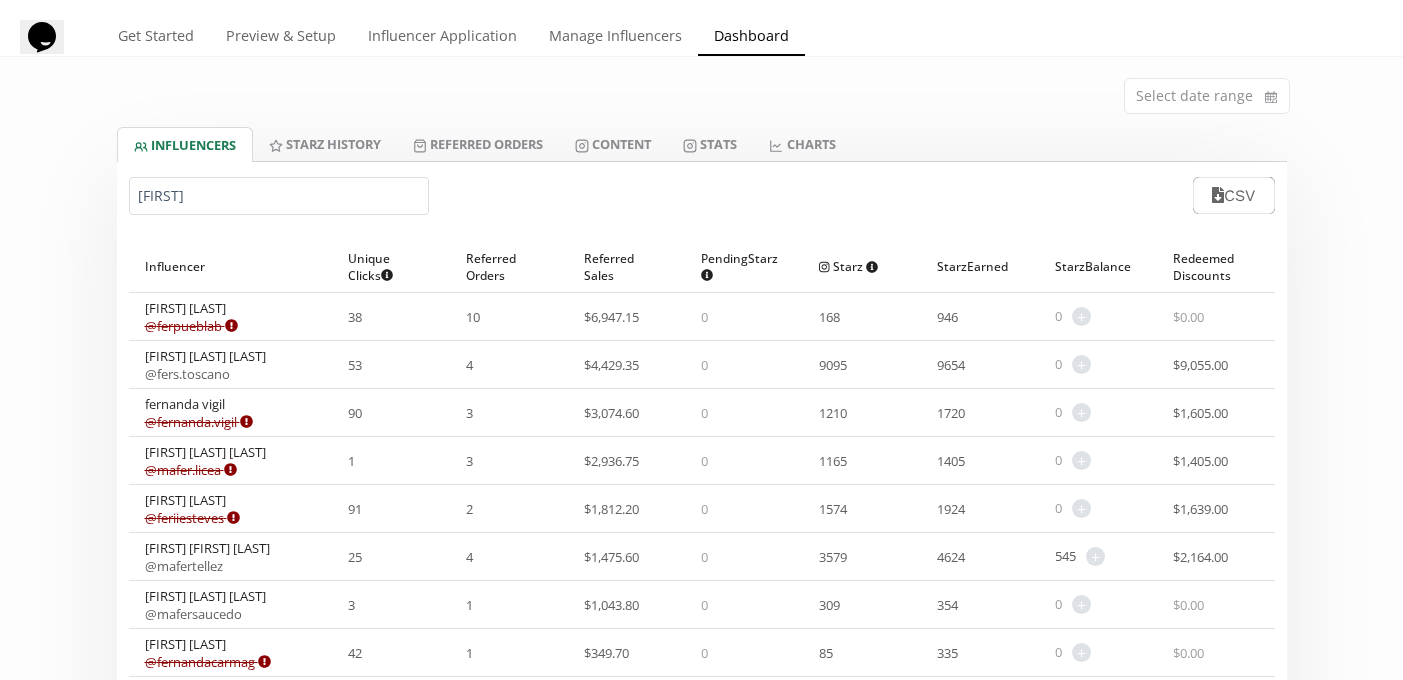 scroll, scrollTop: 75, scrollLeft: 0, axis: vertical 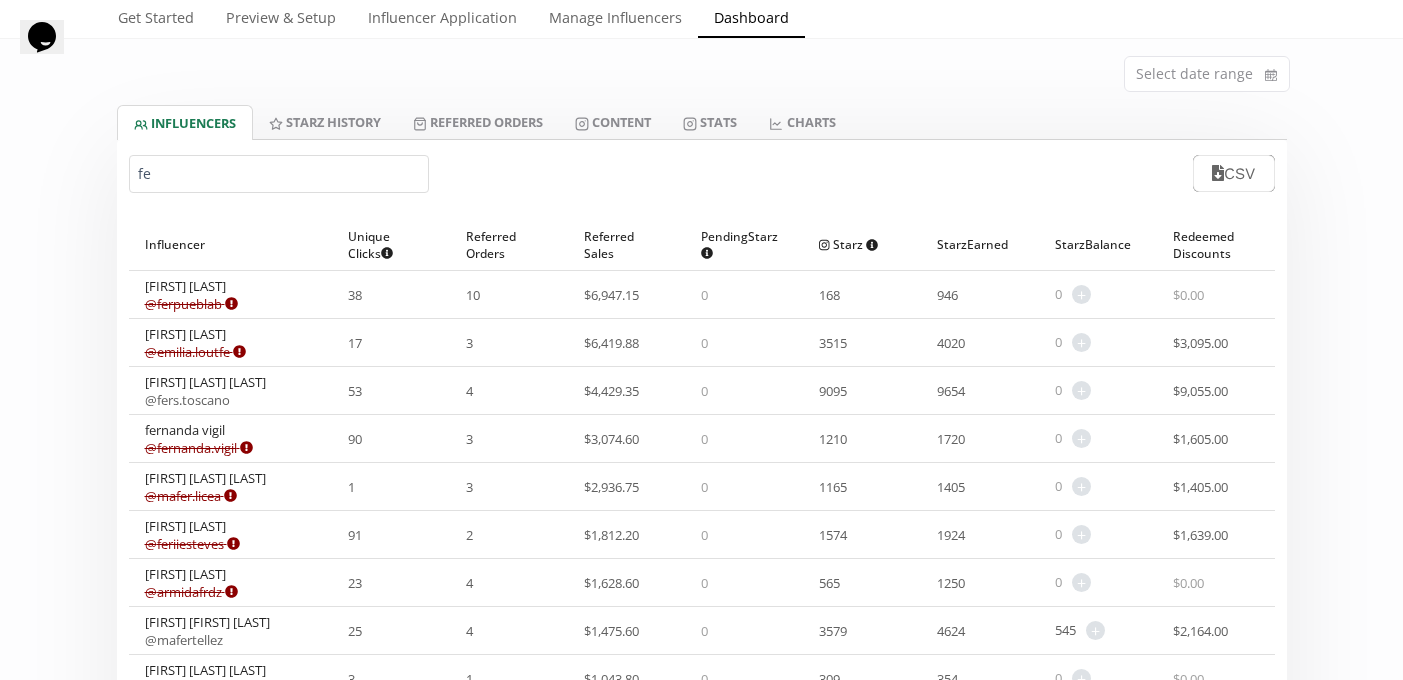 type on "f" 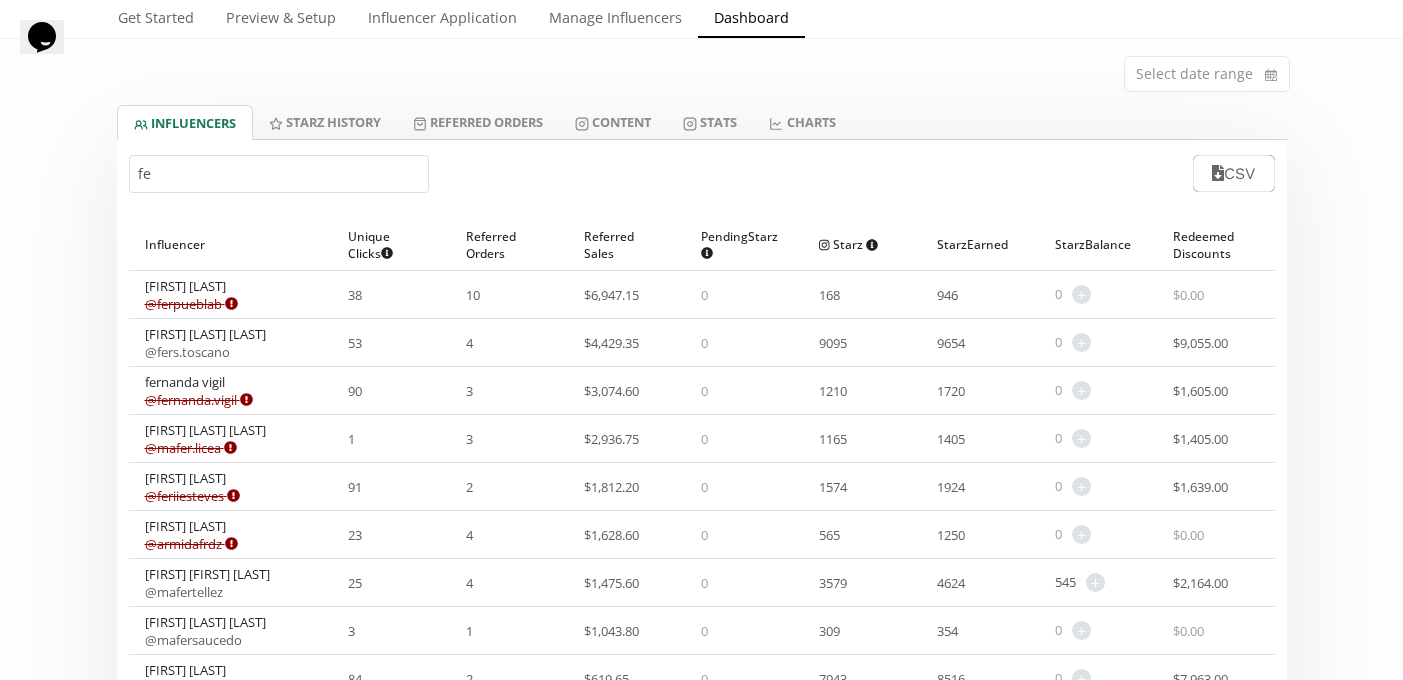type on "f" 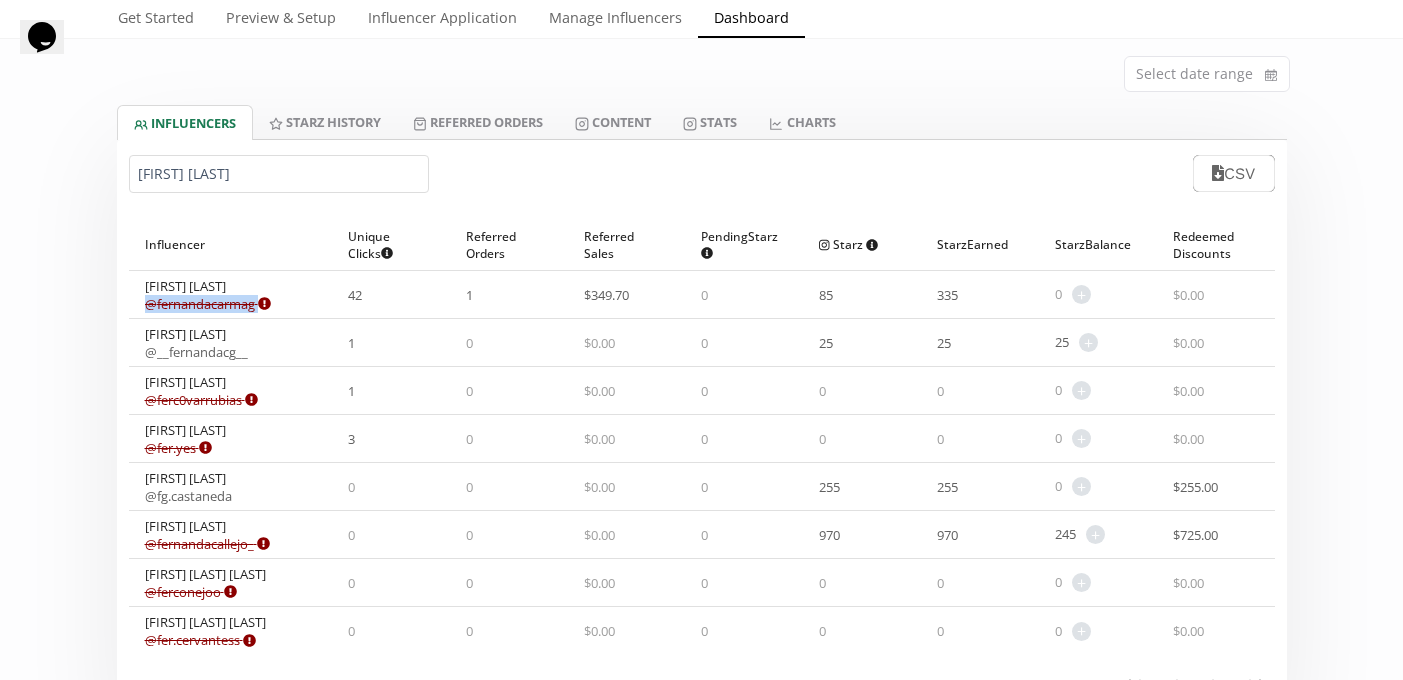 drag, startPoint x: 290, startPoint y: 305, endPoint x: 148, endPoint y: 309, distance: 142.05632 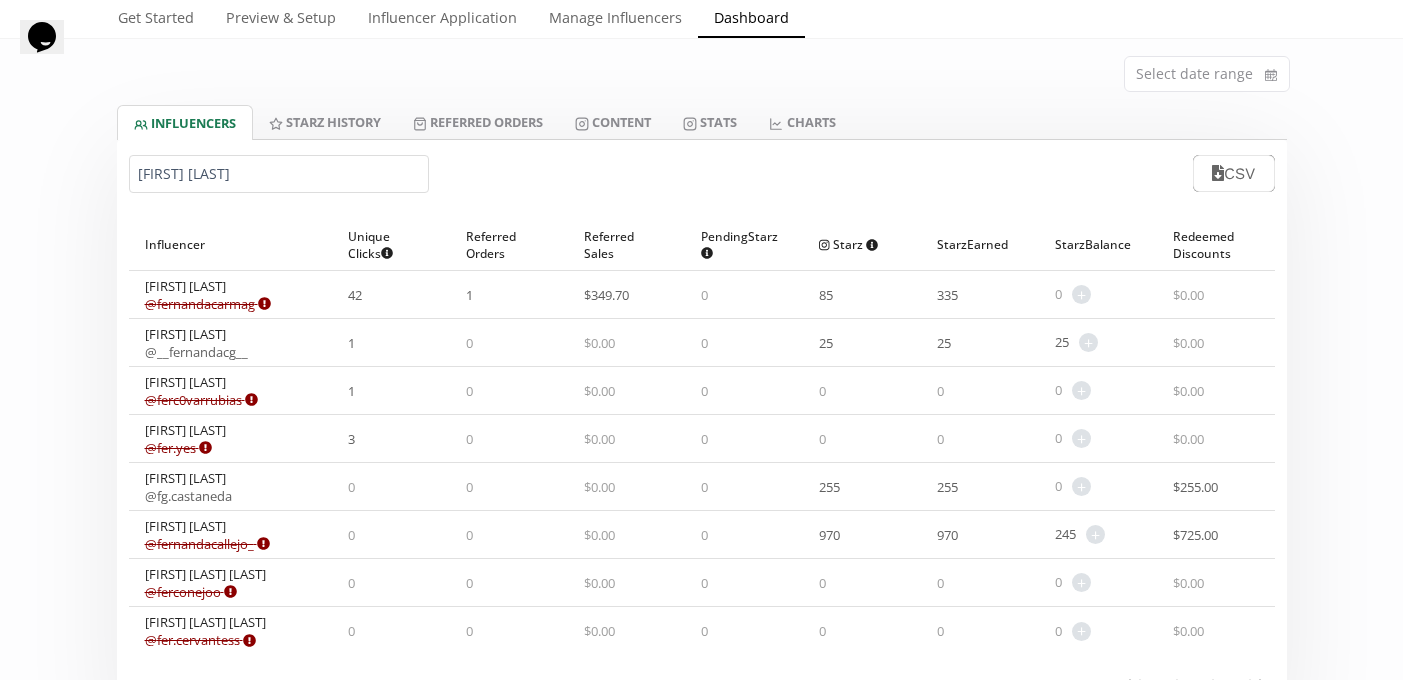 click on "[FIRST] [LAST]" at bounding box center (279, 174) 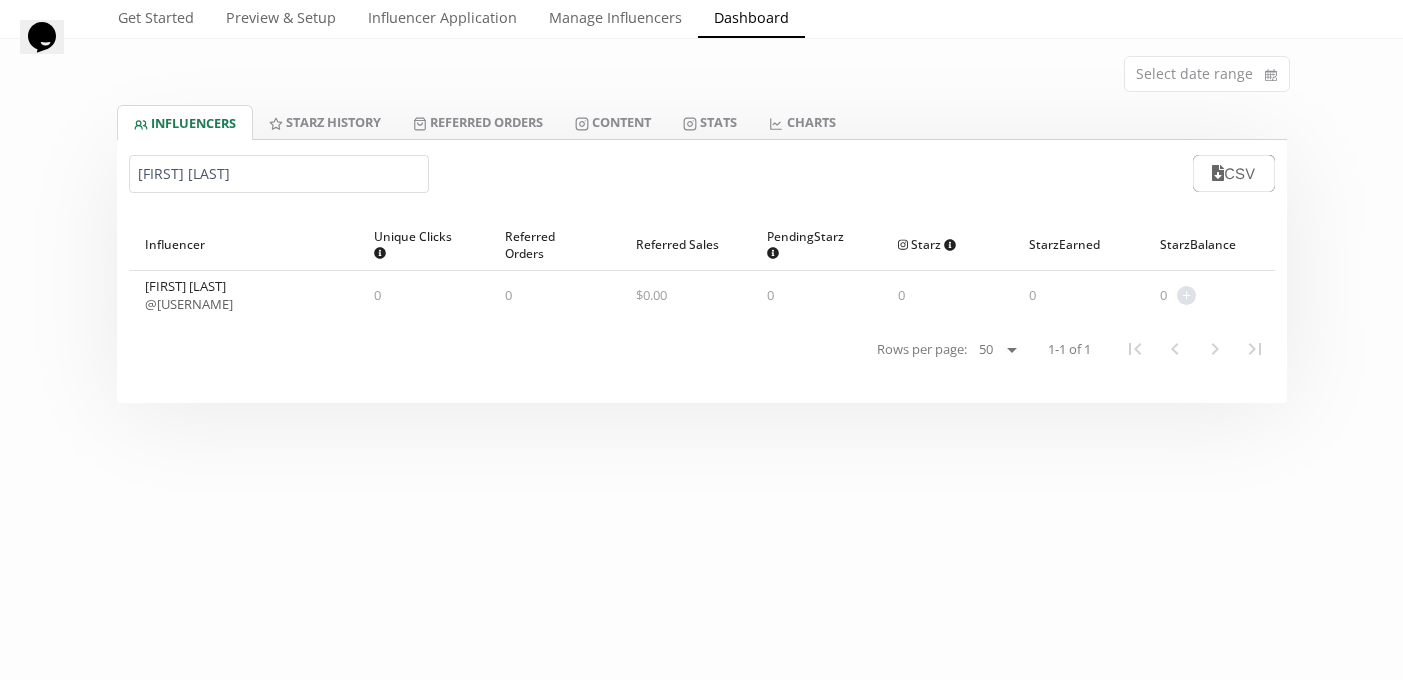 click on "[FIRST] [LAST]" at bounding box center [279, 174] 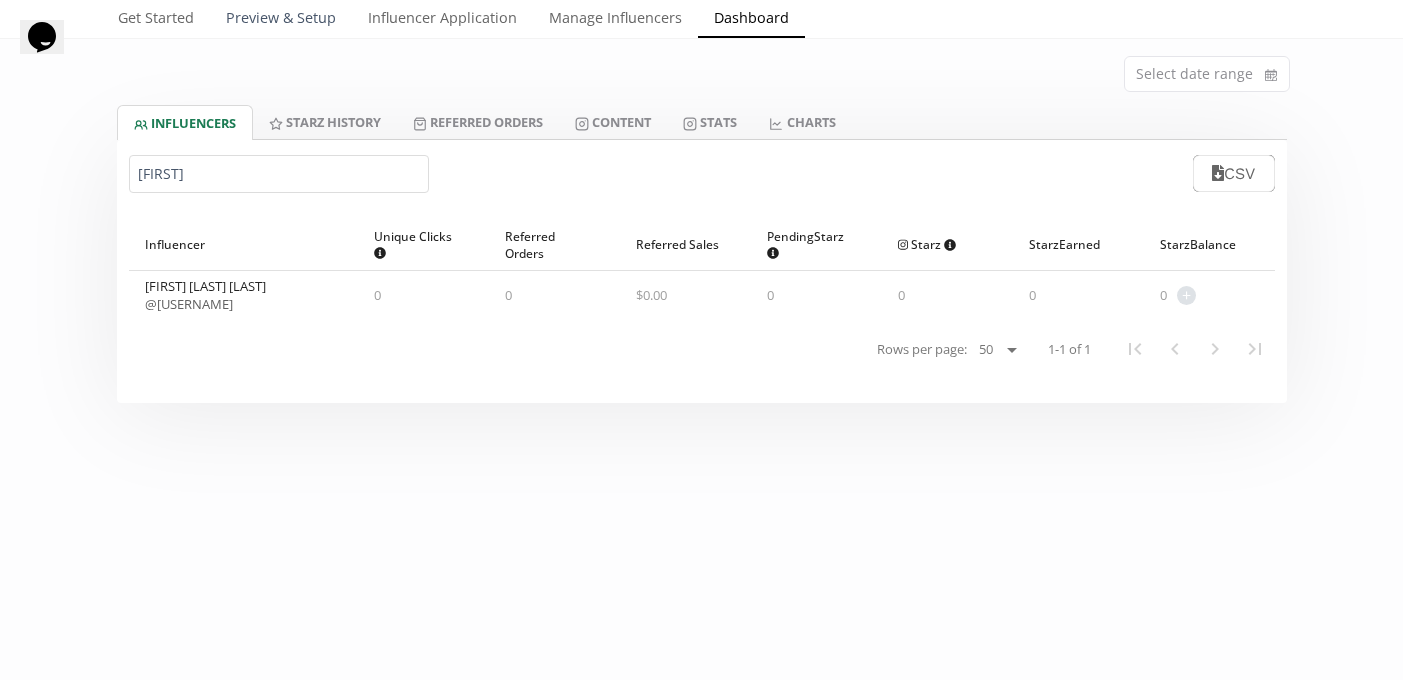 type on "[FIRST]" 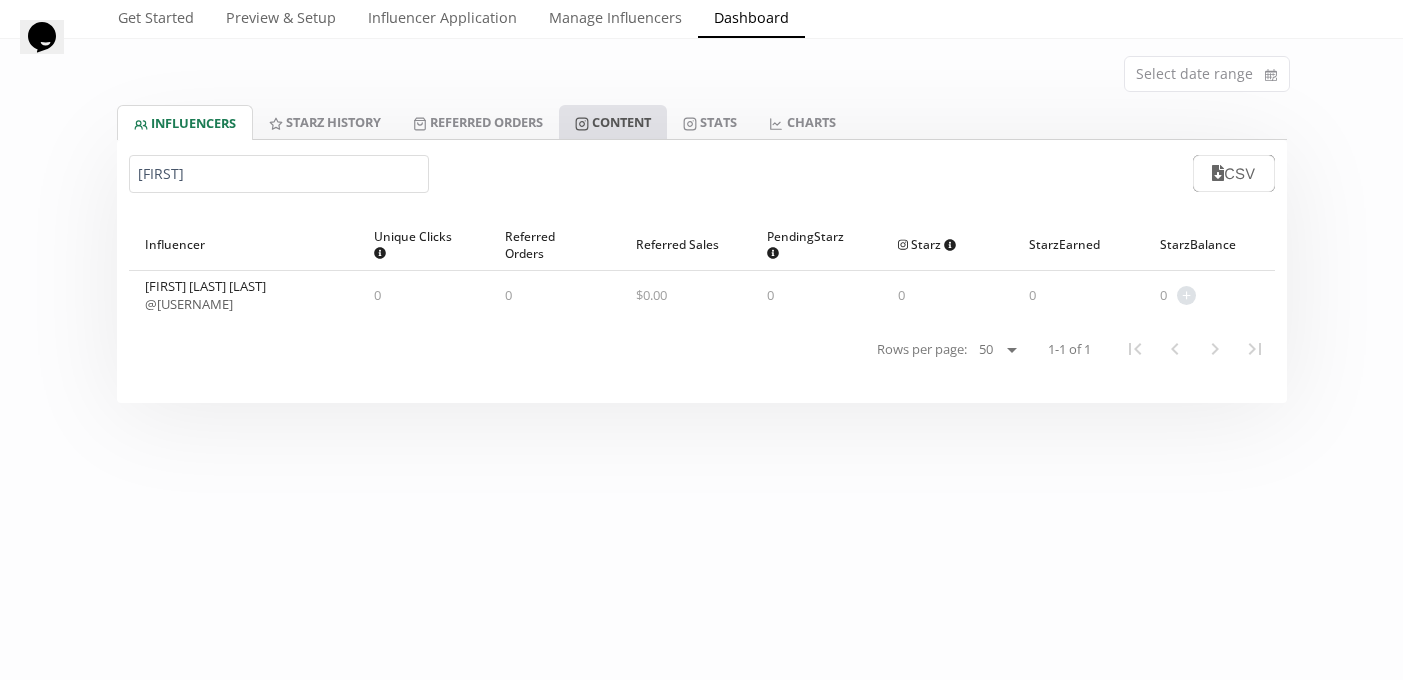 click on "Content" at bounding box center (613, 122) 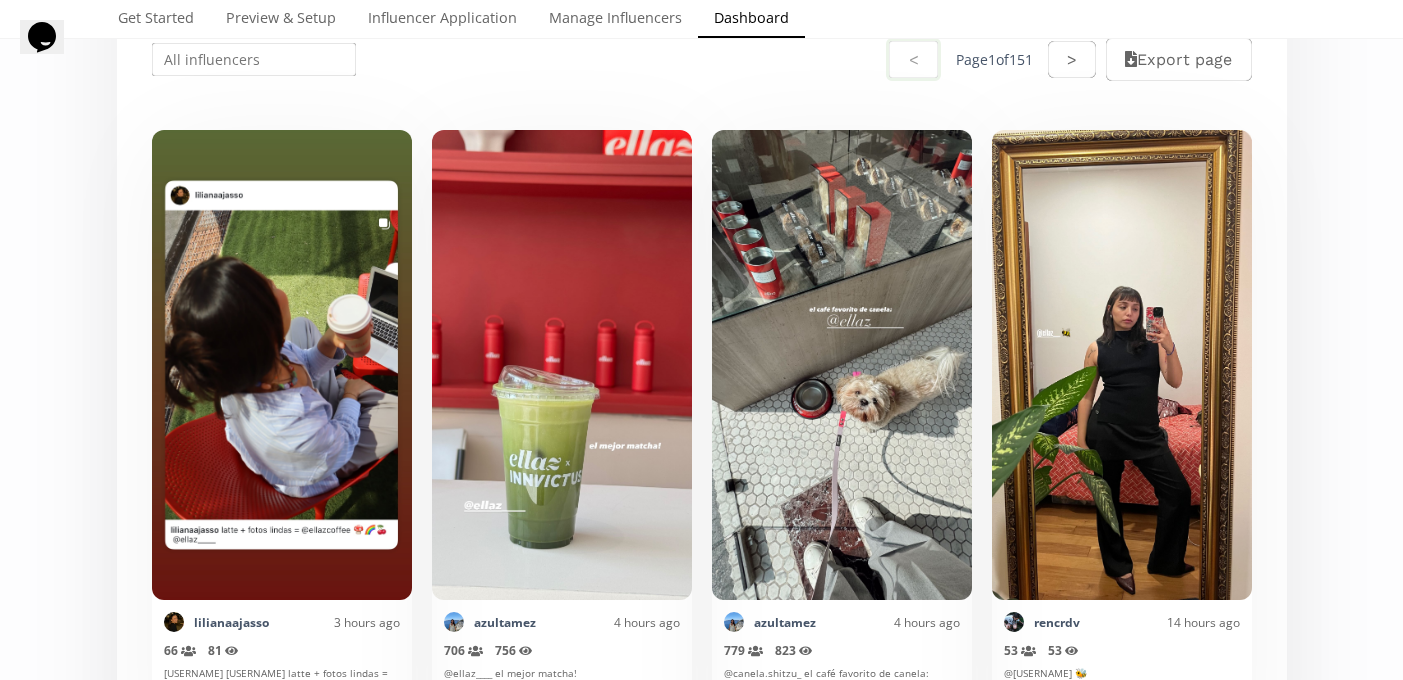 scroll, scrollTop: 0, scrollLeft: 0, axis: both 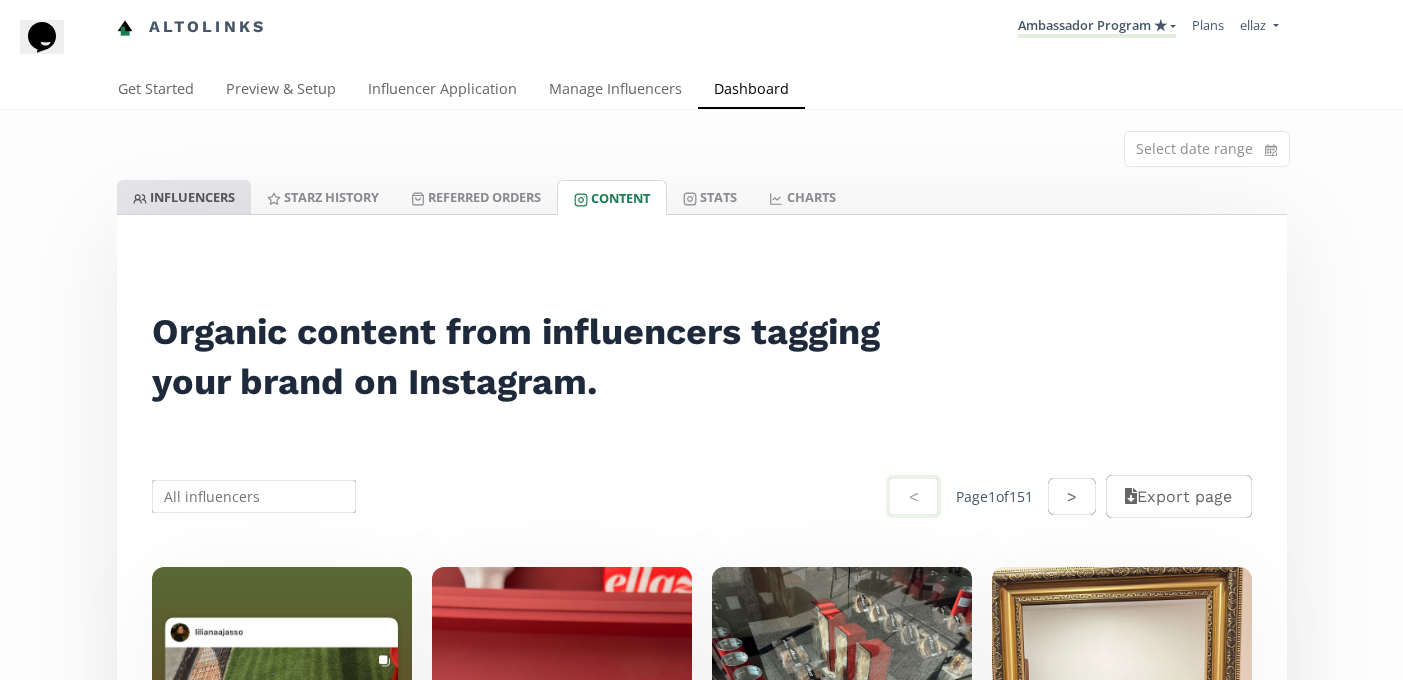 click on "INFLUENCERS" at bounding box center [184, 197] 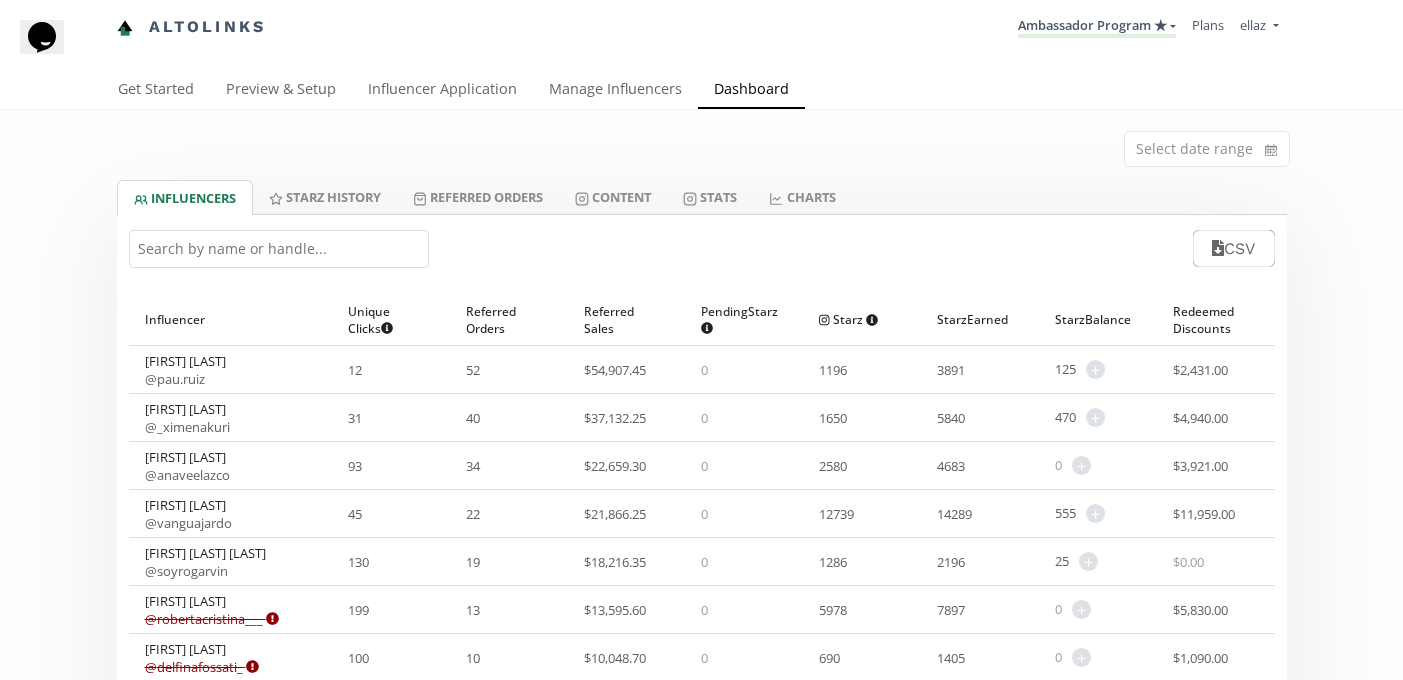 click at bounding box center (279, 249) 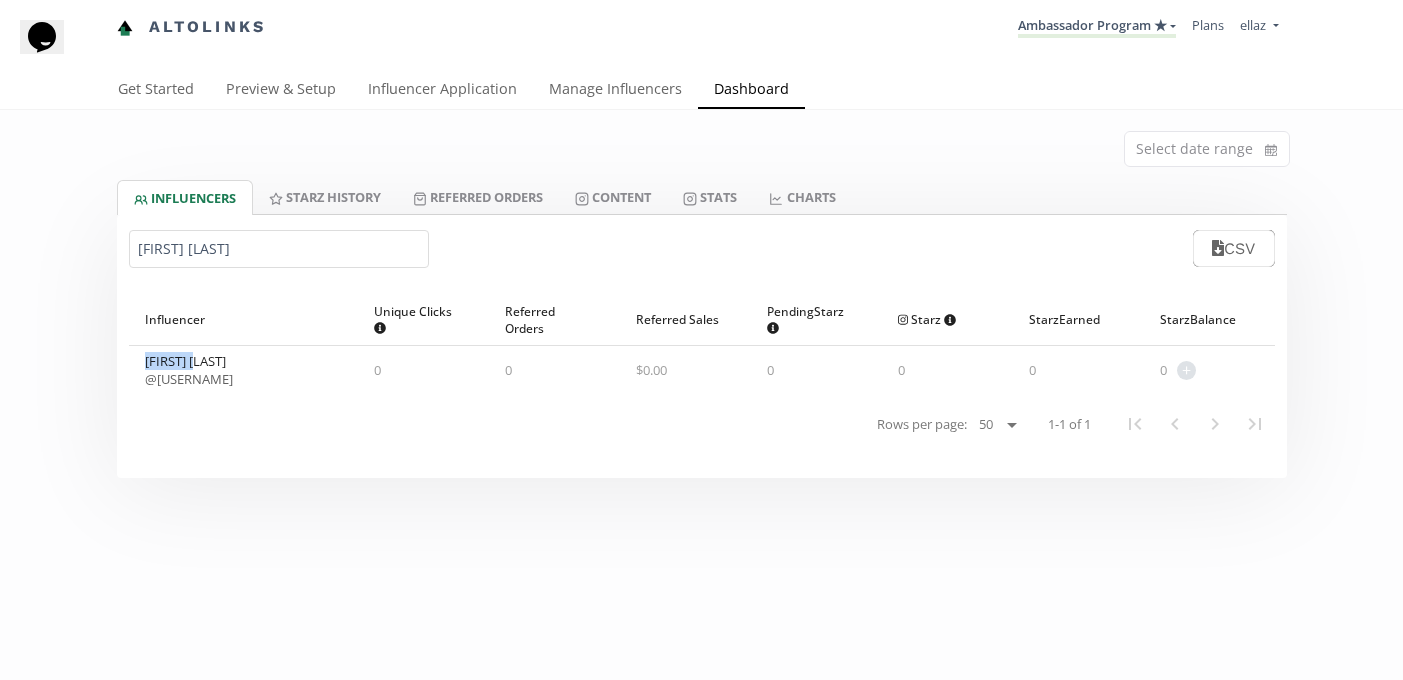 drag, startPoint x: 223, startPoint y: 366, endPoint x: 148, endPoint y: 370, distance: 75.10659 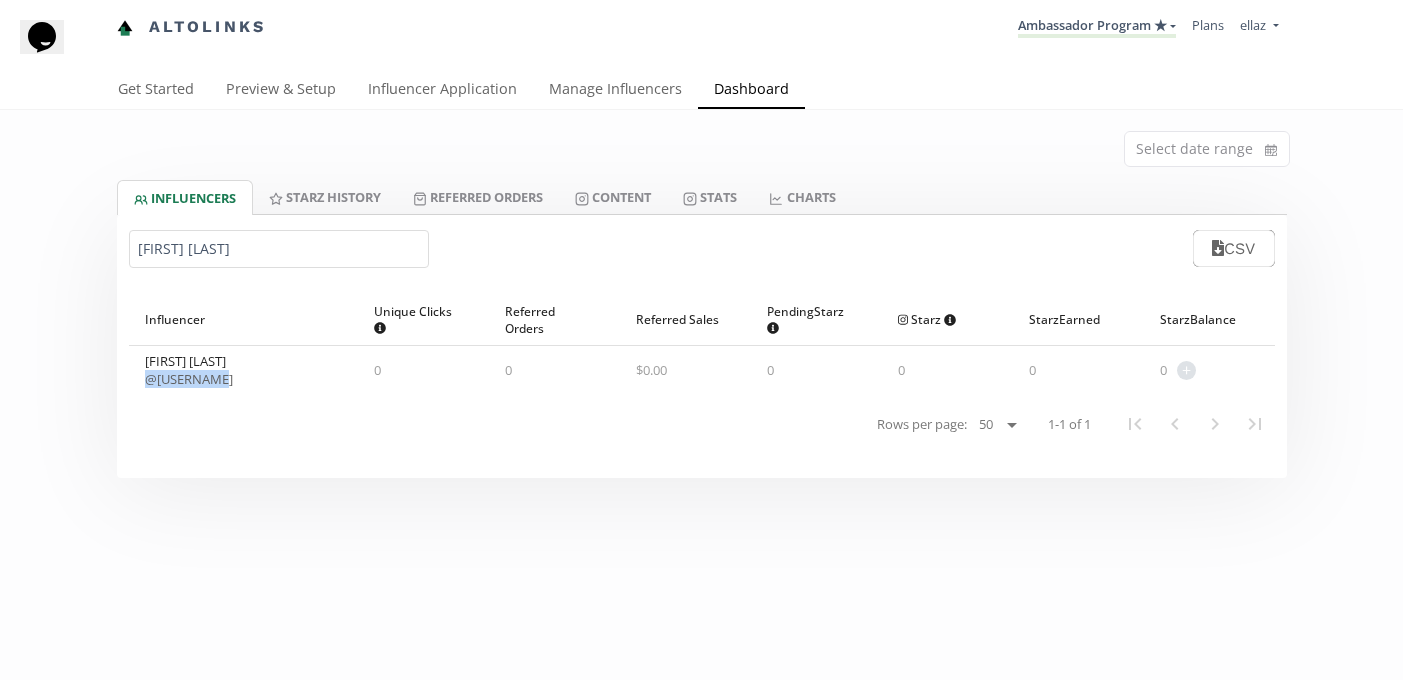 drag, startPoint x: 233, startPoint y: 378, endPoint x: 143, endPoint y: 377, distance: 90.005554 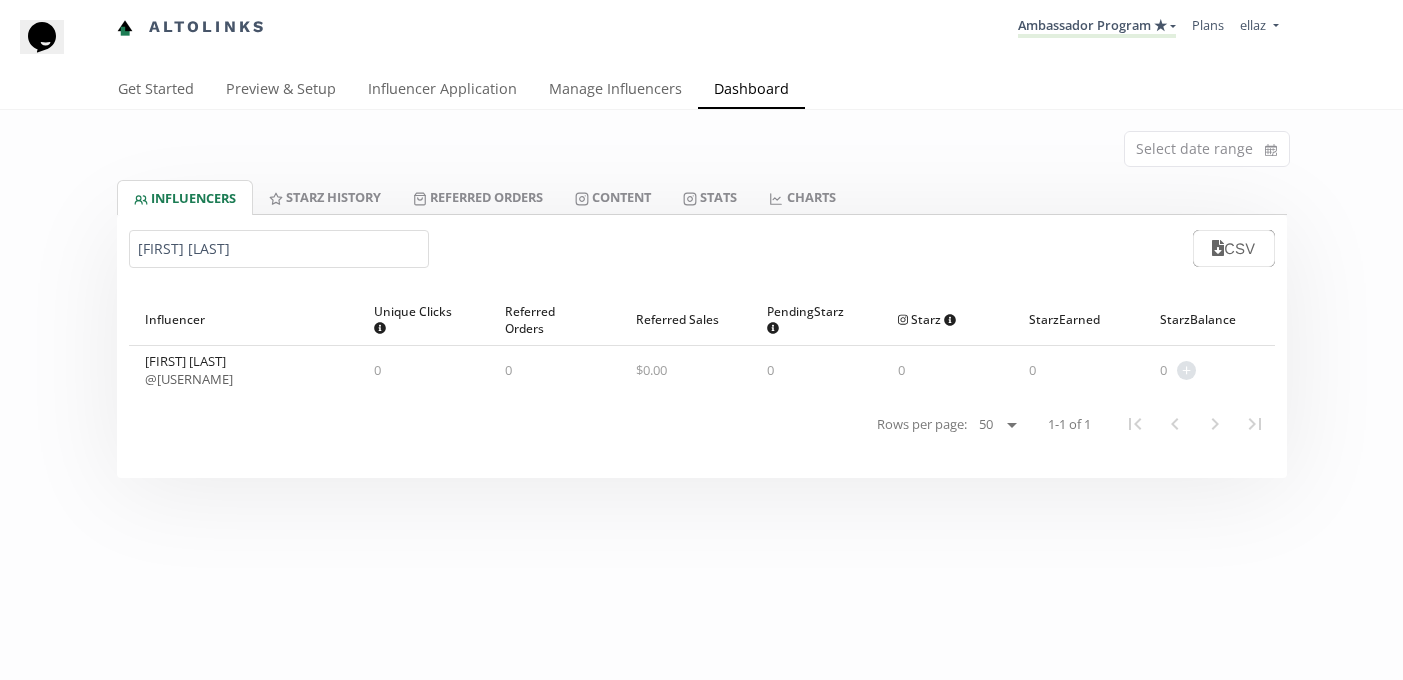 click on "[FIRST] [LAST]" at bounding box center [279, 249] 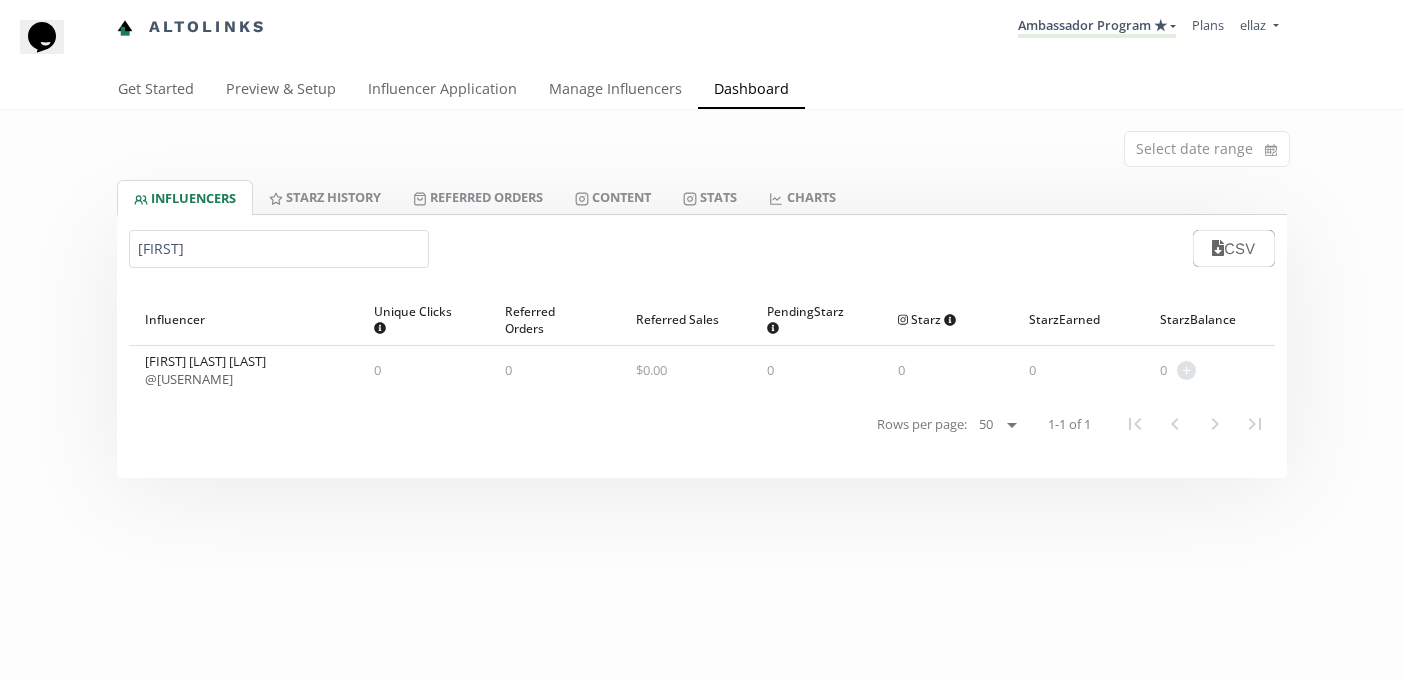 type on "[FIRST]" 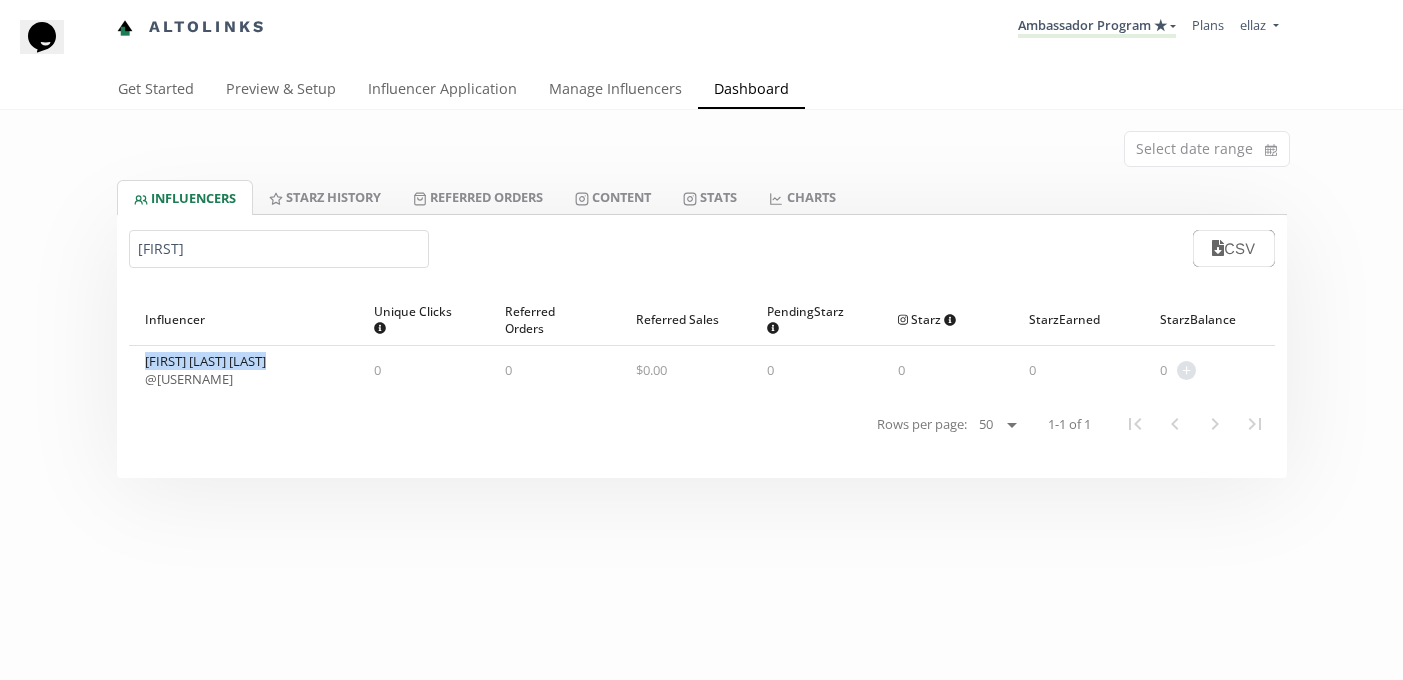 drag, startPoint x: 288, startPoint y: 363, endPoint x: 105, endPoint y: 362, distance: 183.00273 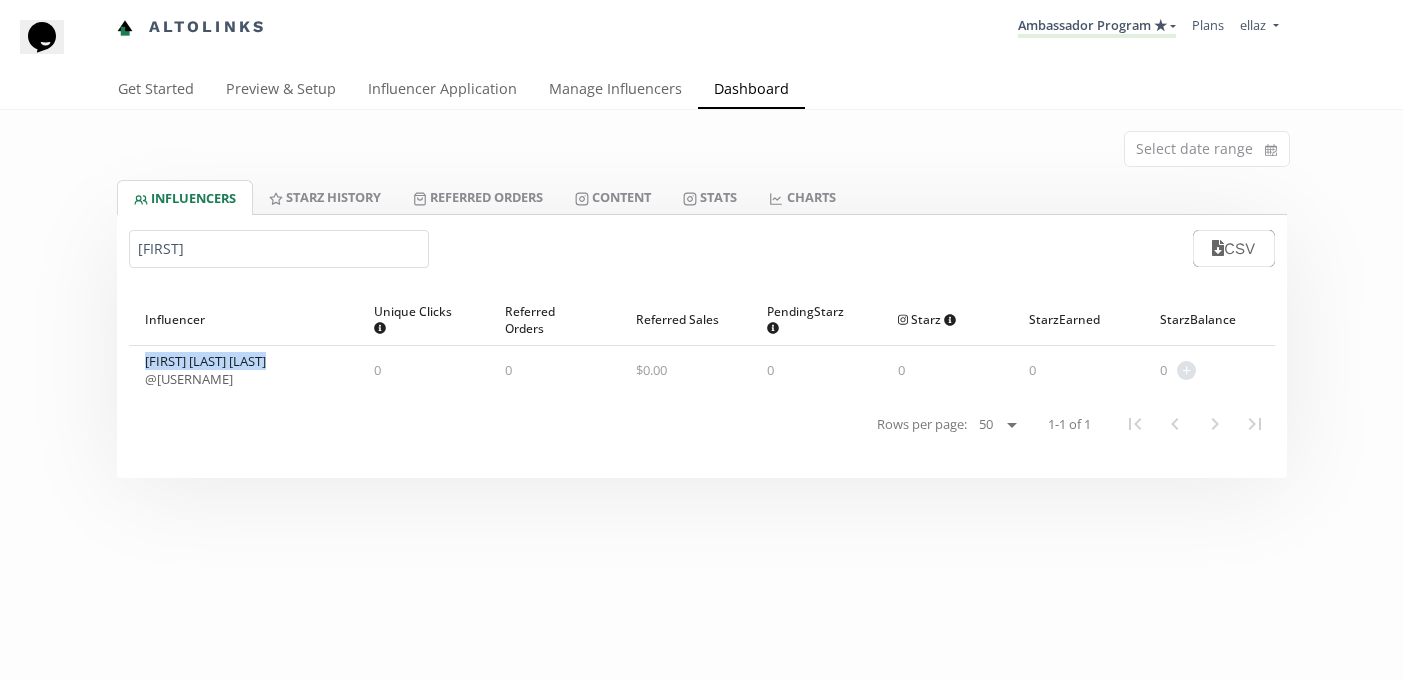 drag, startPoint x: 256, startPoint y: 384, endPoint x: 149, endPoint y: 383, distance: 107.00467 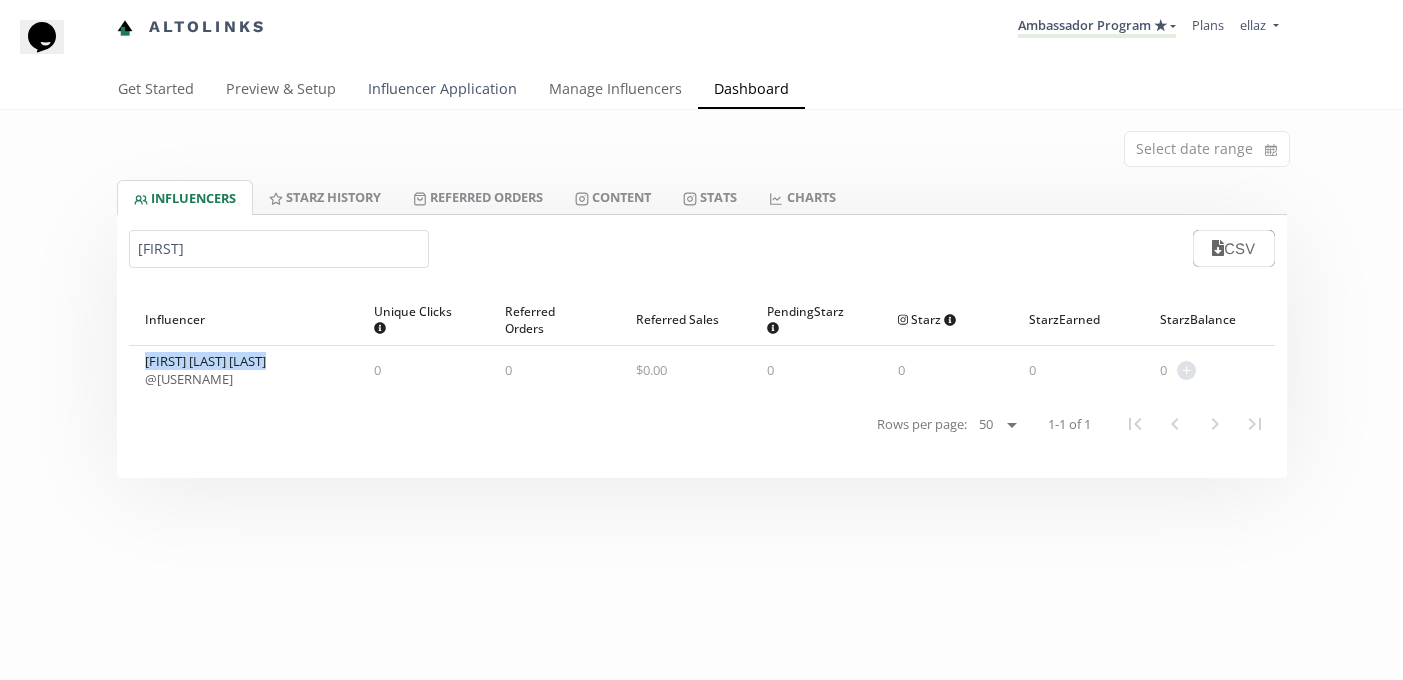 click on "Influencer Application" at bounding box center (442, 91) 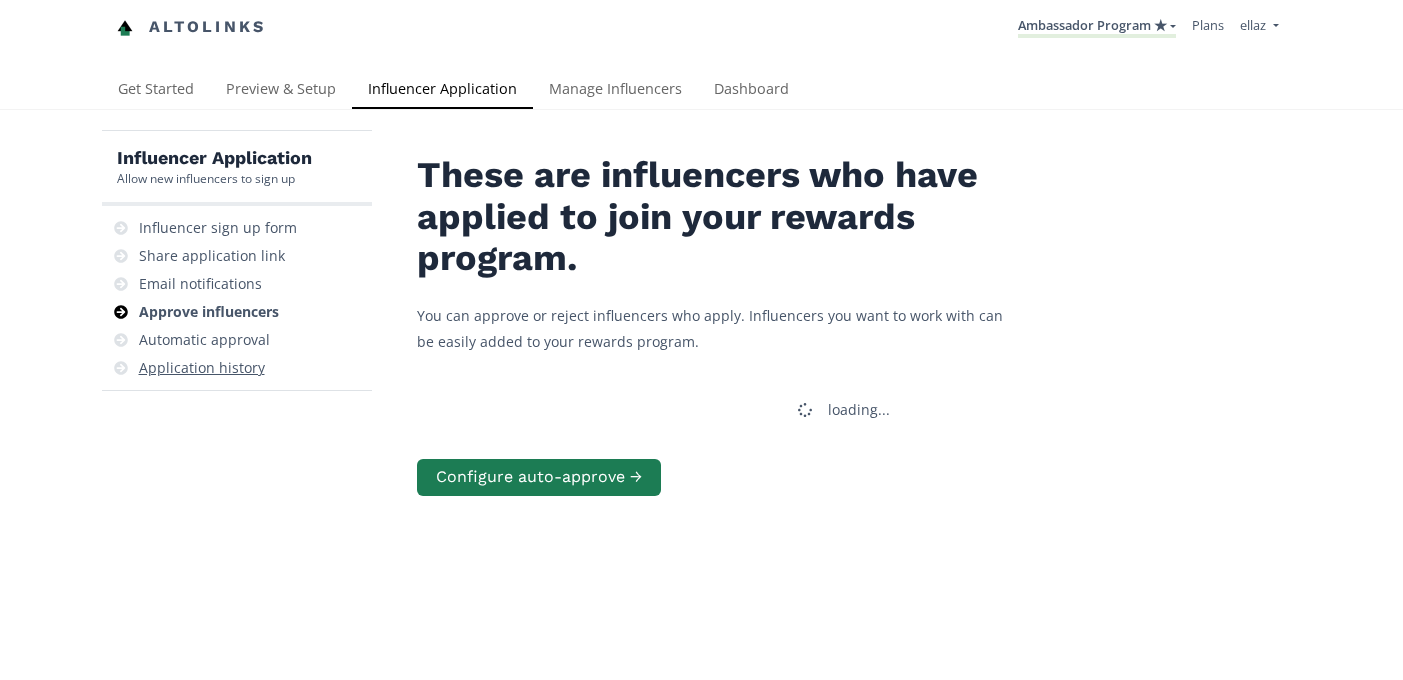 scroll, scrollTop: 0, scrollLeft: 0, axis: both 